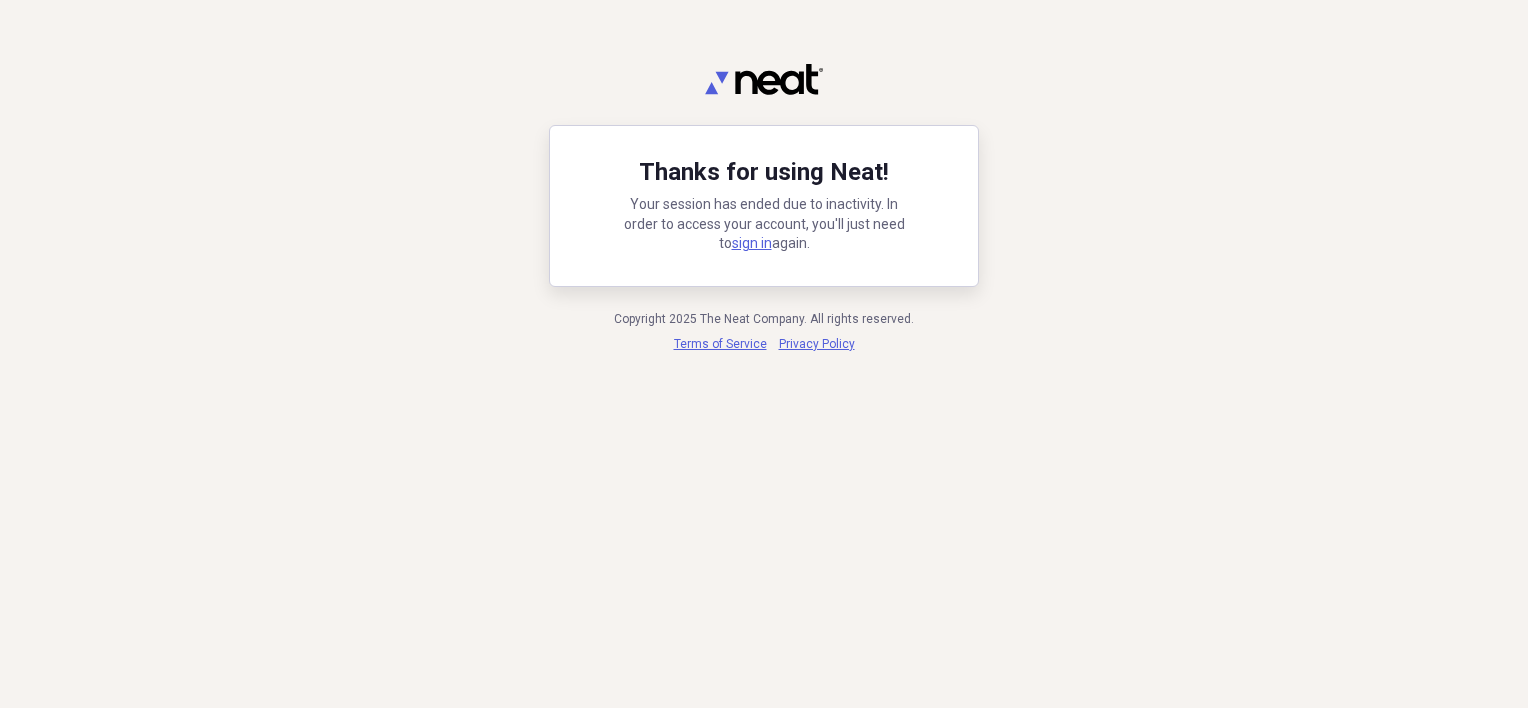 scroll, scrollTop: 0, scrollLeft: 0, axis: both 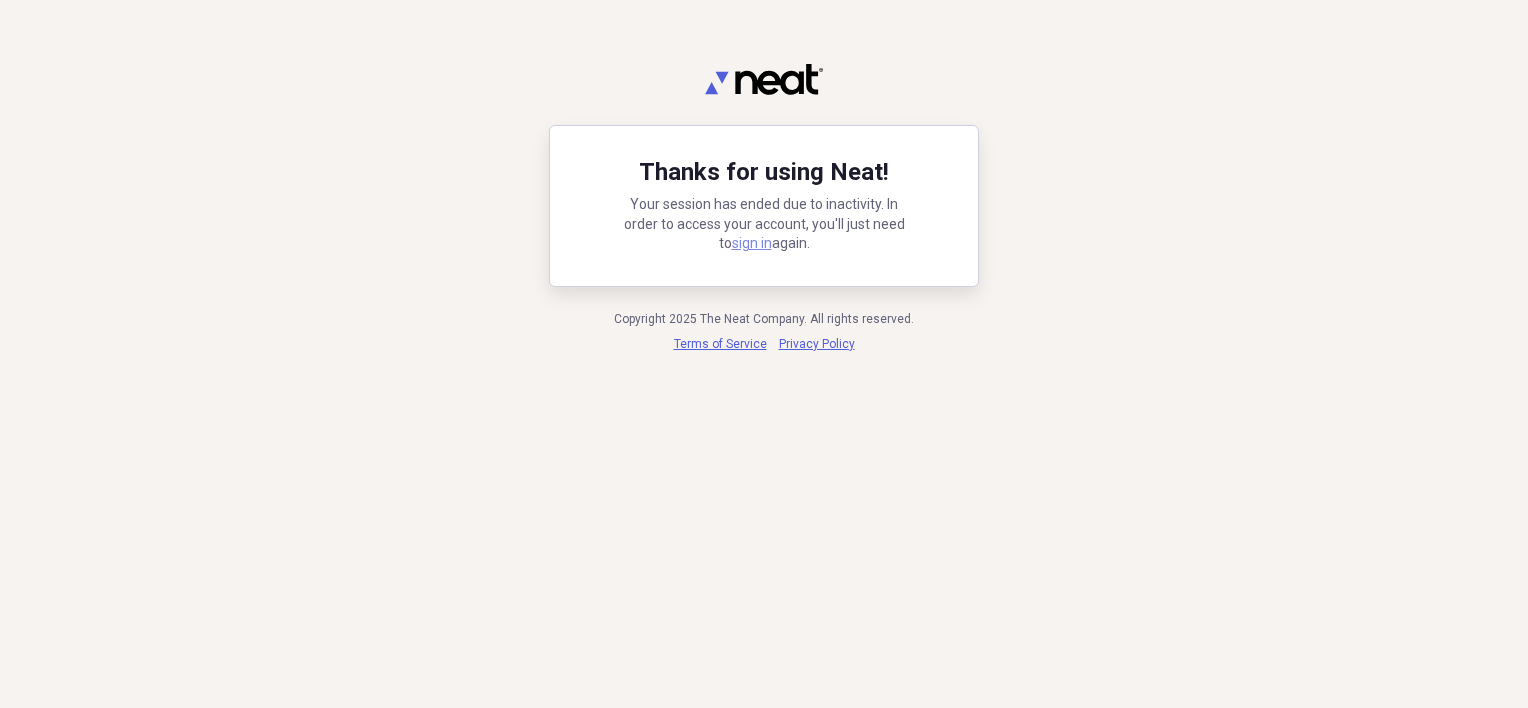 click on "sign in" at bounding box center (752, 243) 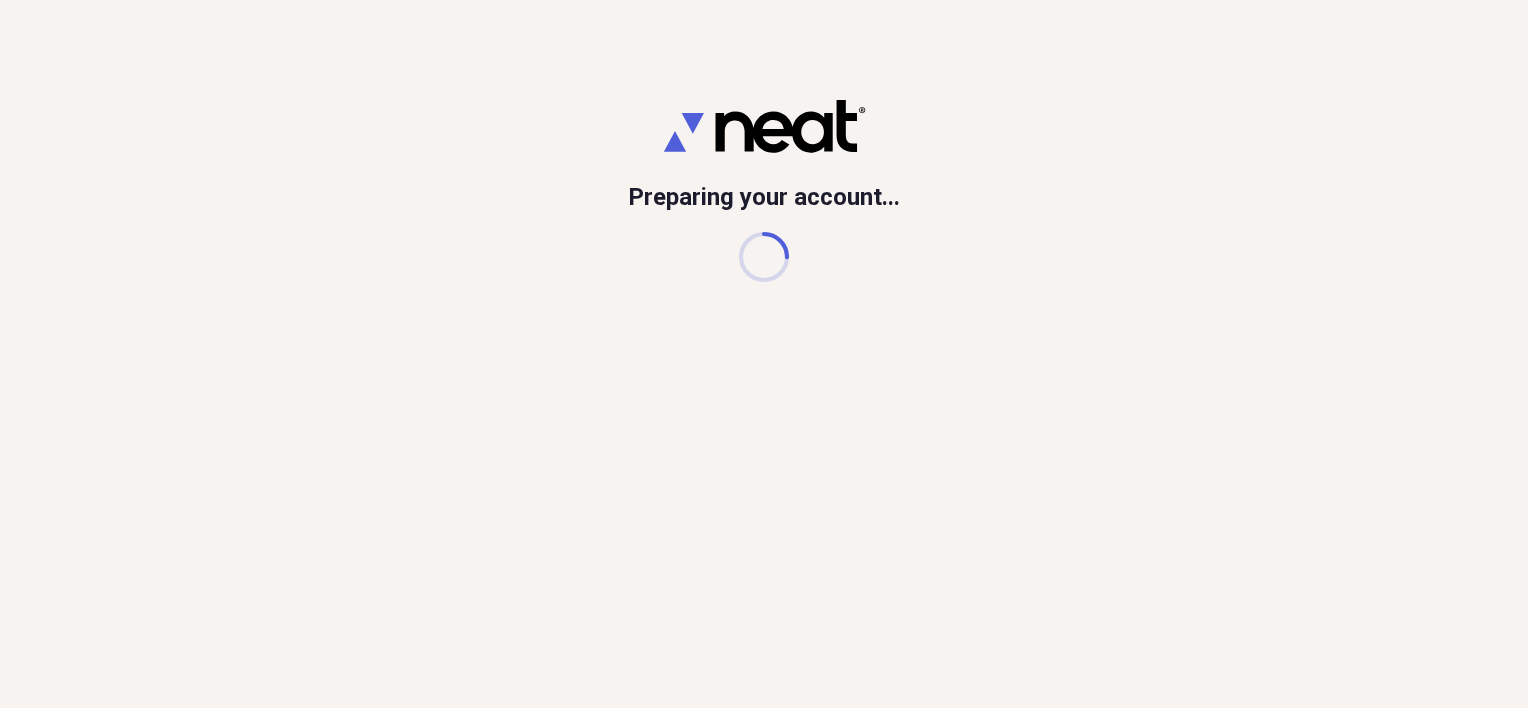 scroll, scrollTop: 0, scrollLeft: 0, axis: both 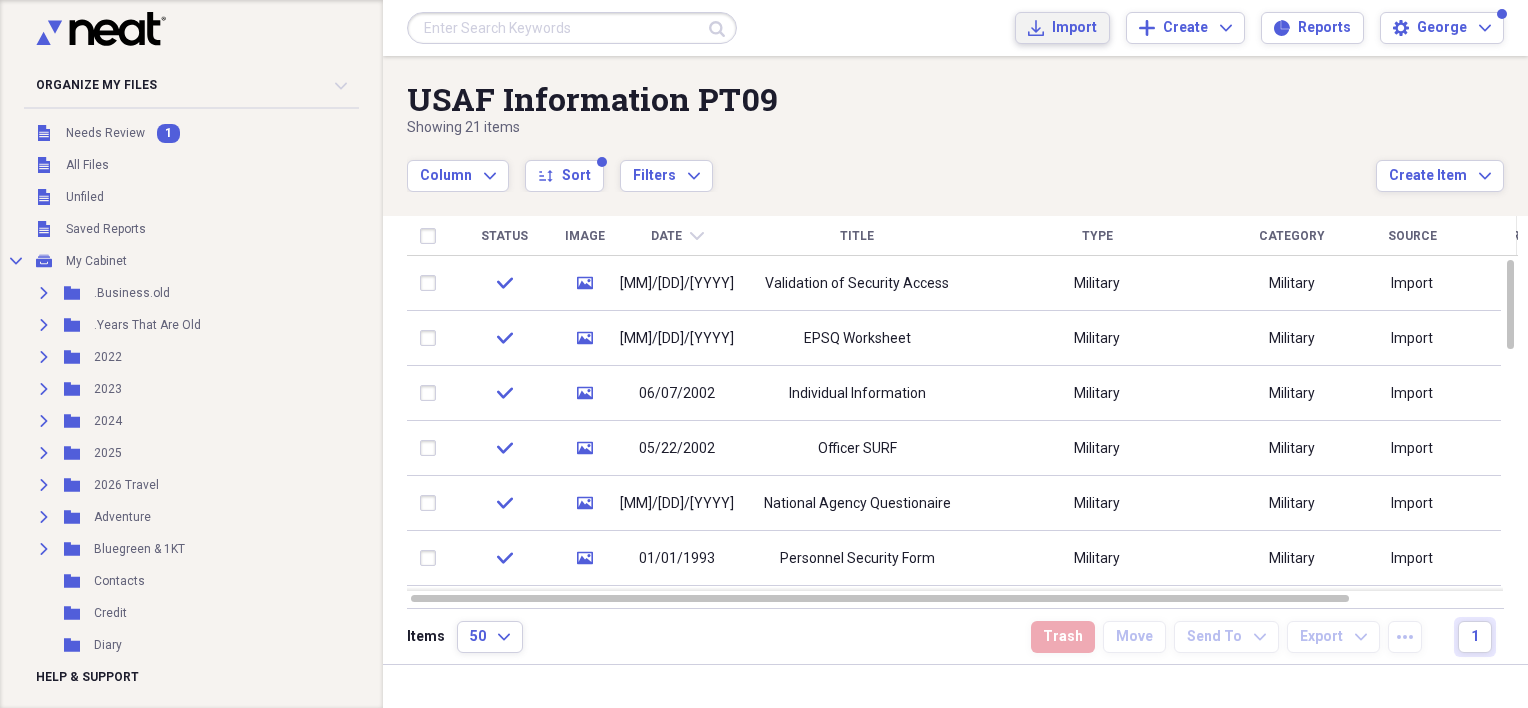 click on "Import" at bounding box center [1074, 28] 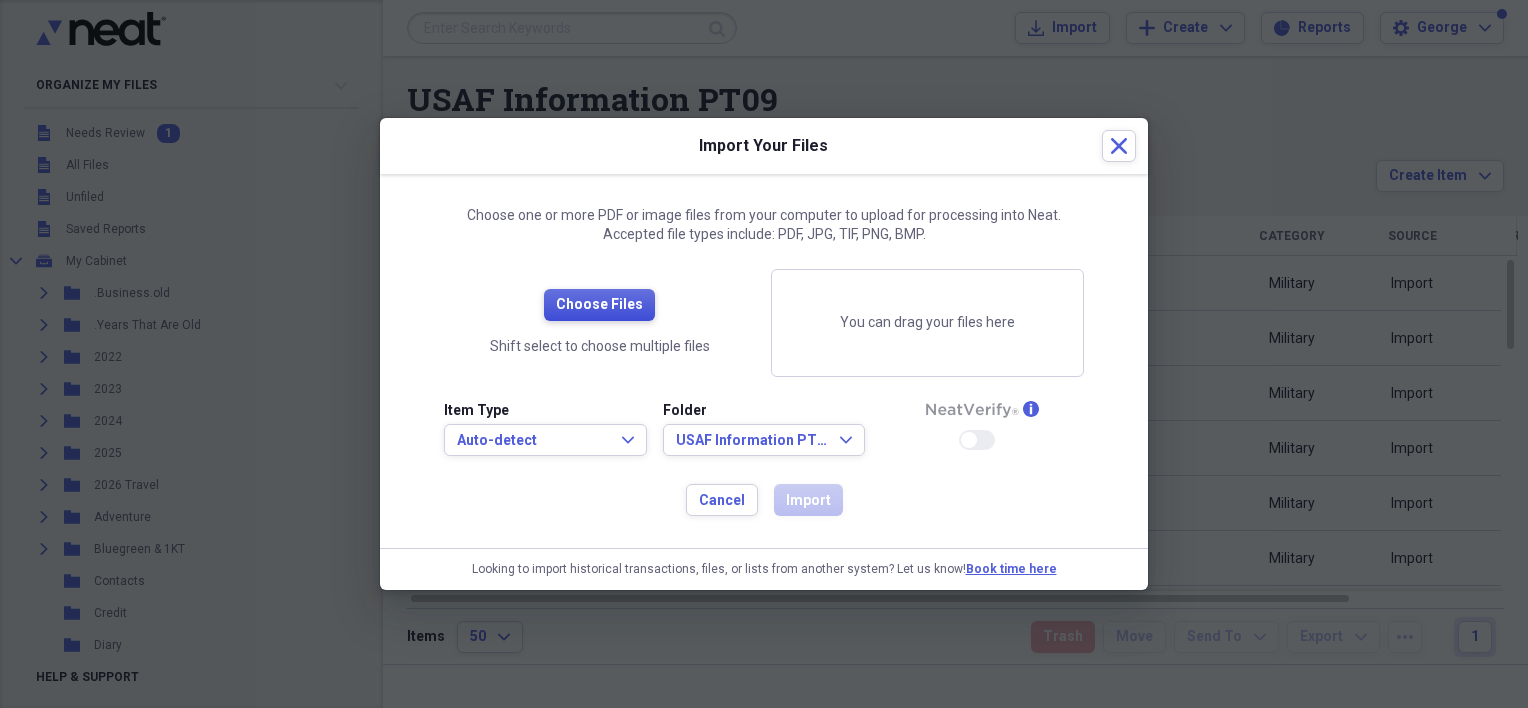 click on "Choose Files" at bounding box center (599, 305) 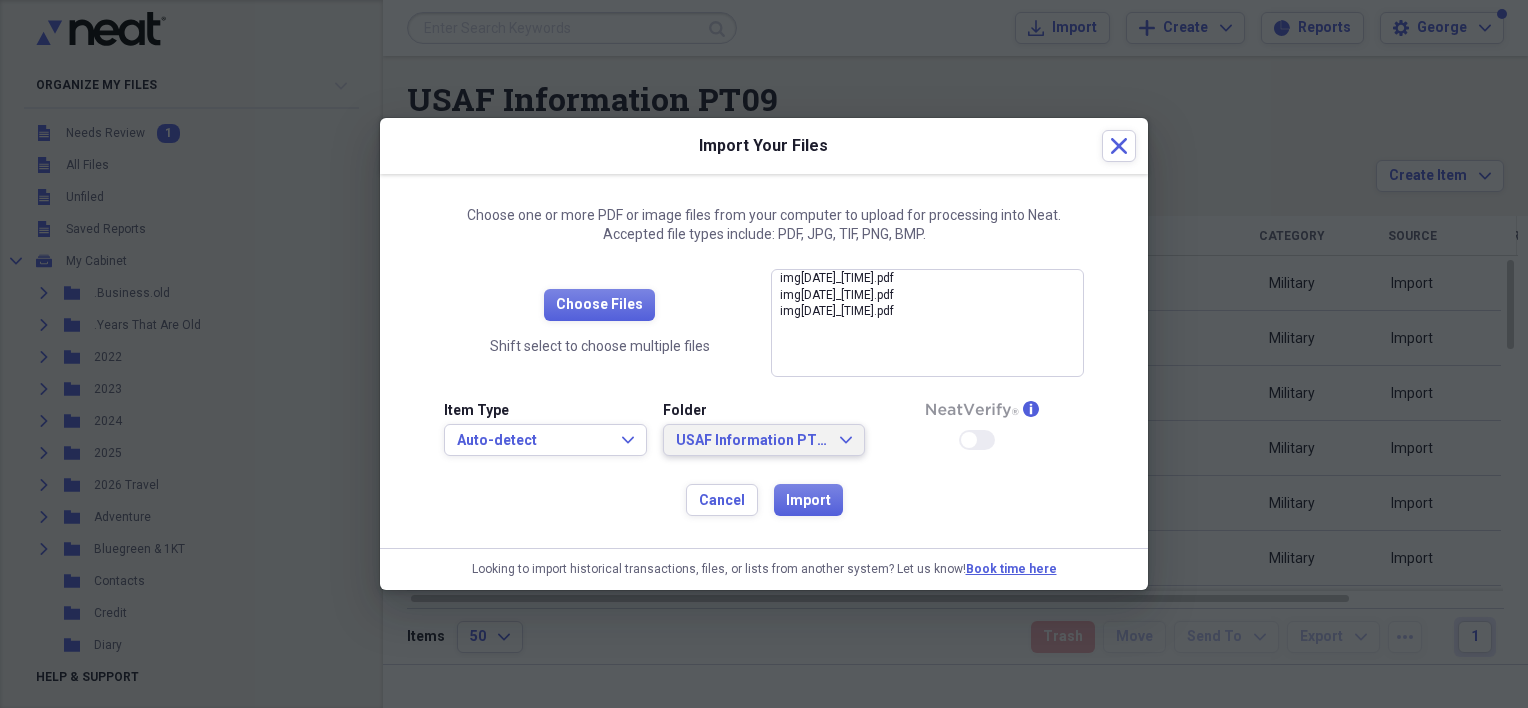 click on "USAF Information PT[NUMBER] Expand" at bounding box center (764, 440) 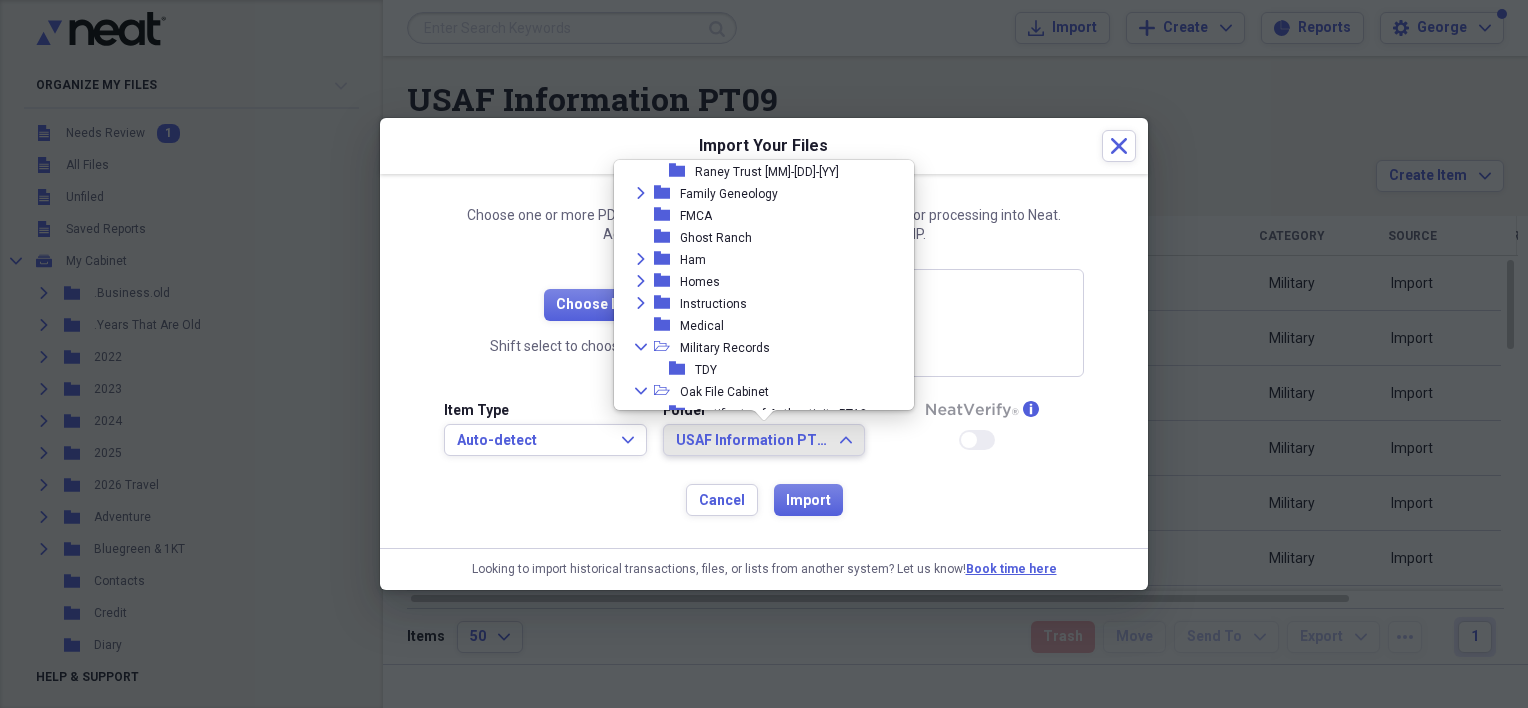scroll, scrollTop: 584, scrollLeft: 0, axis: vertical 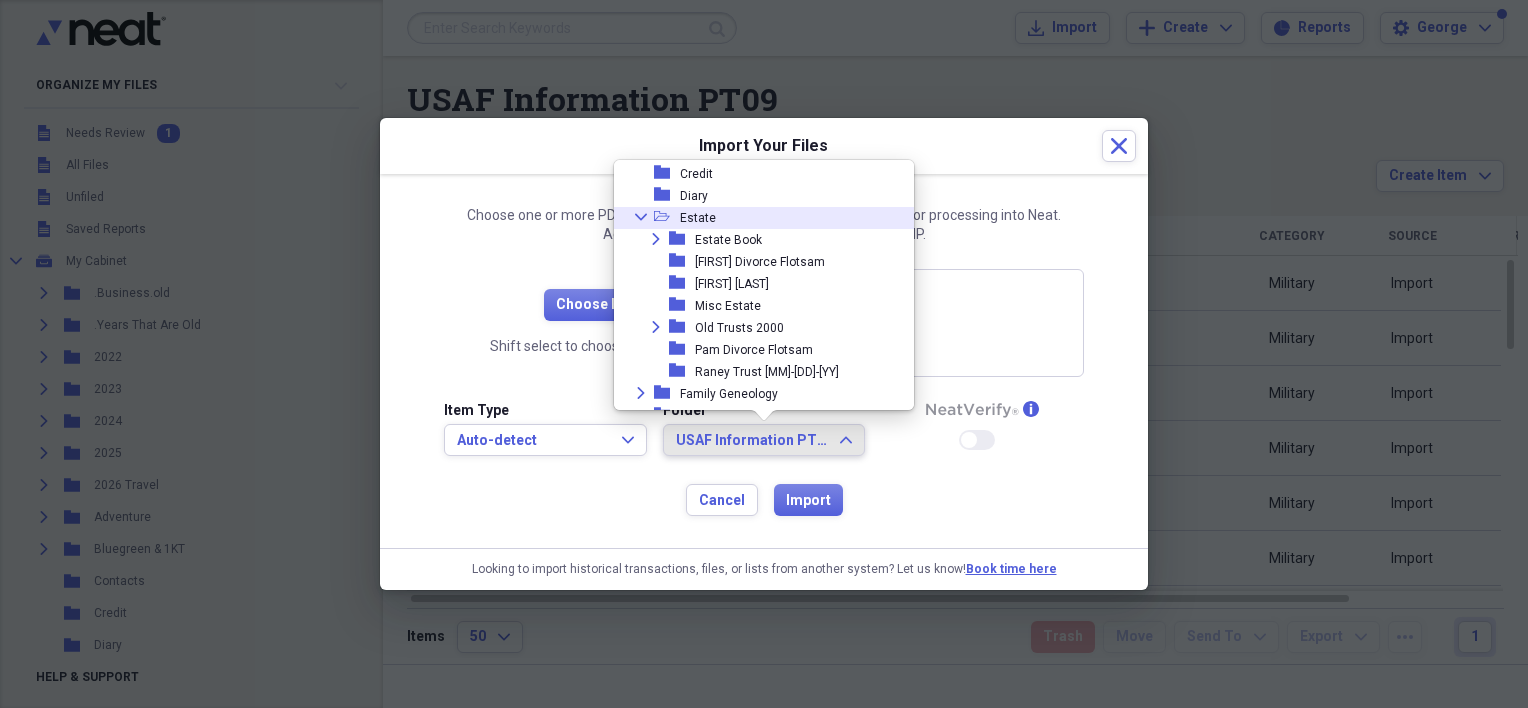 click on "Estate" at bounding box center (698, 218) 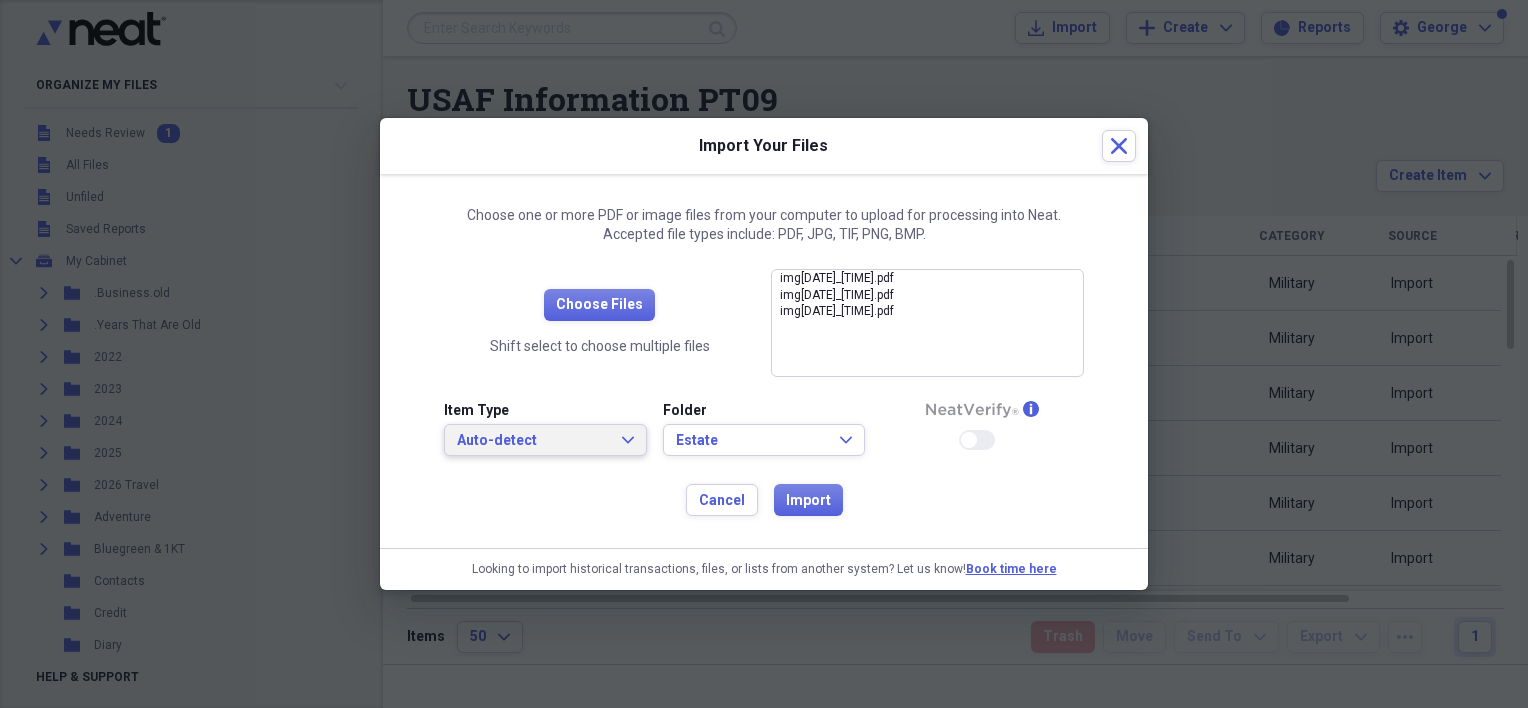 click on "Auto-detect" at bounding box center (533, 441) 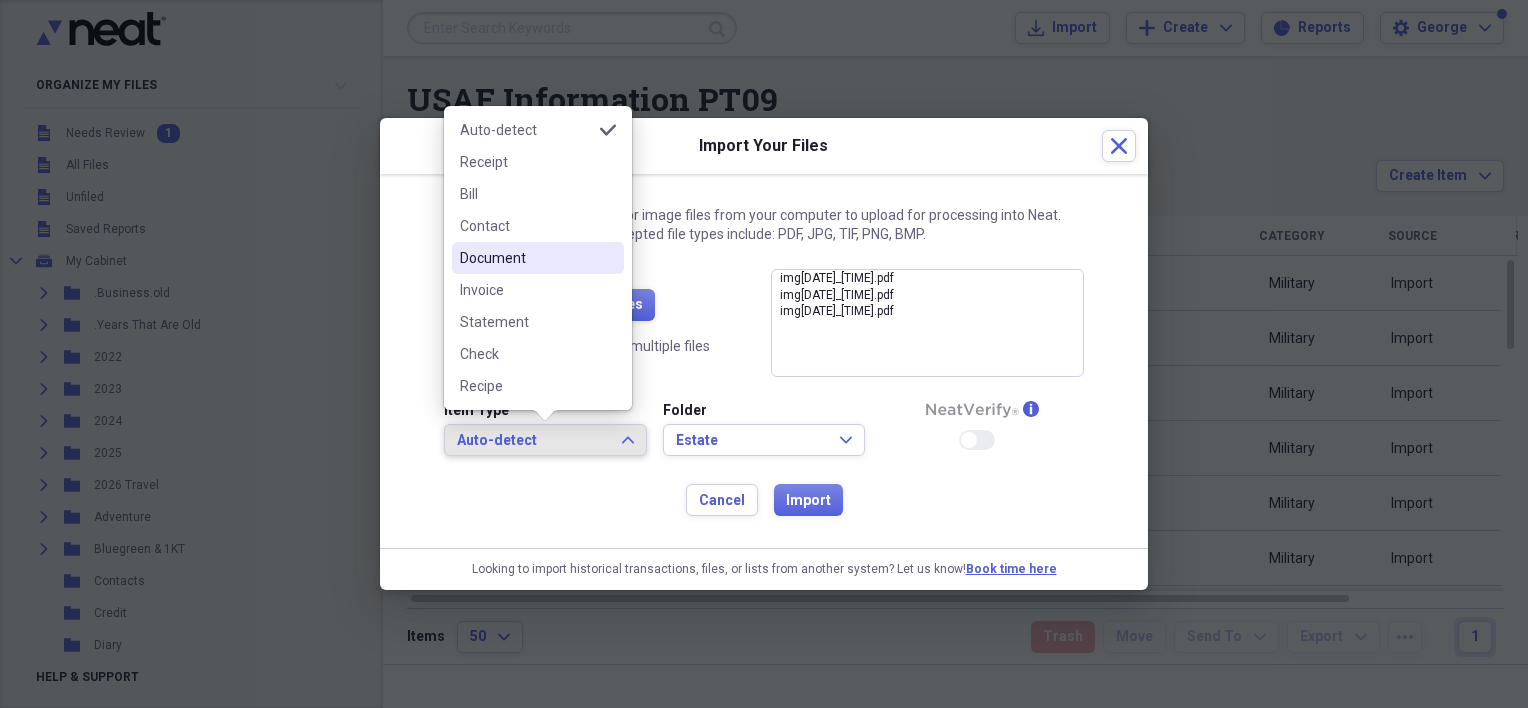 click on "Document" at bounding box center [526, 258] 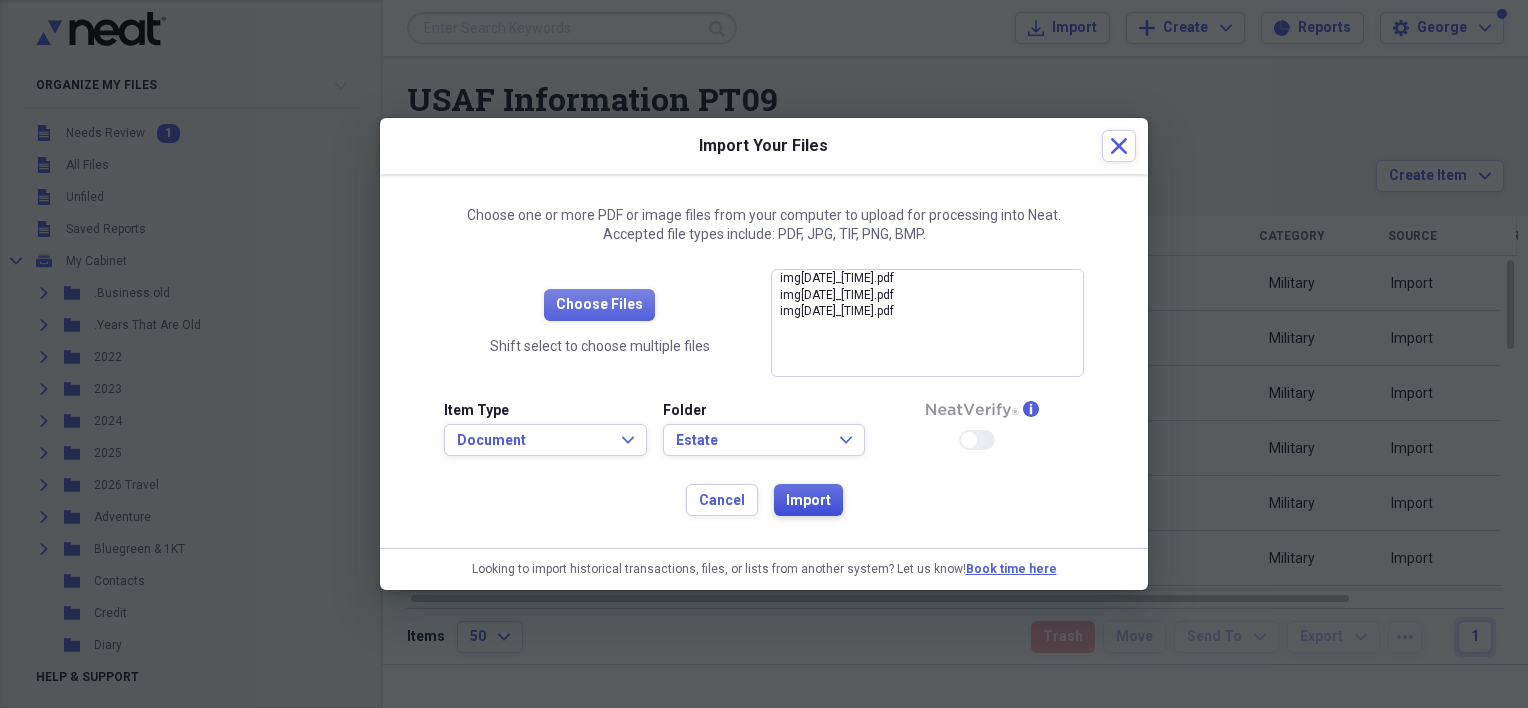 click on "Import" at bounding box center [808, 500] 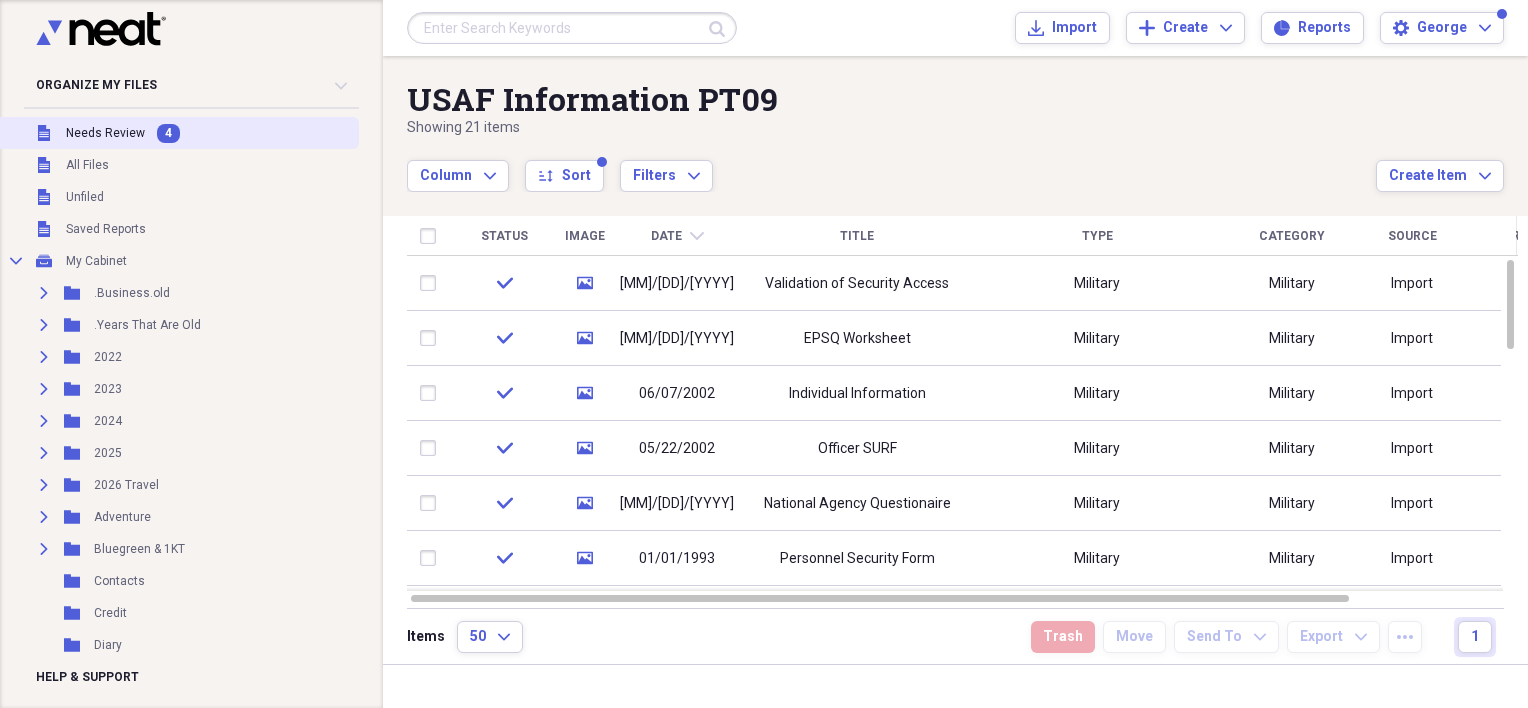 click on "4" at bounding box center [168, 133] 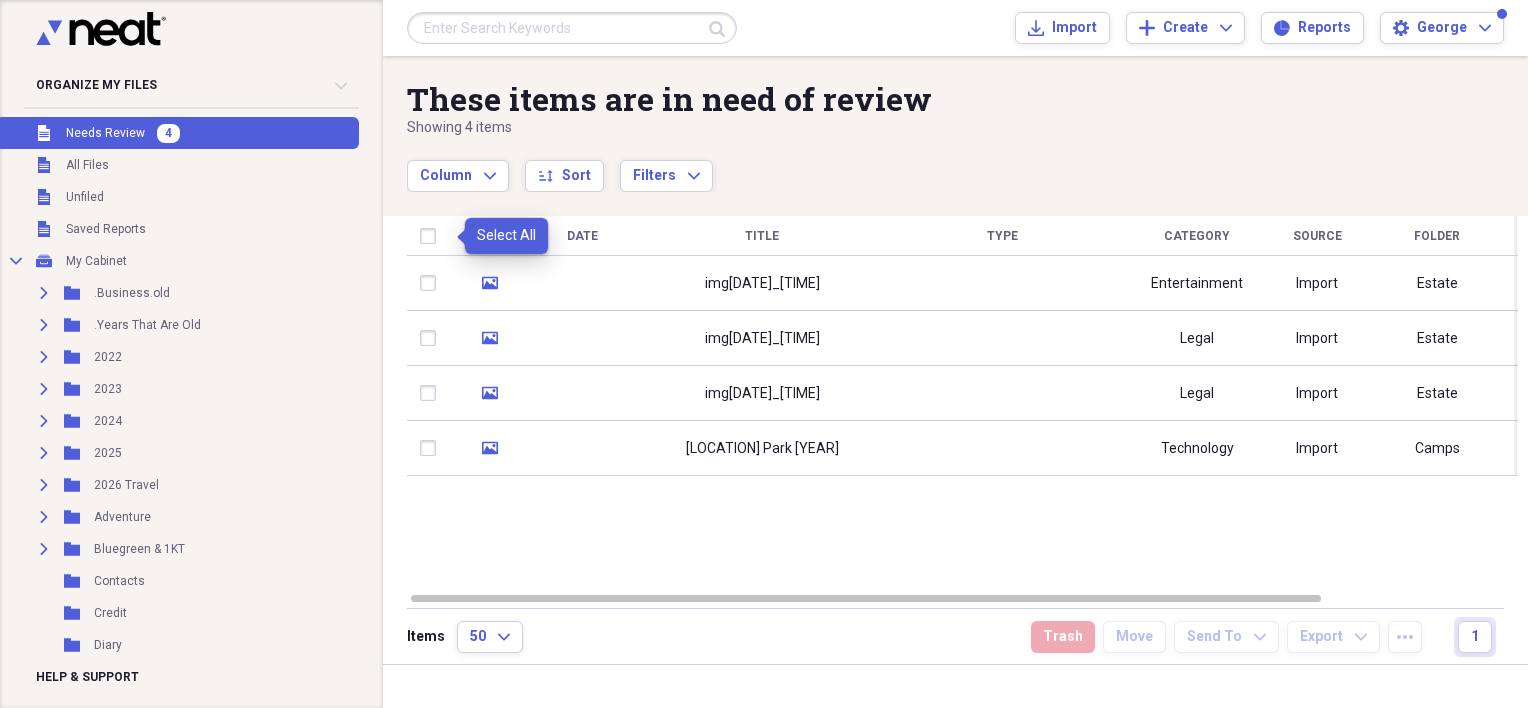 click at bounding box center (432, 236) 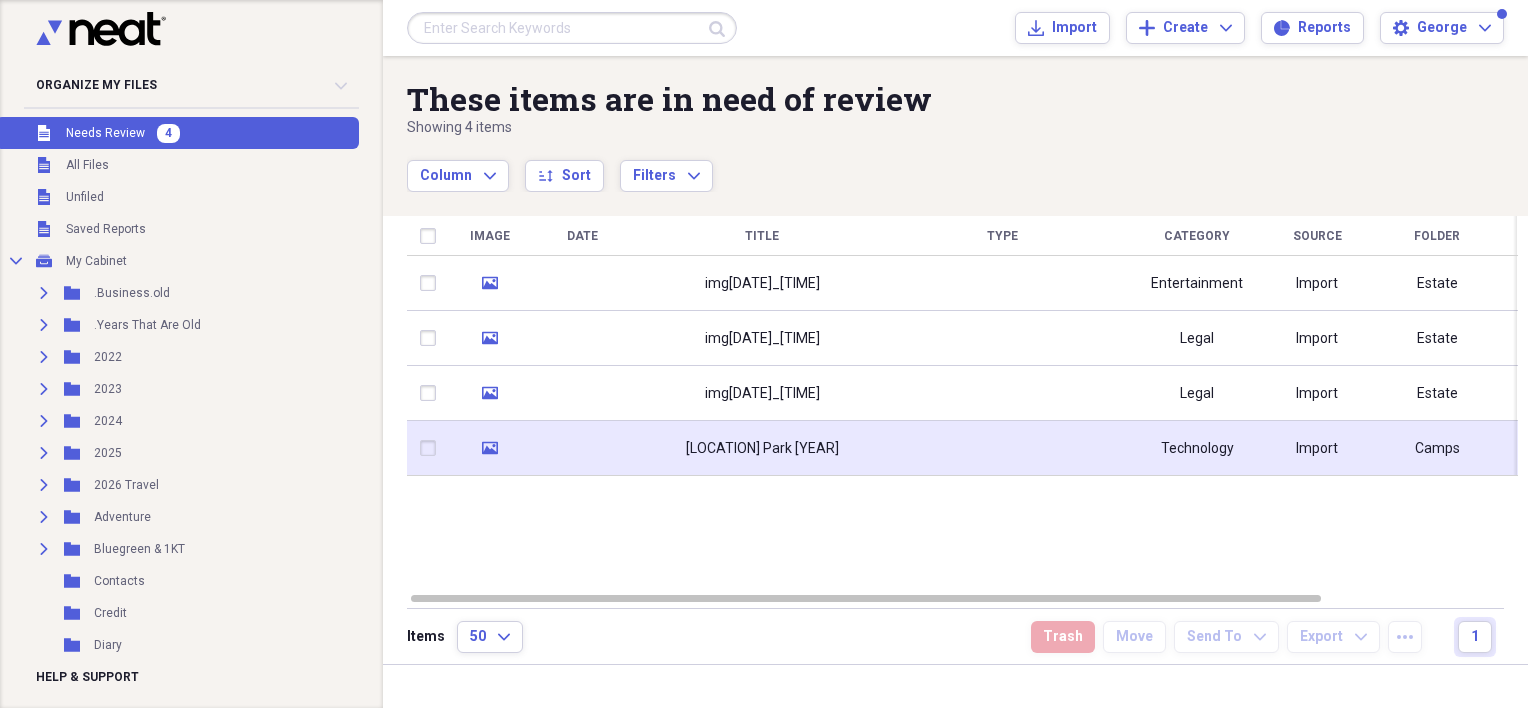 click at bounding box center [432, 448] 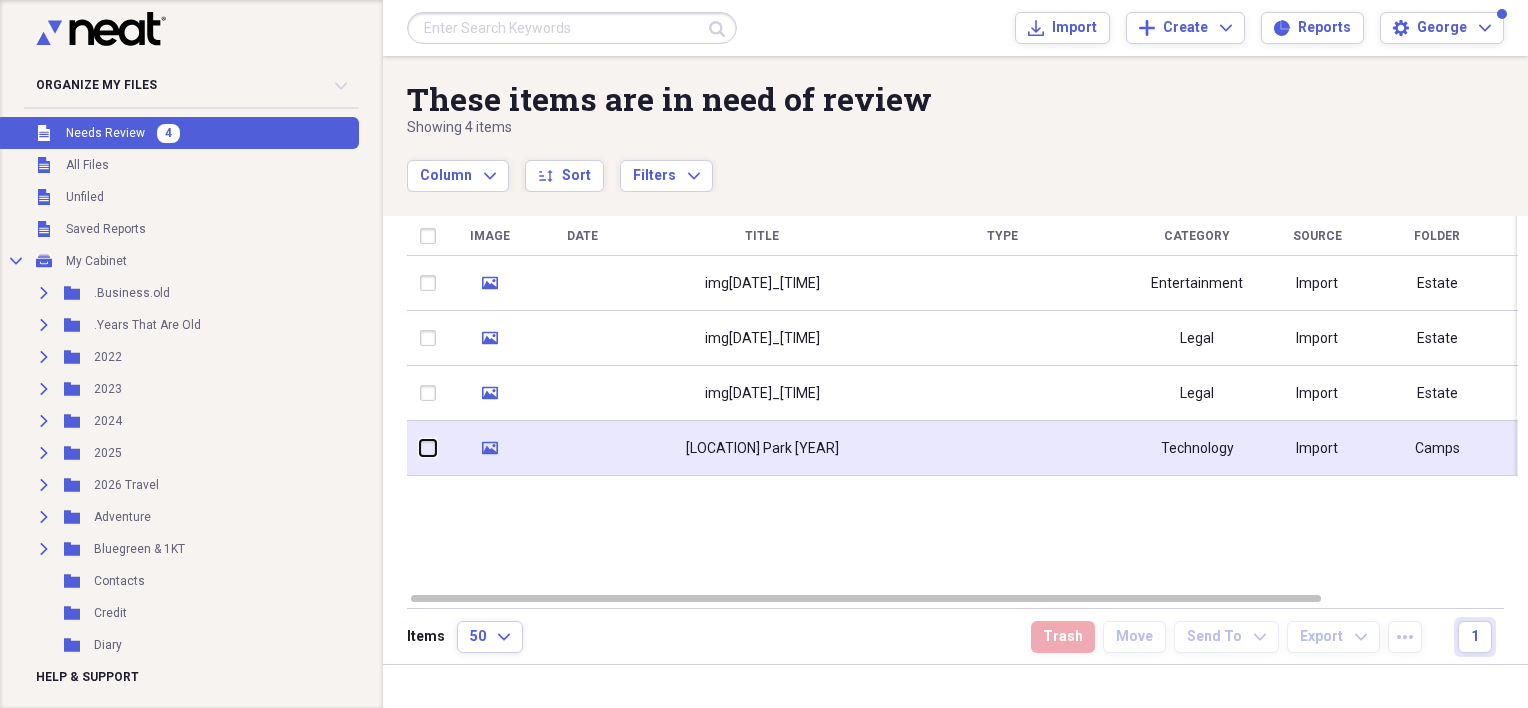 click at bounding box center [420, 448] 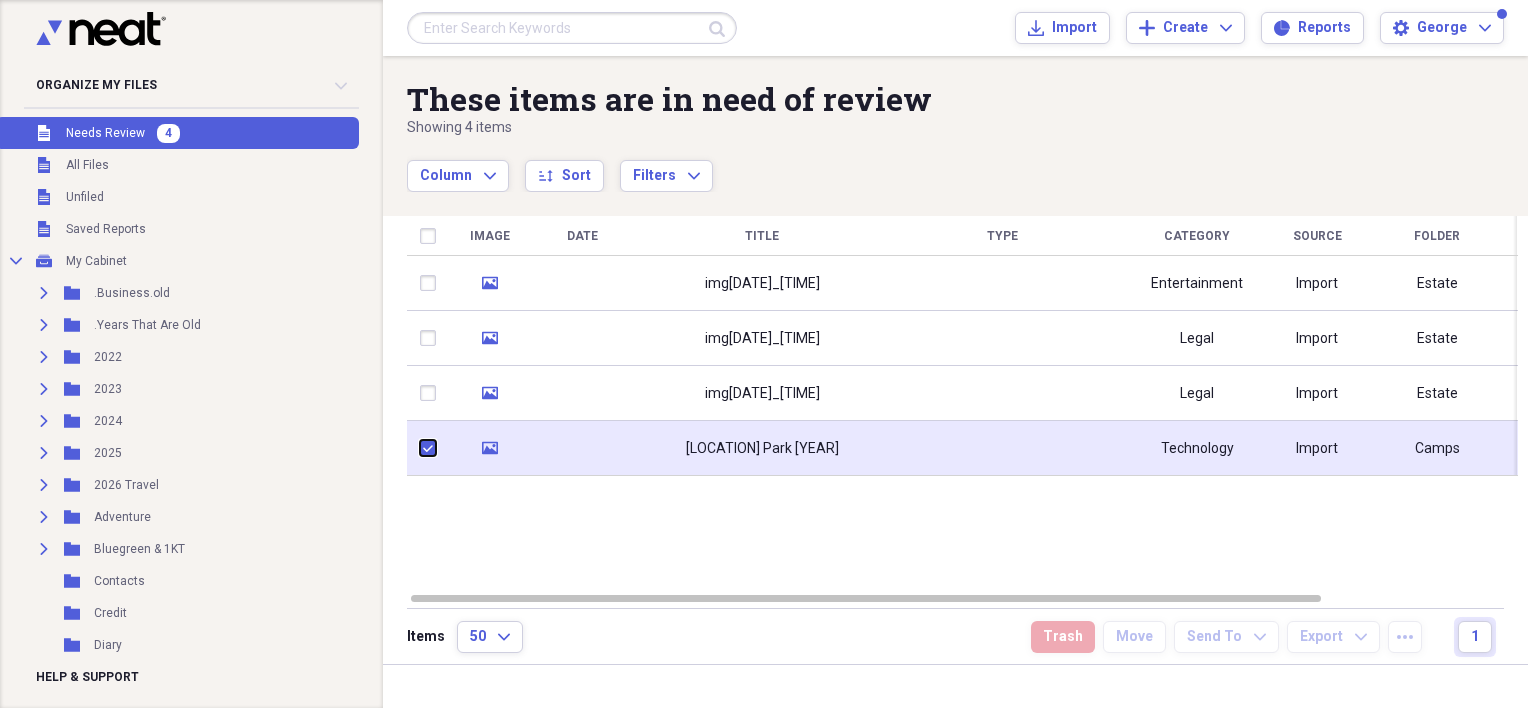checkbox on "true" 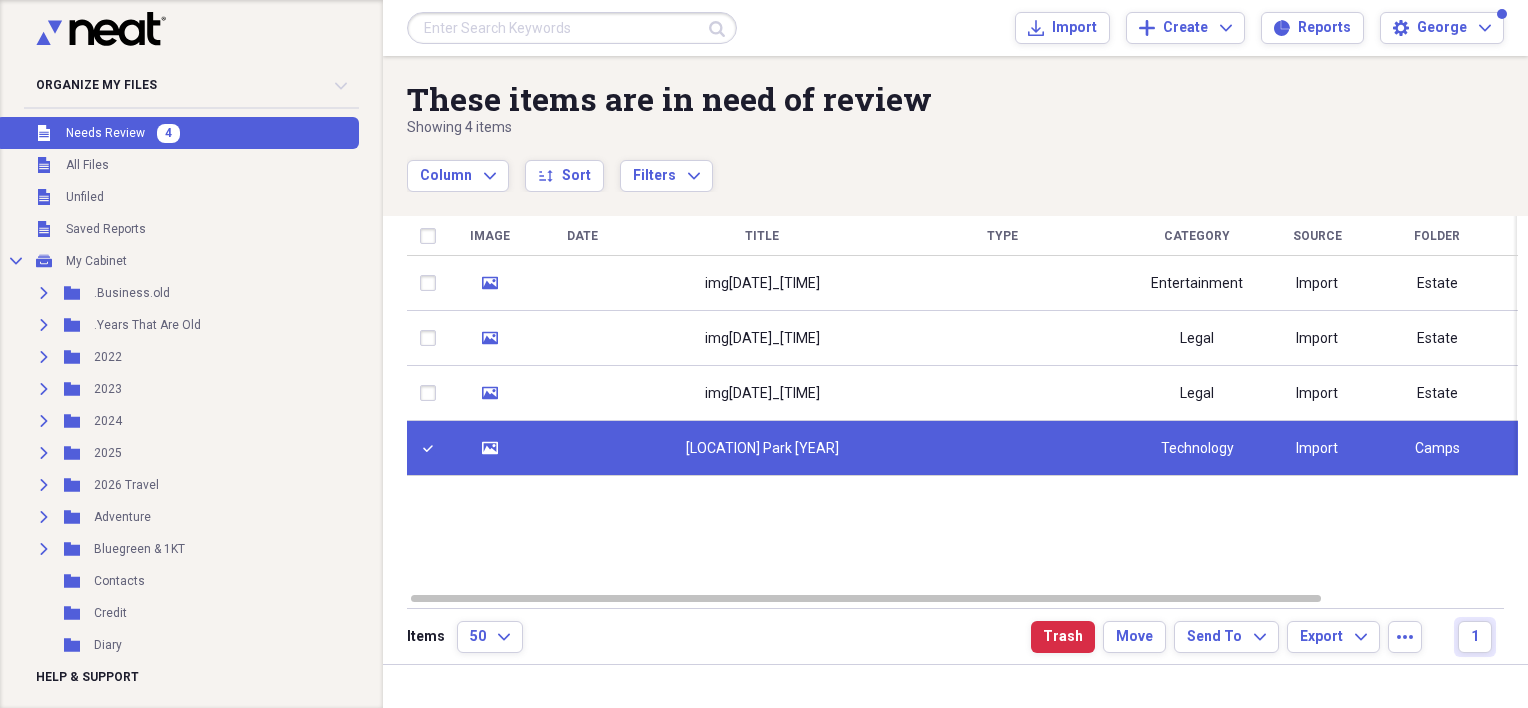 click at bounding box center (582, 448) 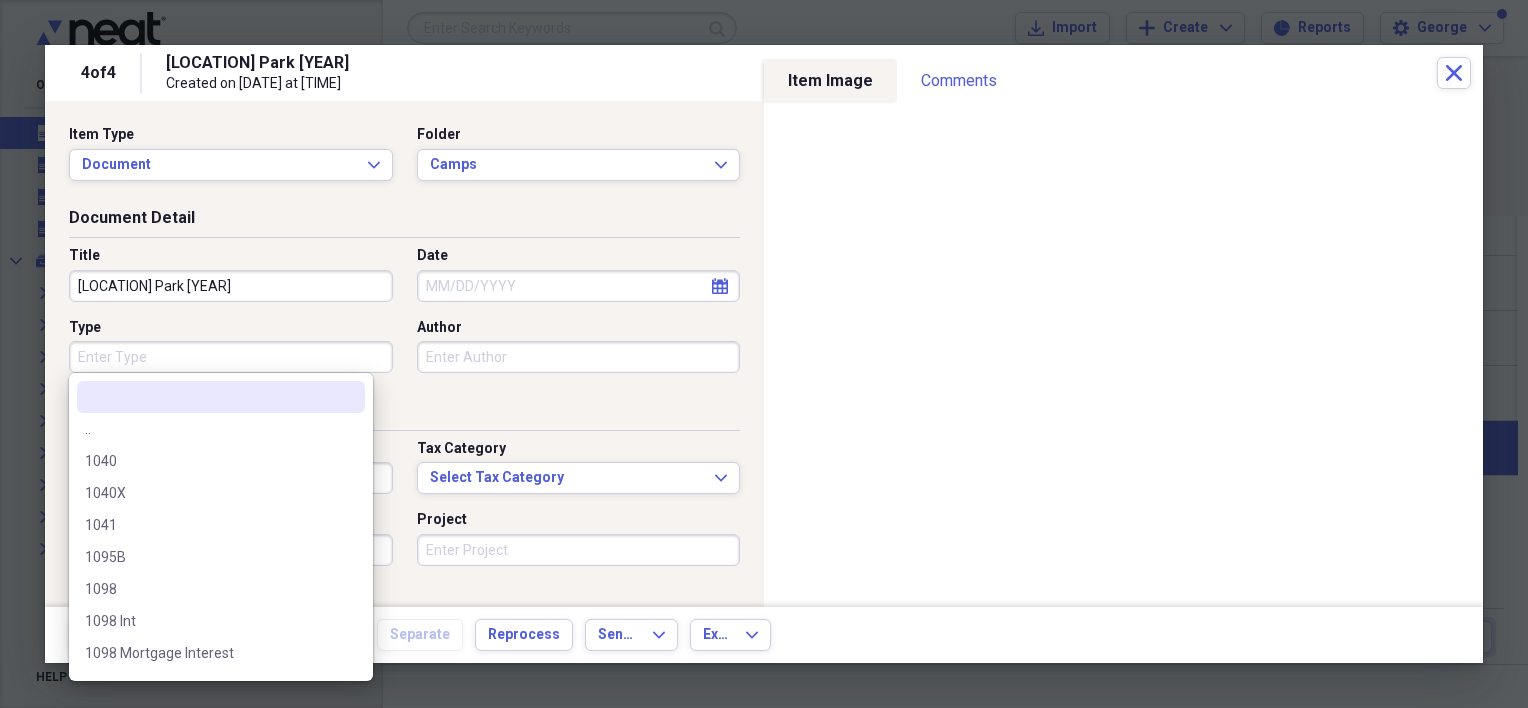 click on "Type" at bounding box center (231, 357) 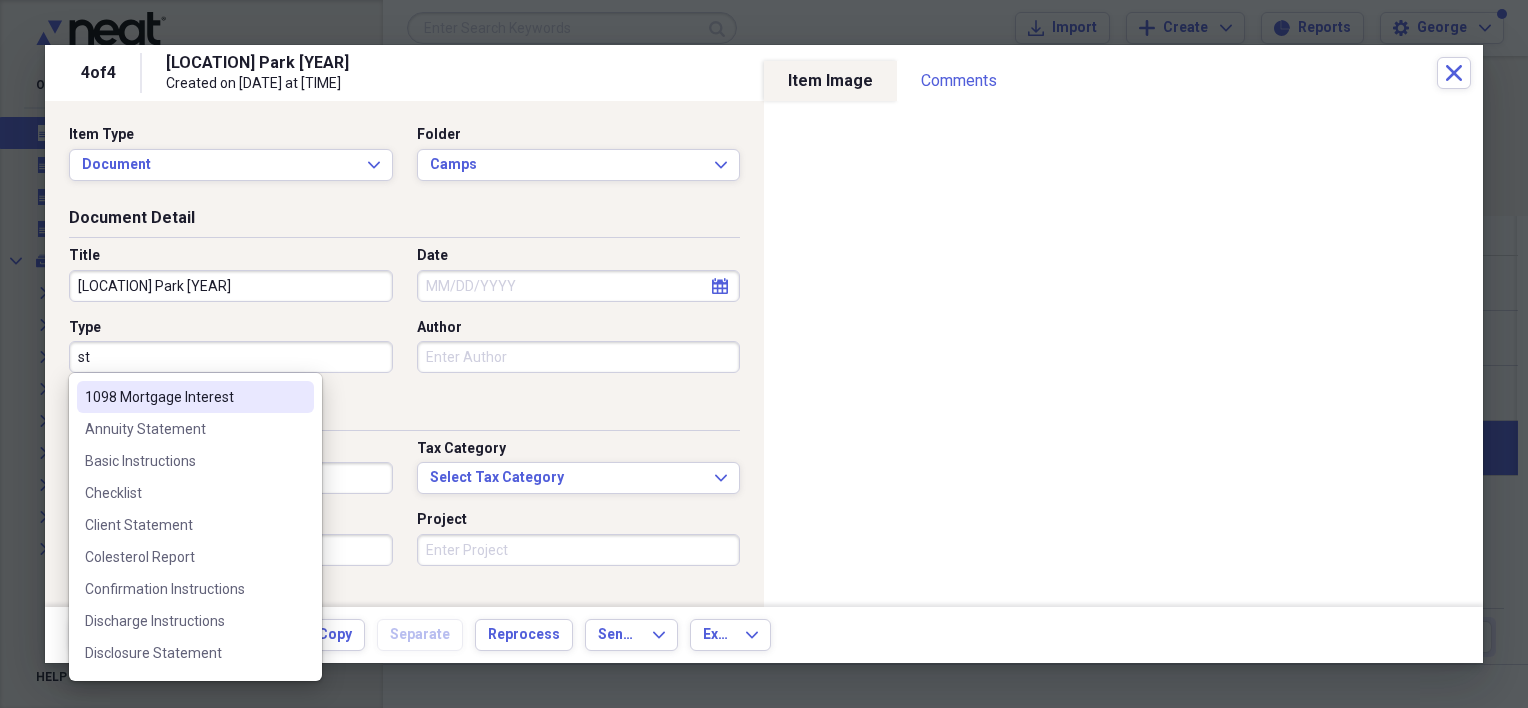type on "s" 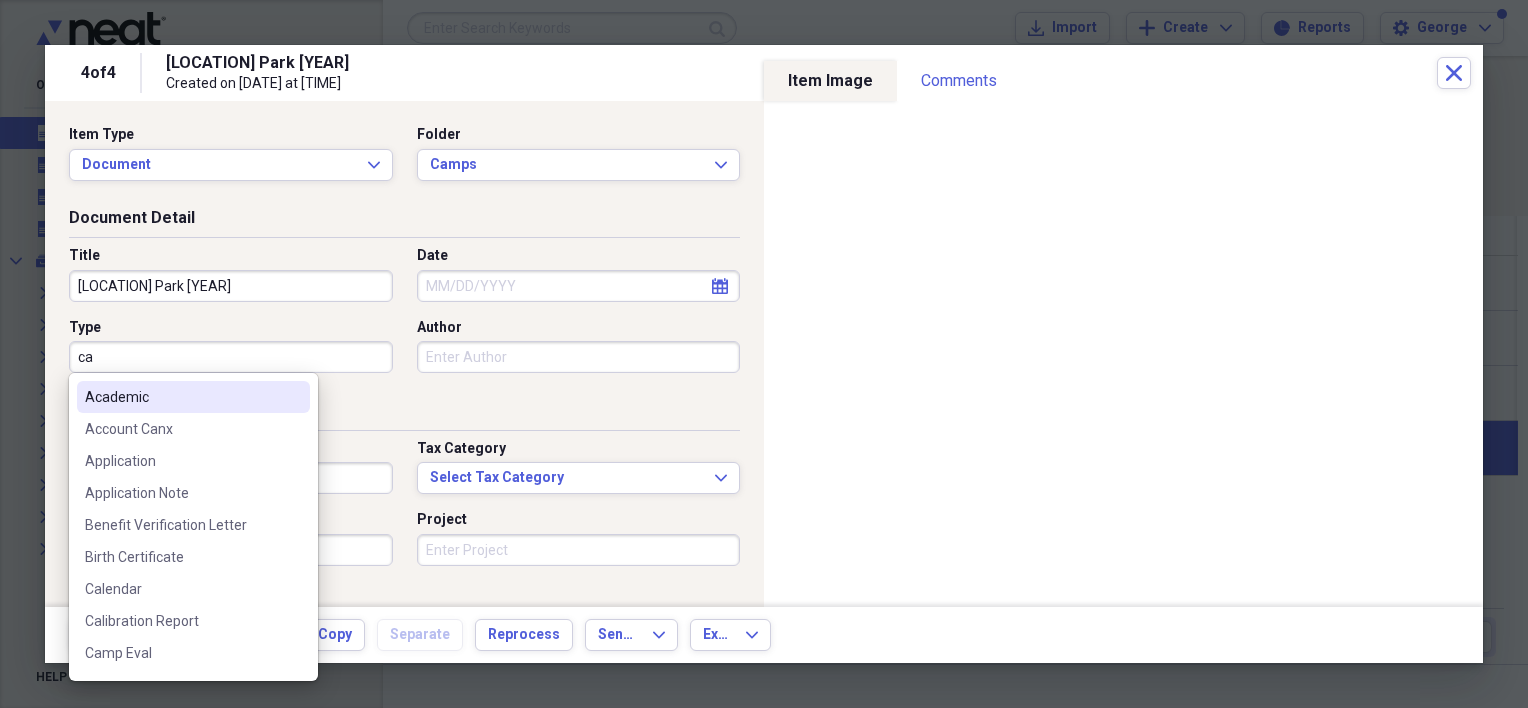 type on "c" 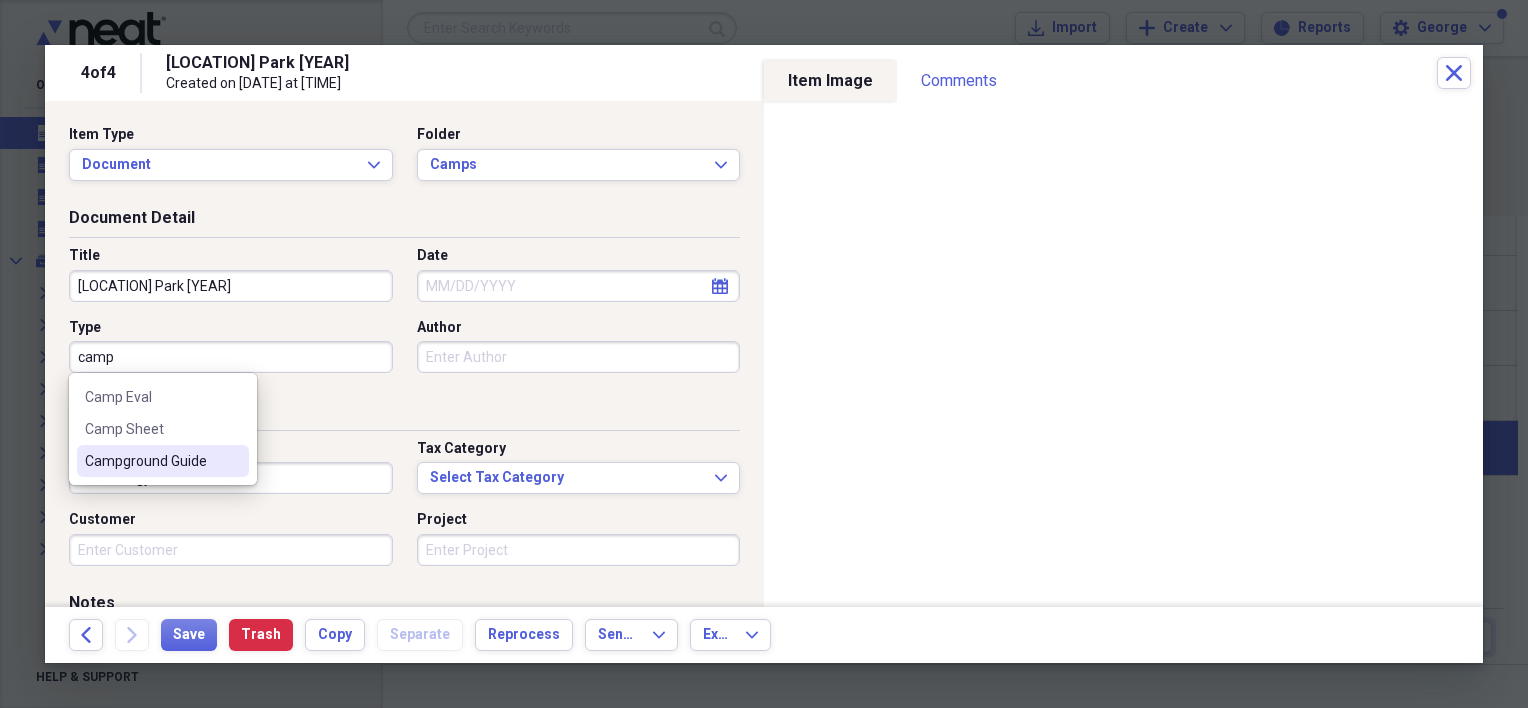 click on "Campground Guide" at bounding box center [163, 461] 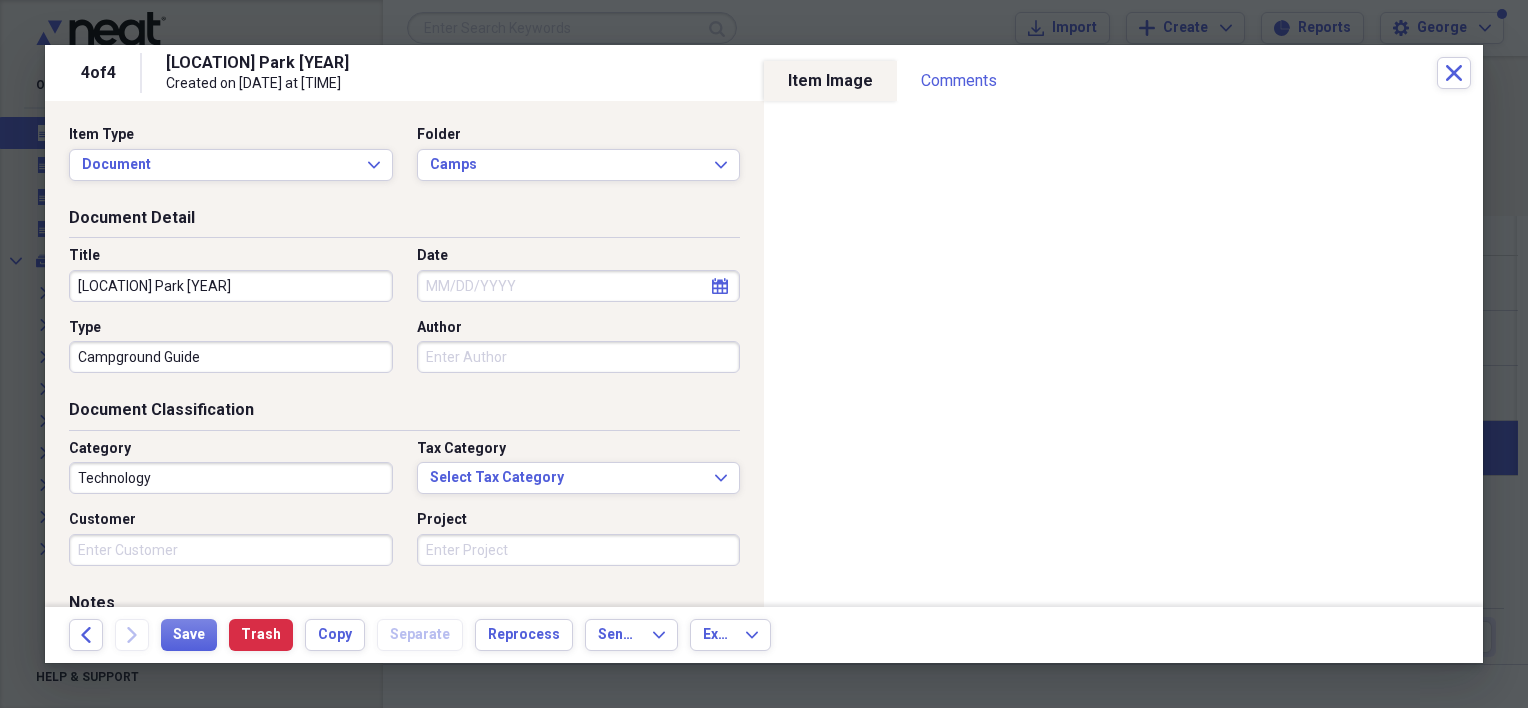 click on "Technology" at bounding box center (231, 478) 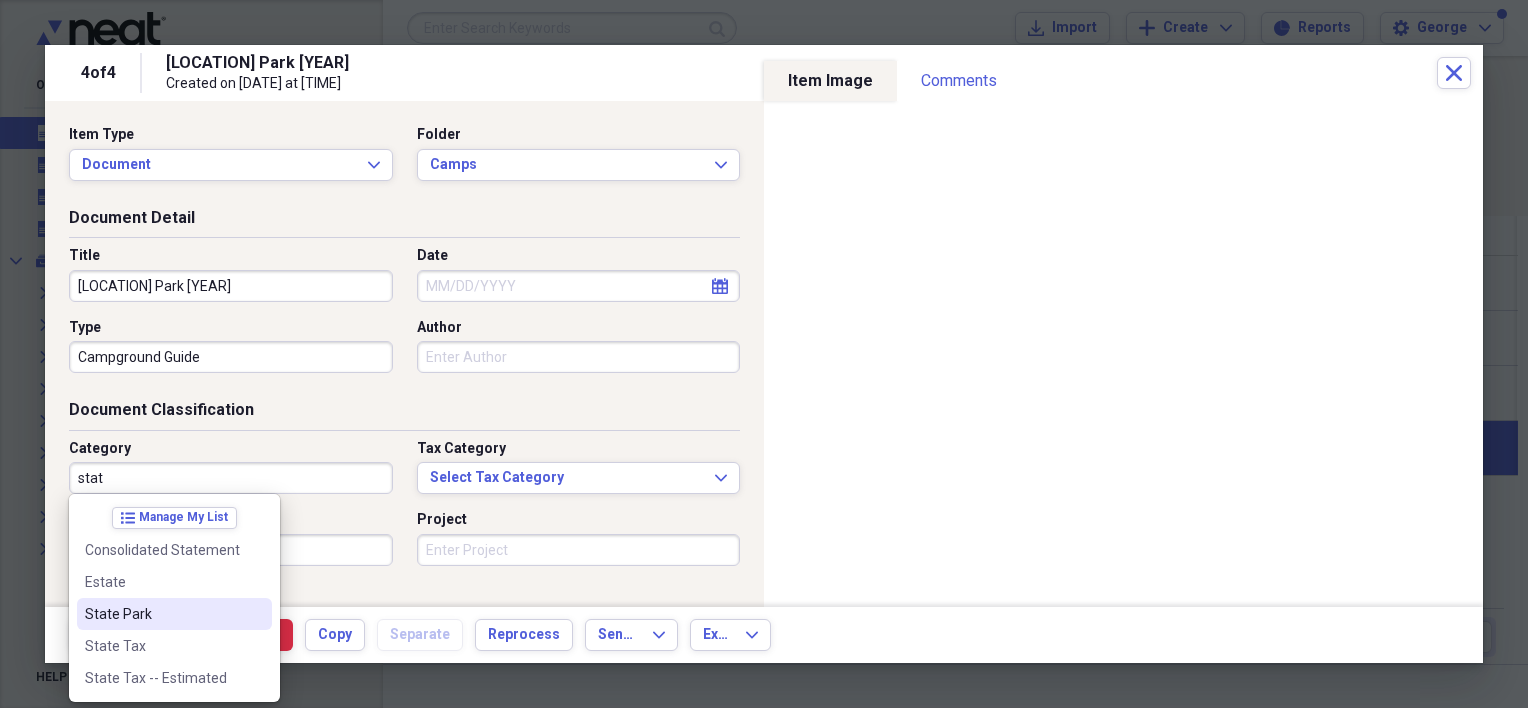 click on "State Park" at bounding box center [174, 614] 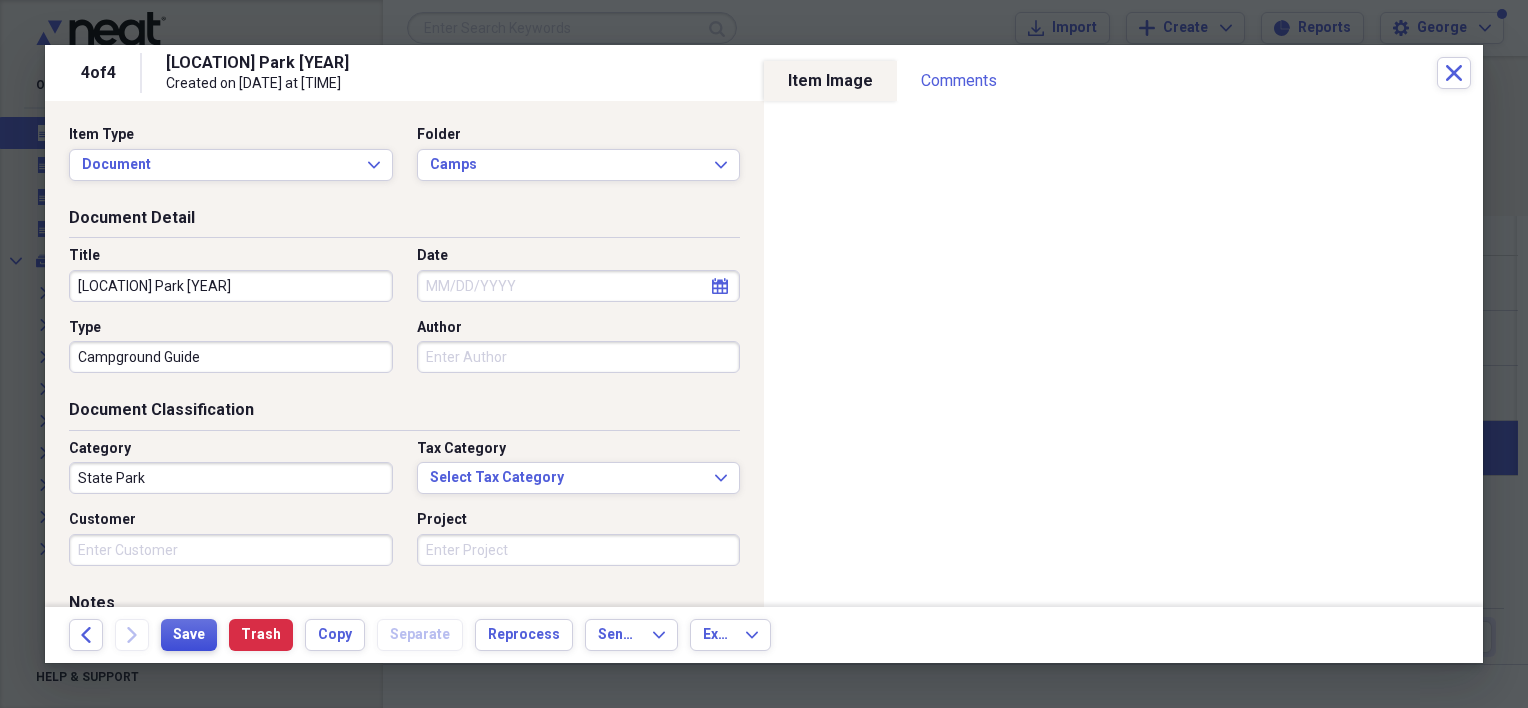 drag, startPoint x: 196, startPoint y: 624, endPoint x: 542, endPoint y: 330, distance: 454.03964 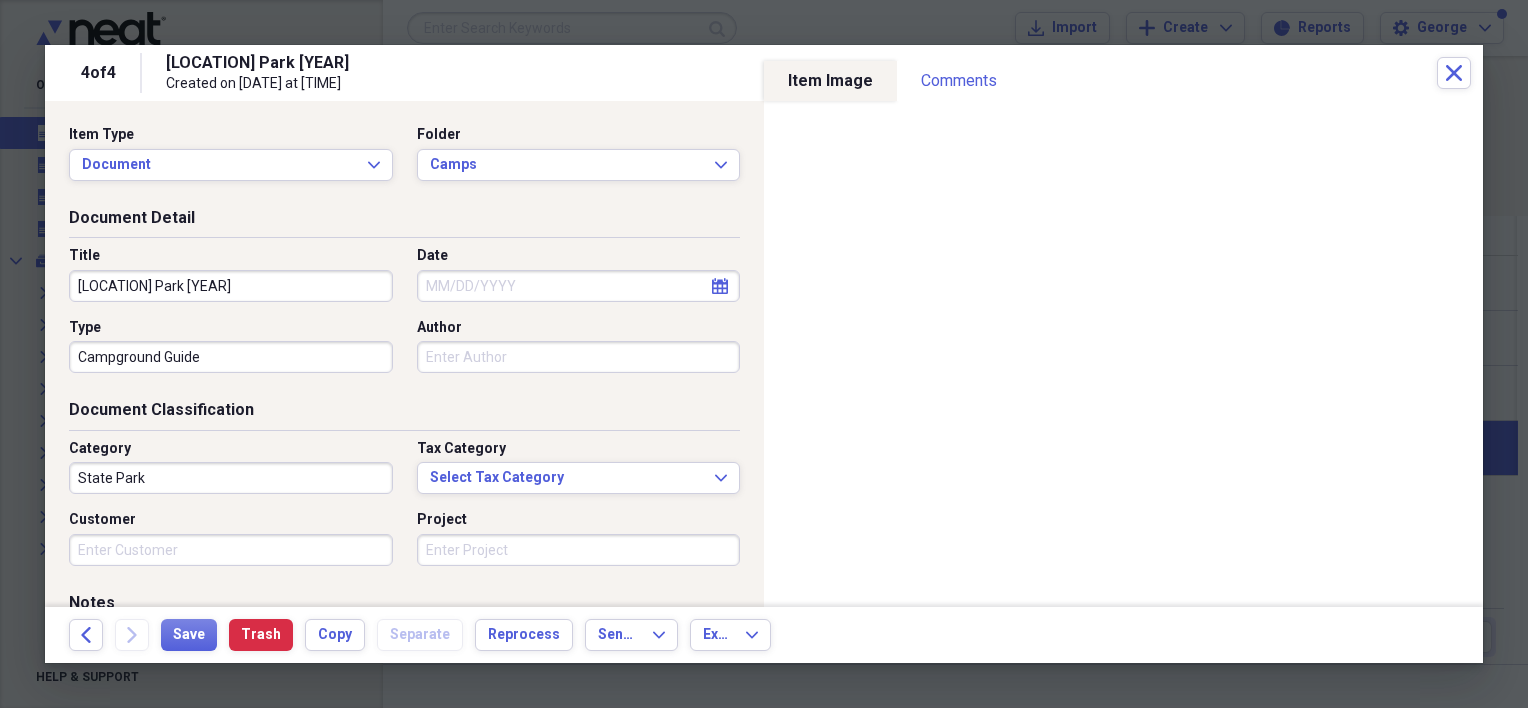 click on "Date" at bounding box center (579, 286) 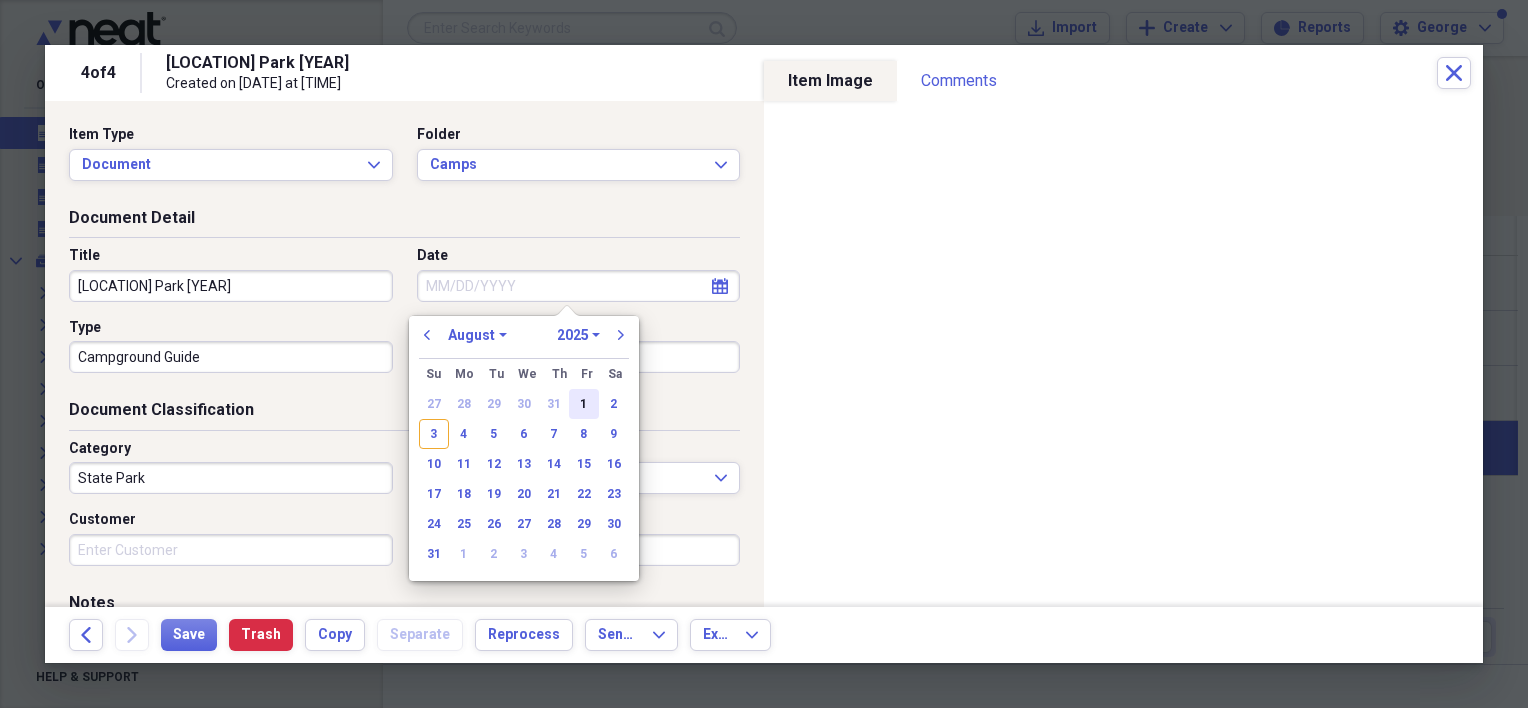 click on "1" at bounding box center (584, 404) 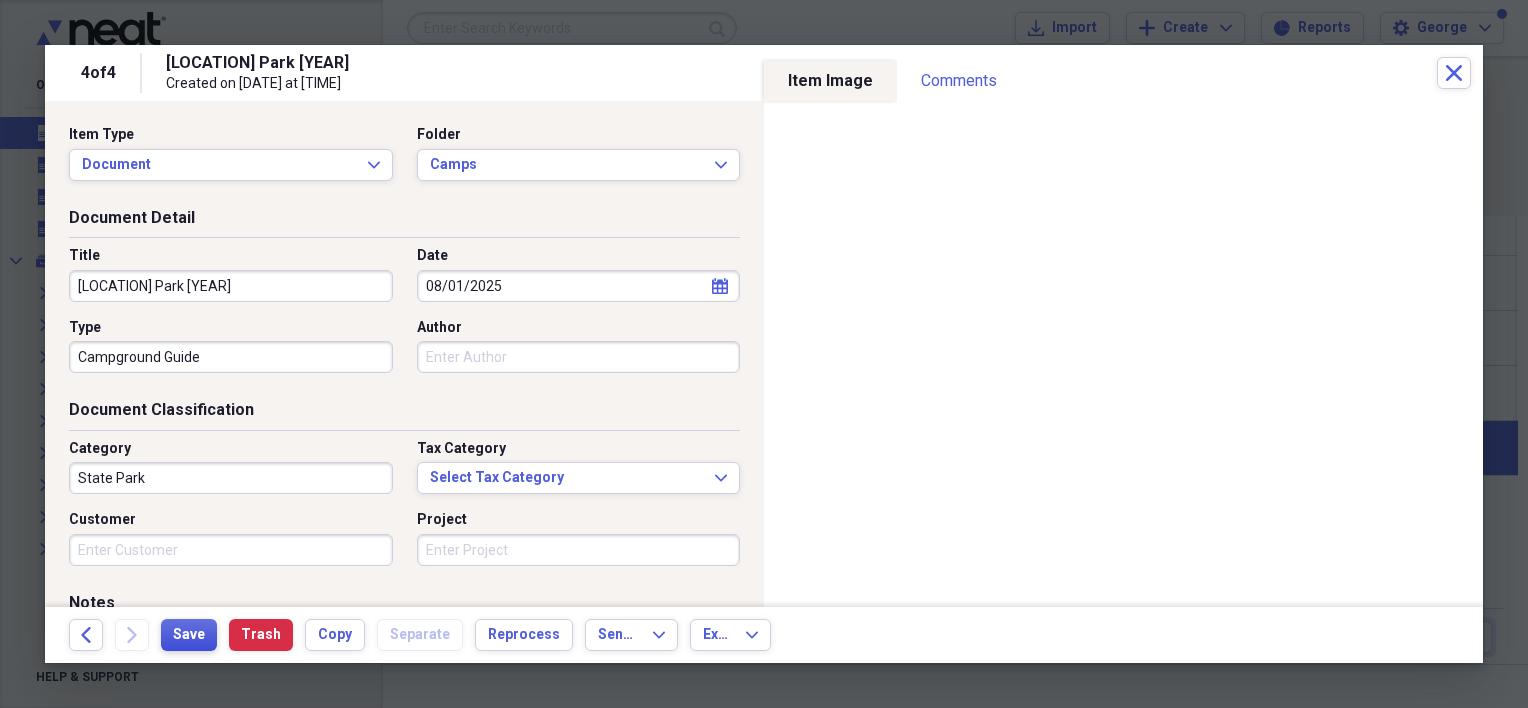click on "Save" at bounding box center (189, 635) 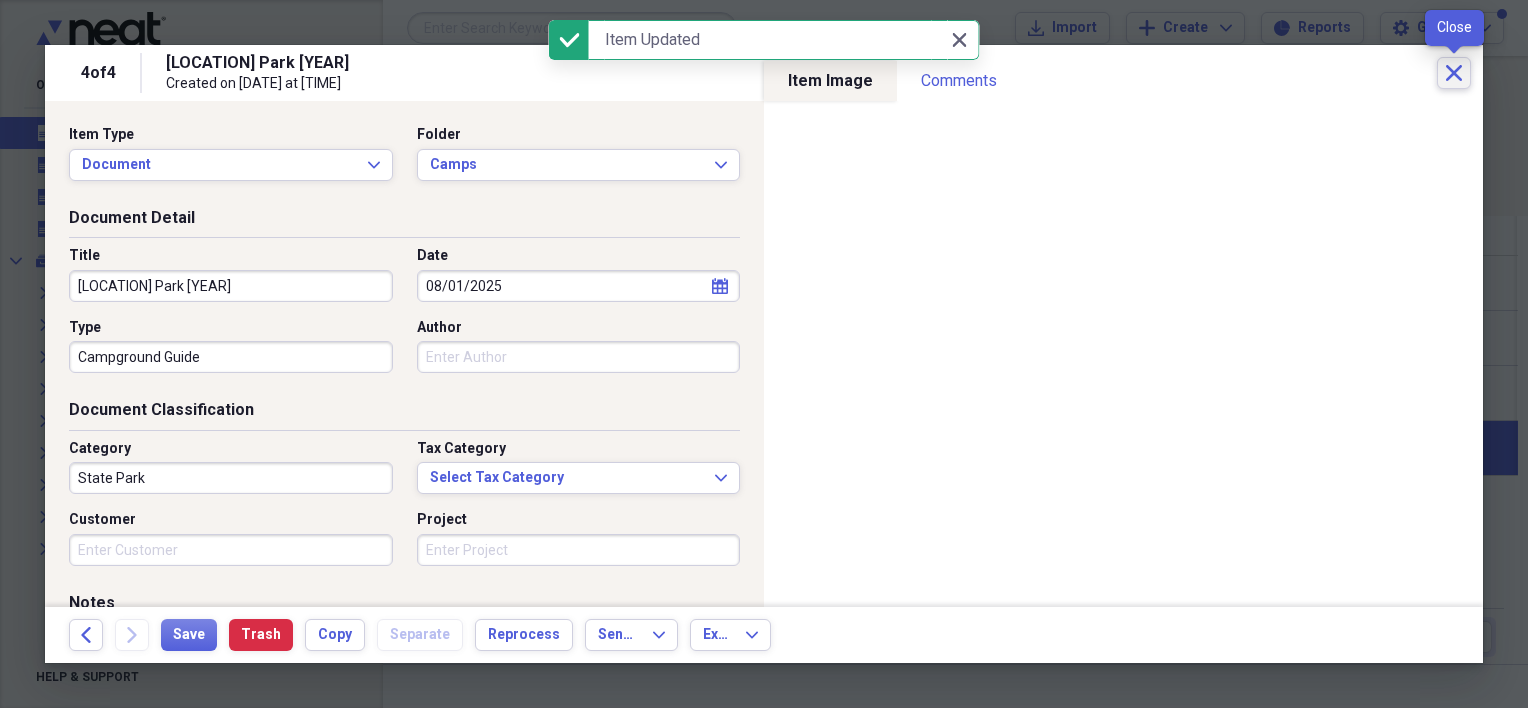 click on "Close" at bounding box center [1454, 73] 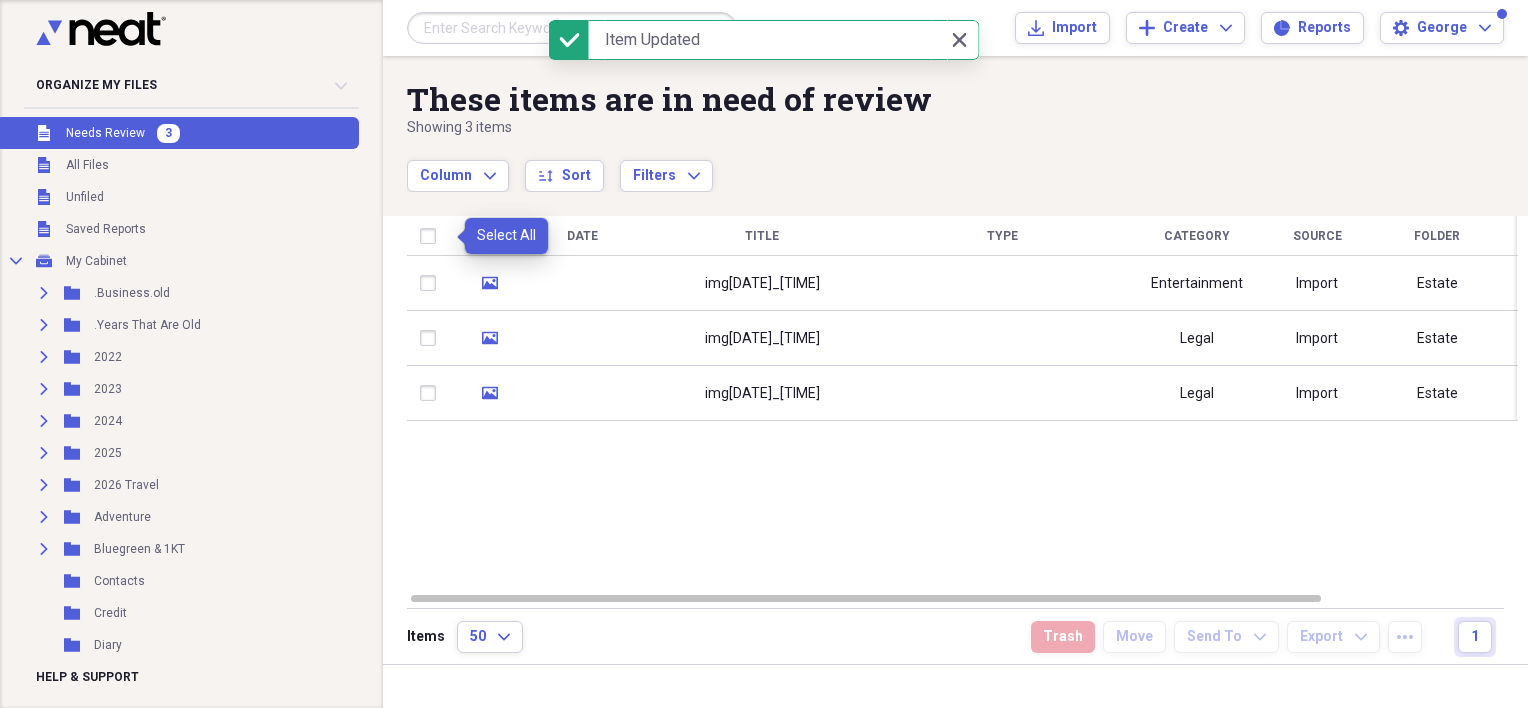 click at bounding box center [432, 236] 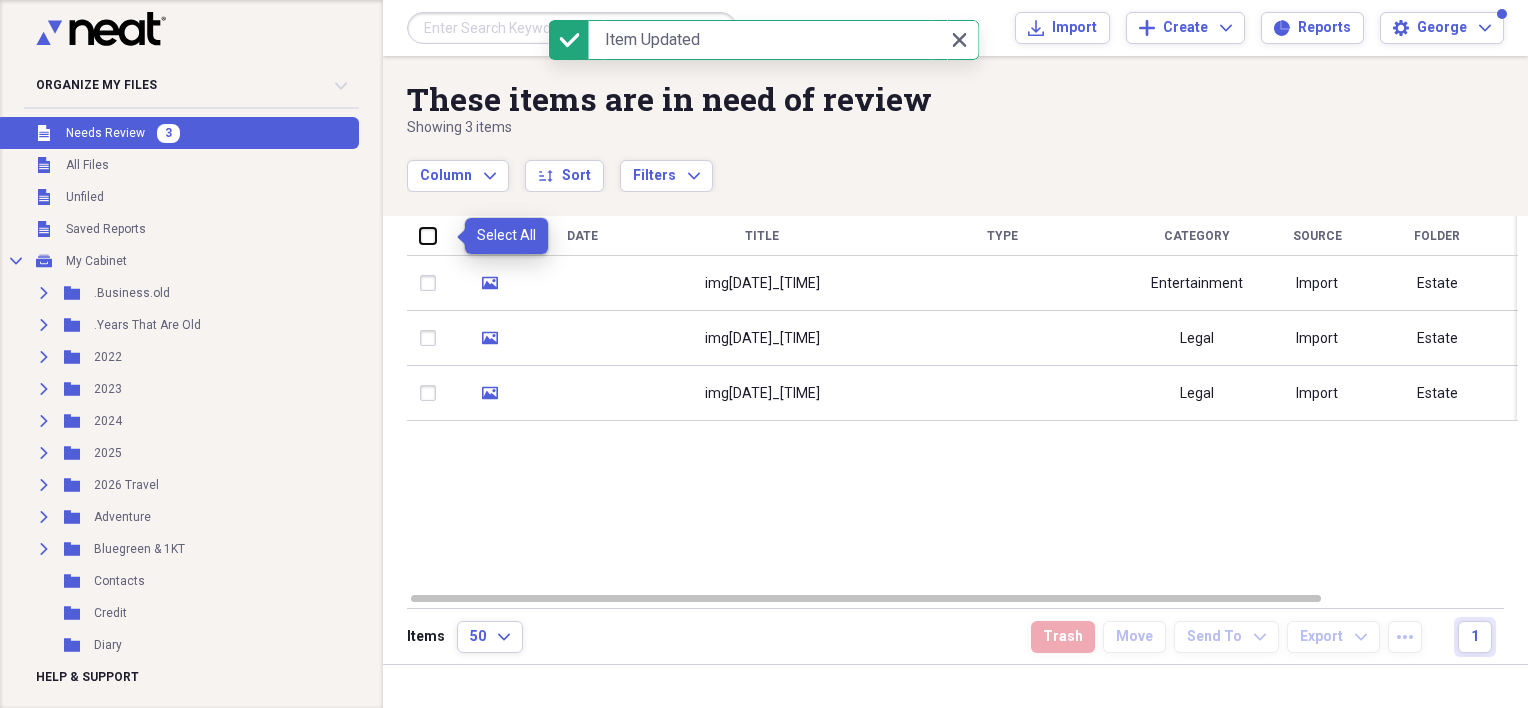 click at bounding box center (420, 235) 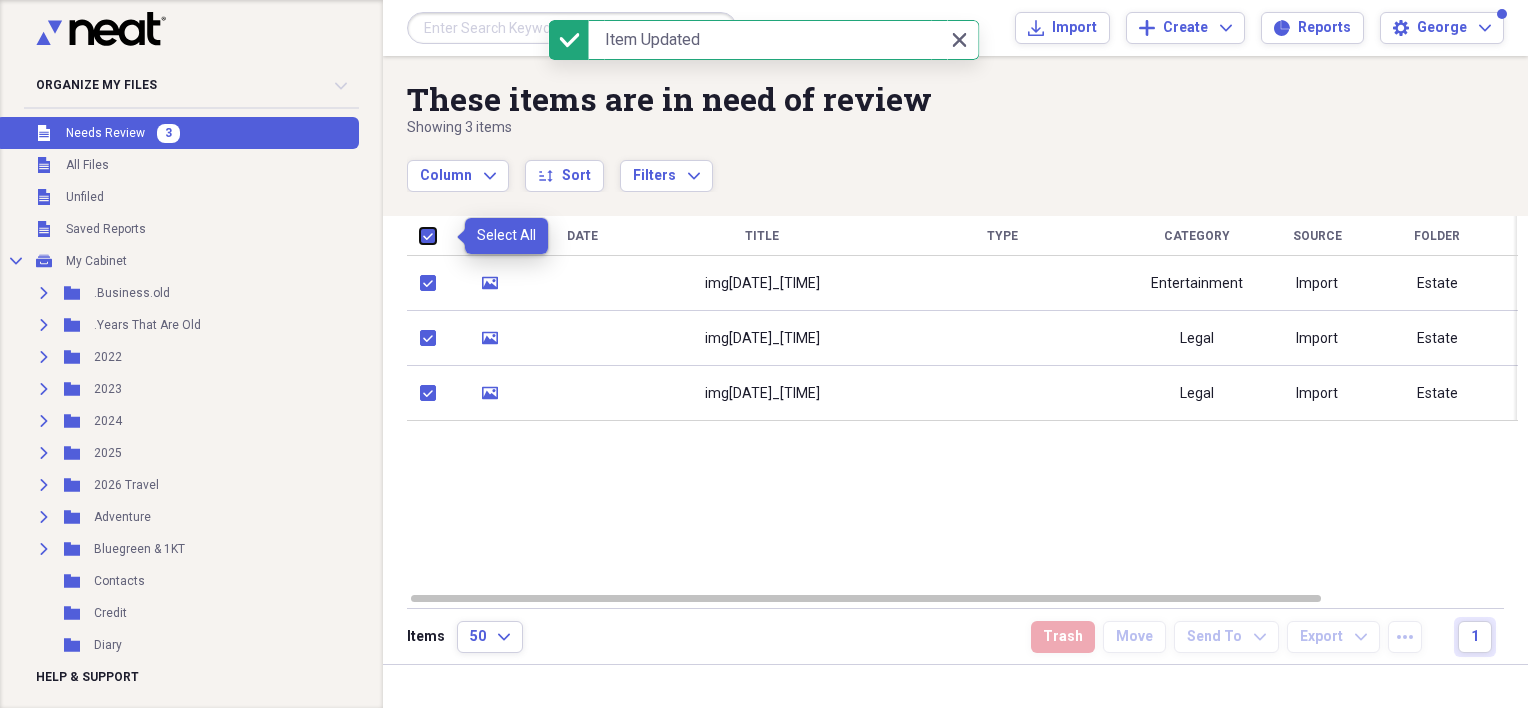 checkbox on "true" 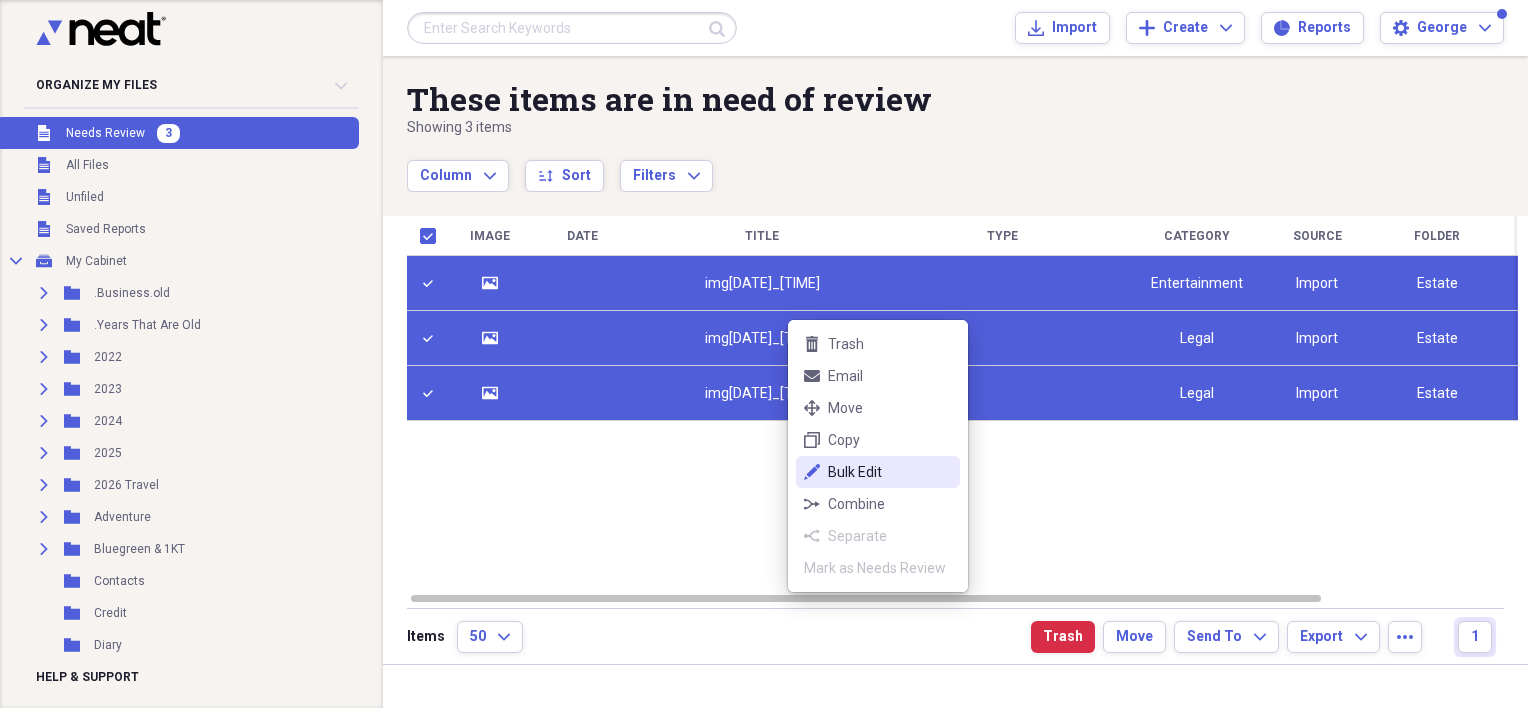click on "edit" 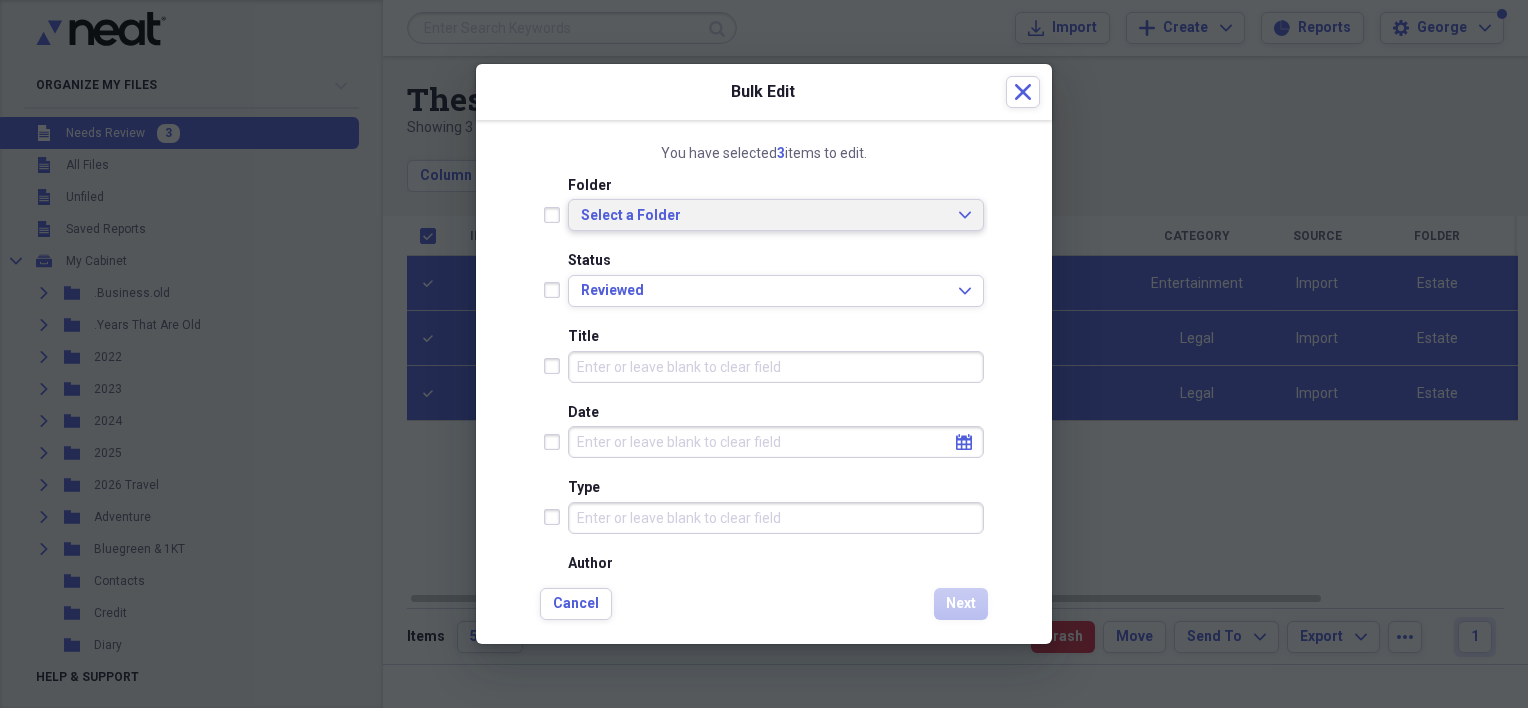 click on "Select a Folder" at bounding box center [764, 216] 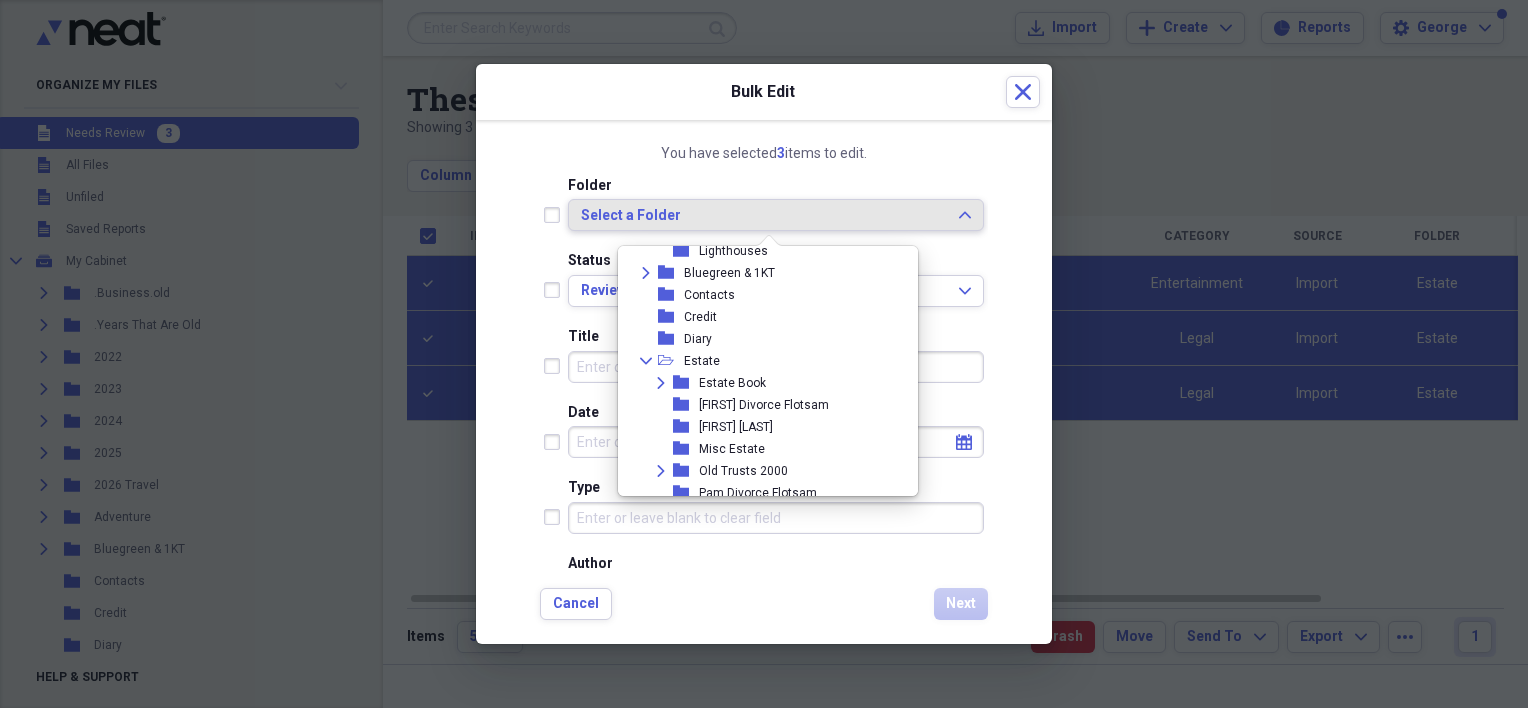 scroll, scrollTop: 536, scrollLeft: 0, axis: vertical 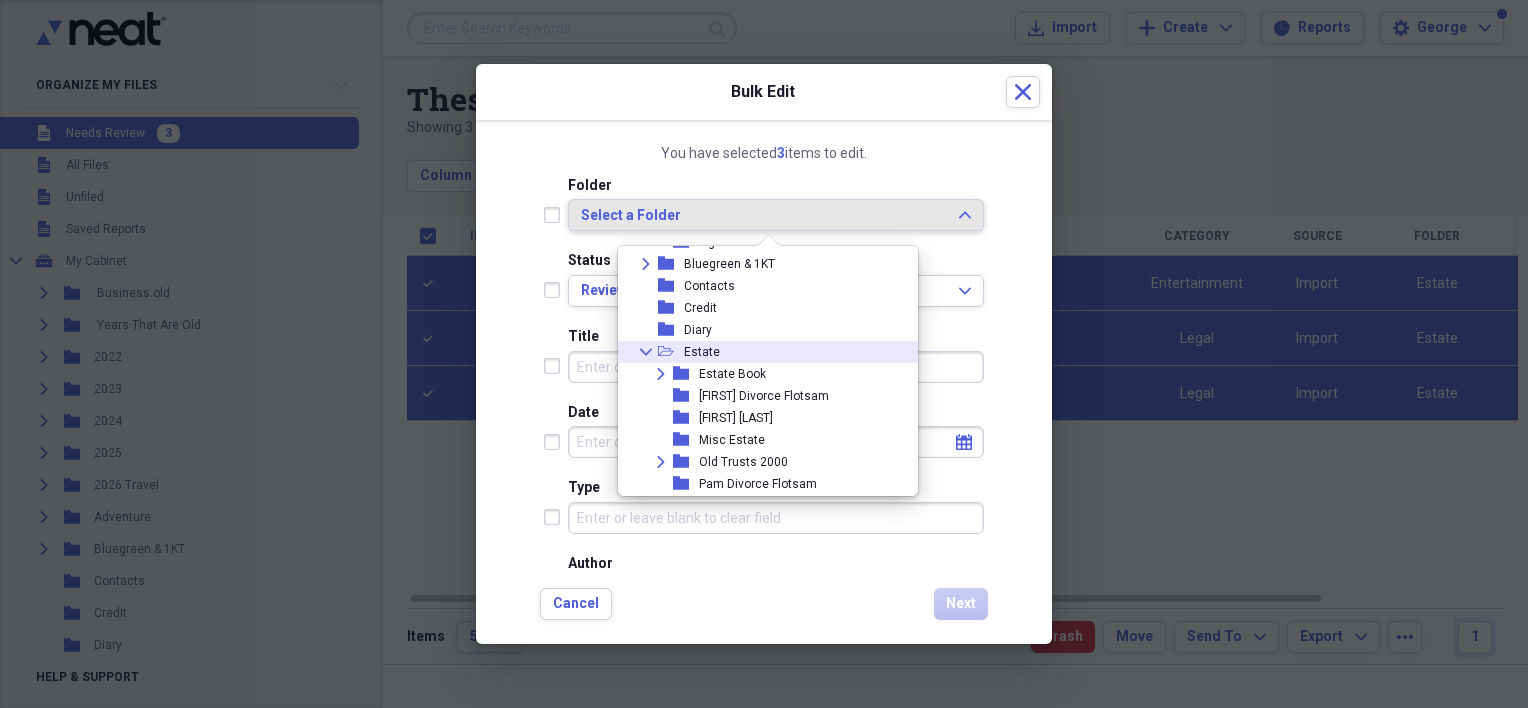 click on "Collapse open-folder Estate" at bounding box center (760, 352) 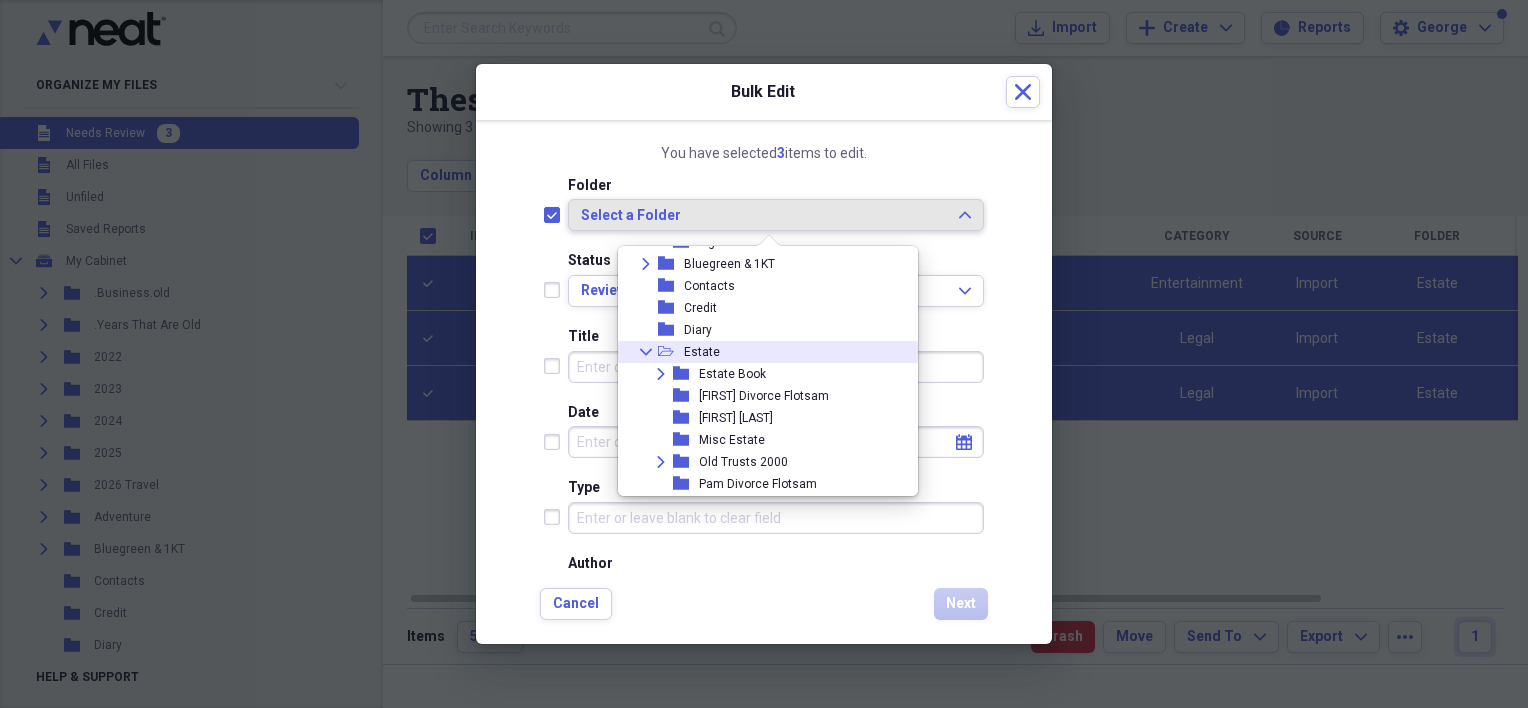 checkbox on "true" 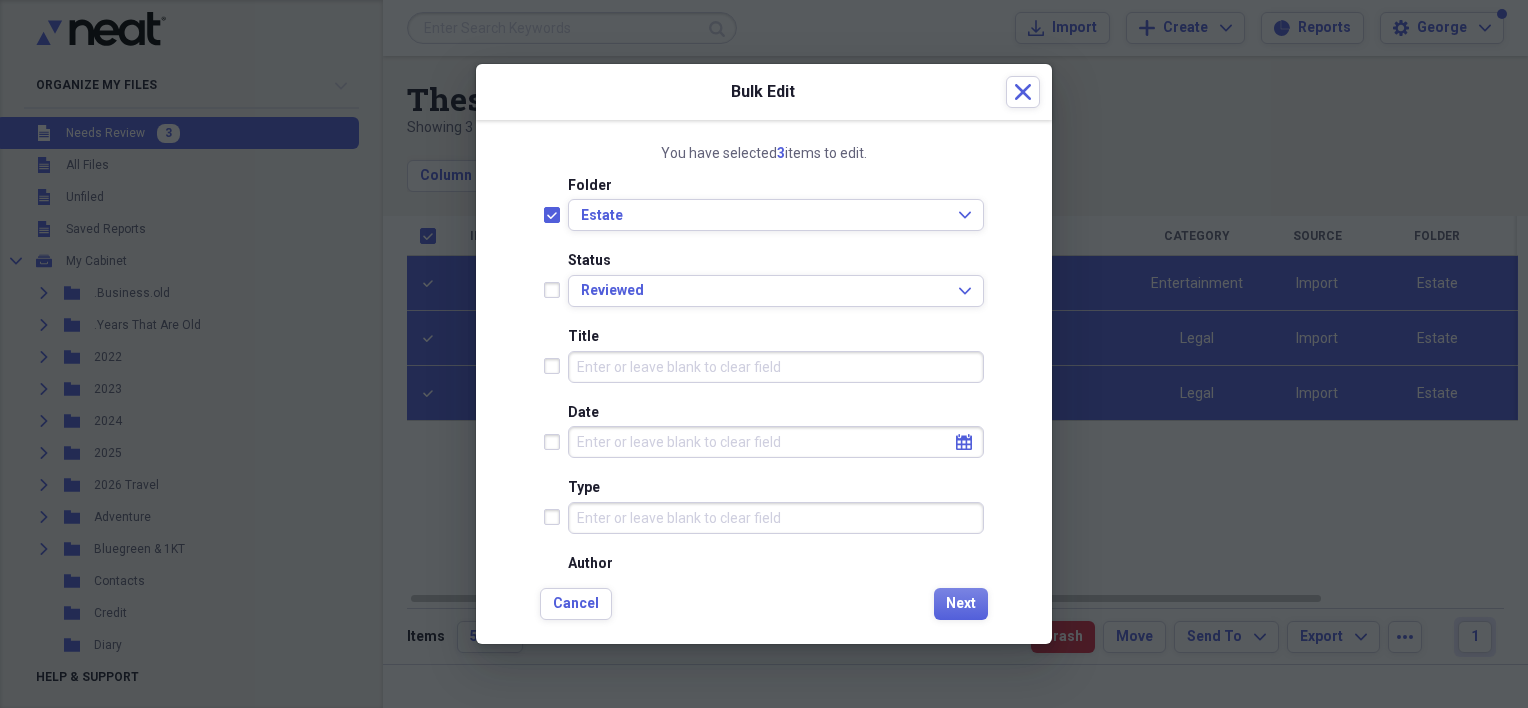 click on "Title" at bounding box center [776, 367] 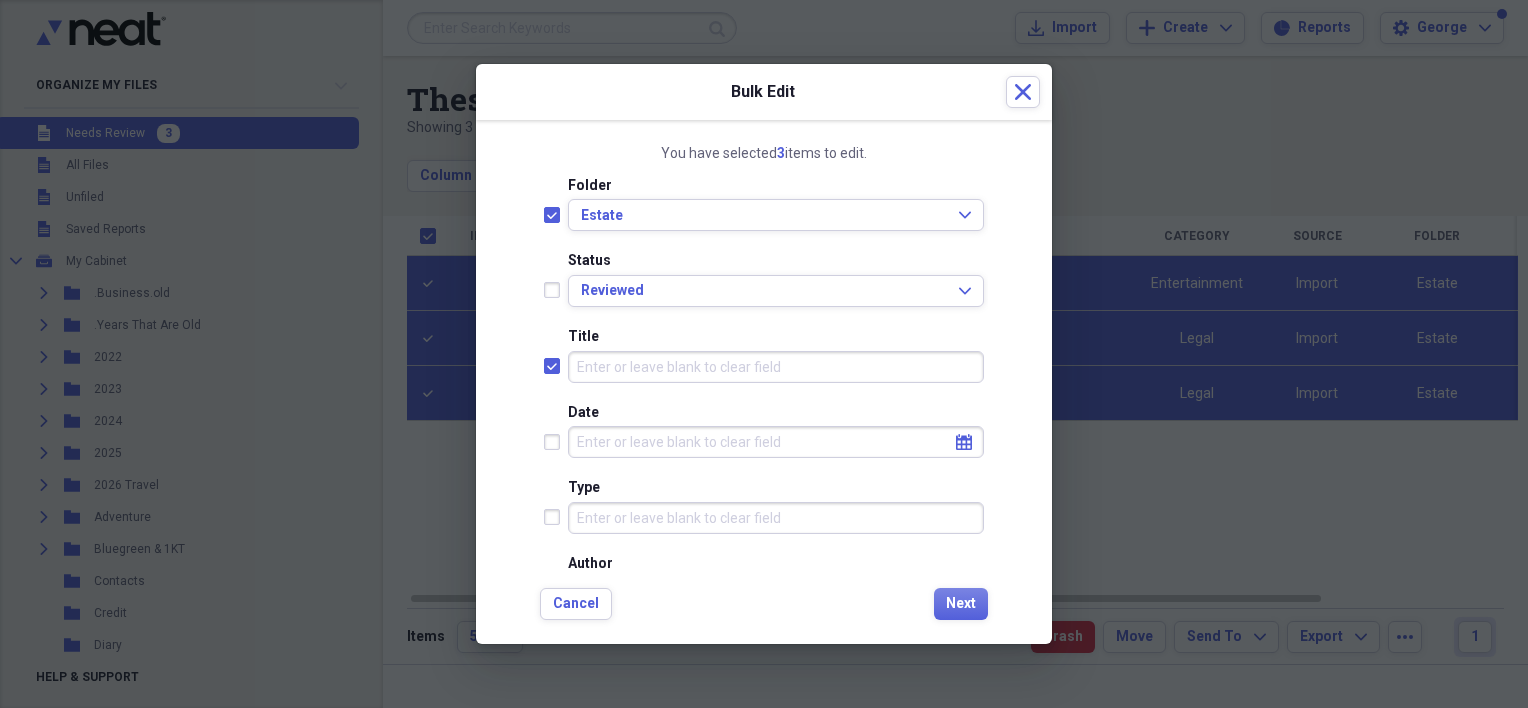 checkbox on "true" 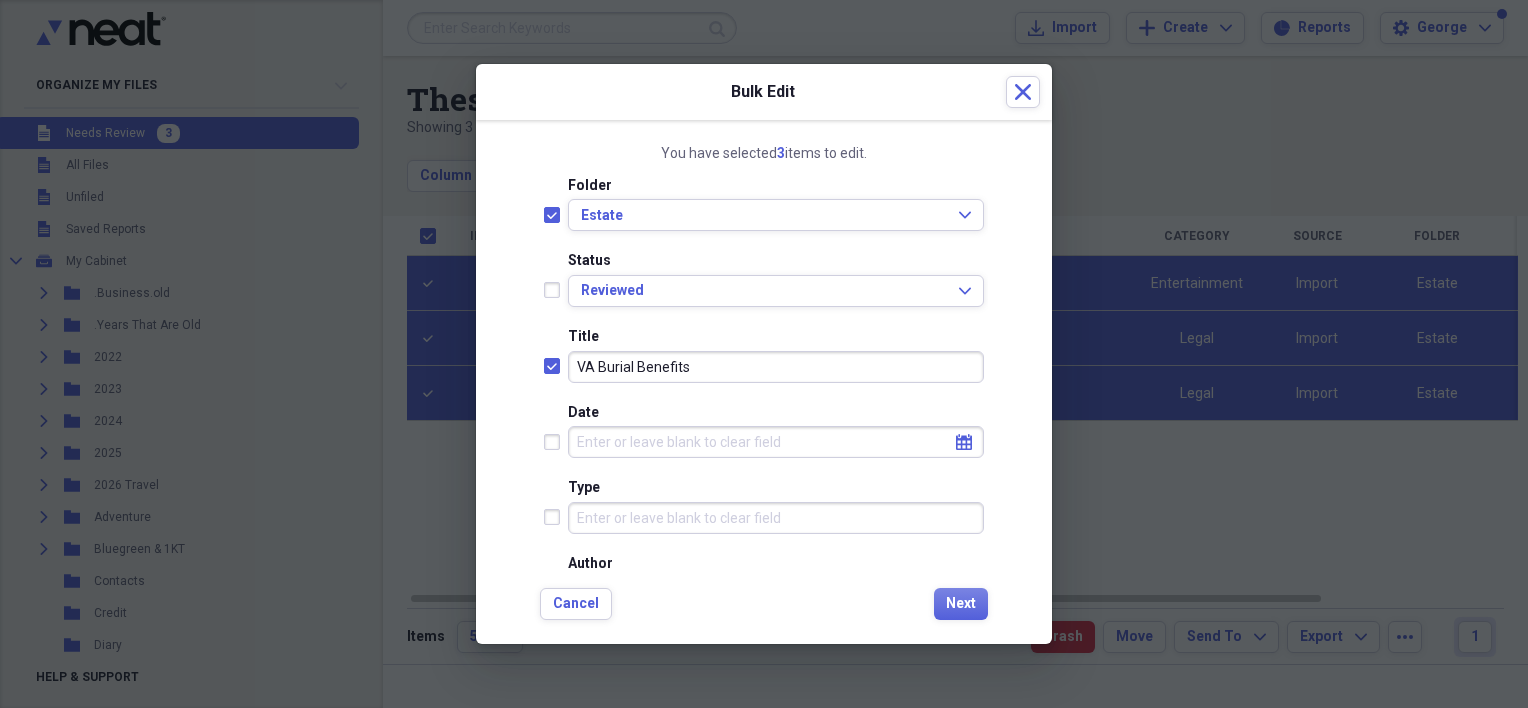 type on "VA Burial Benefits" 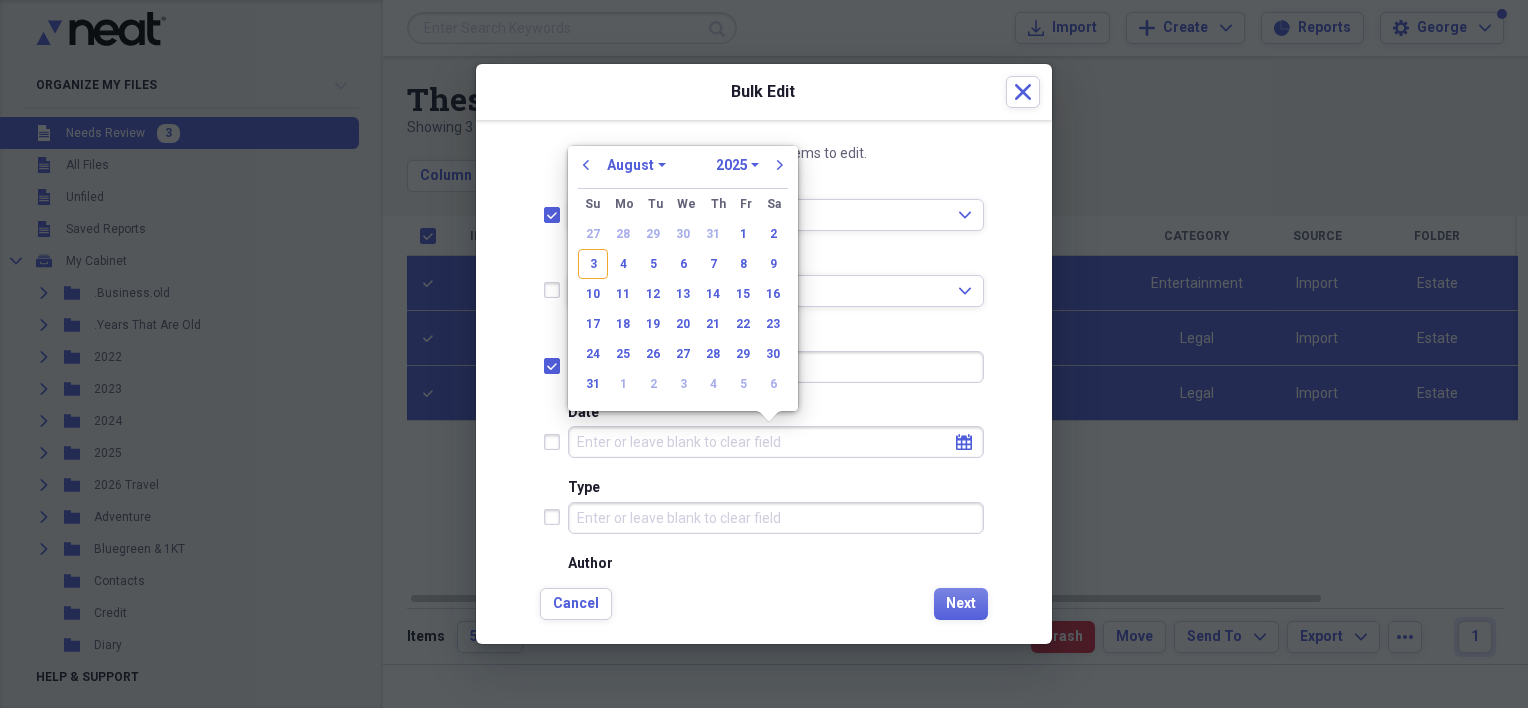 click on "You have selected  [NUMBER]  items to edit. Folder Estate Expand Status Reviewed Expand Title VA Burial Benefits Date calendar Calendar Type Author Category Tax Category No Form - Non-deductible Expand Customer Project Notes Cancel Next" at bounding box center (764, 382) 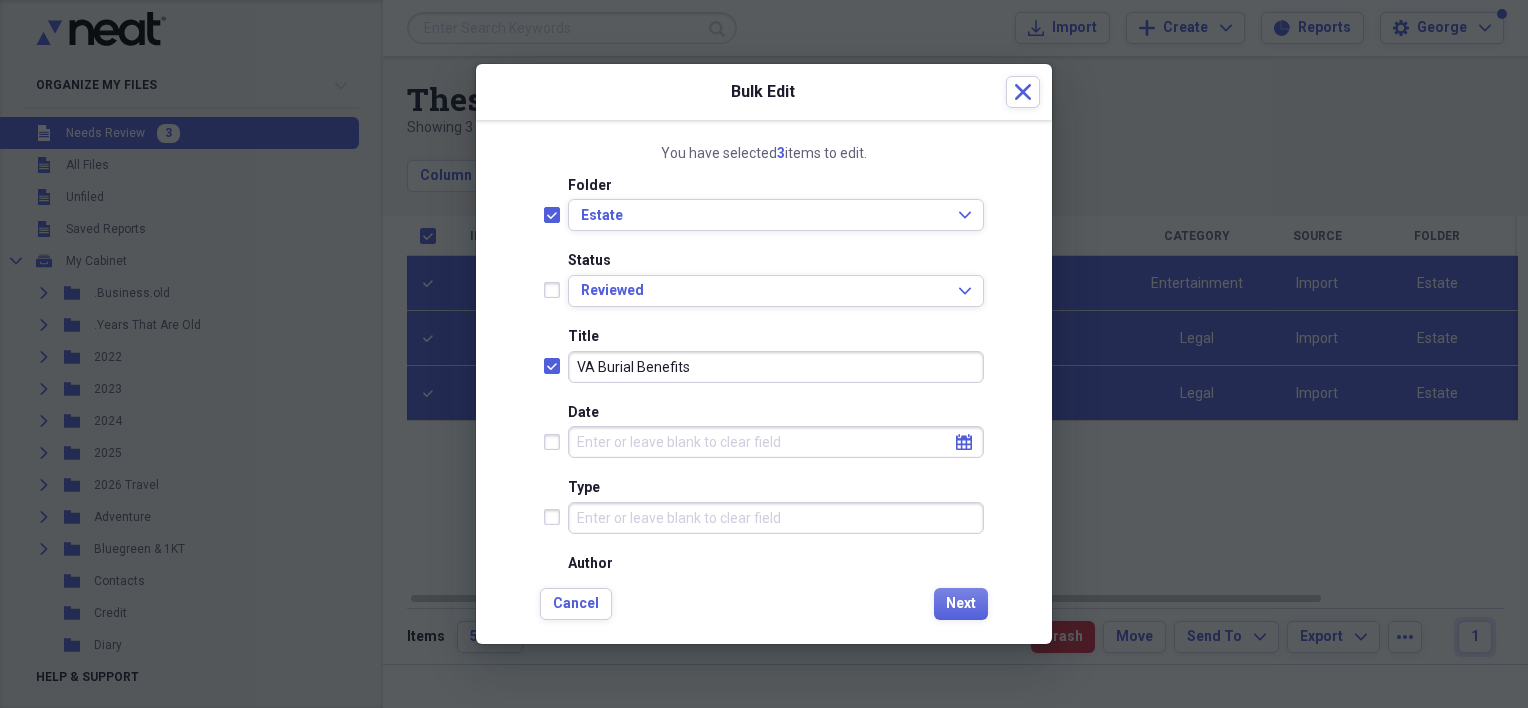 click on "Date" at bounding box center (776, 442) 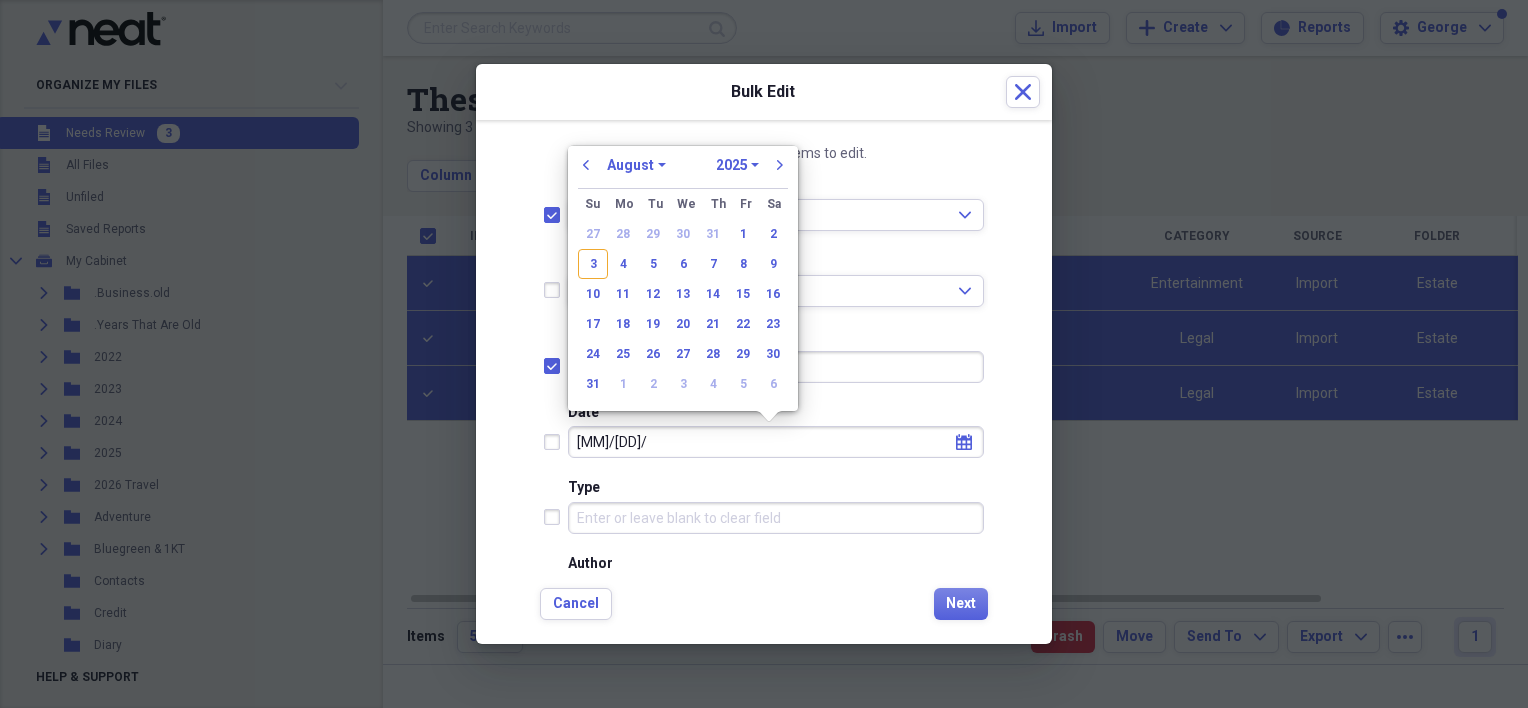 type on "11/20/2" 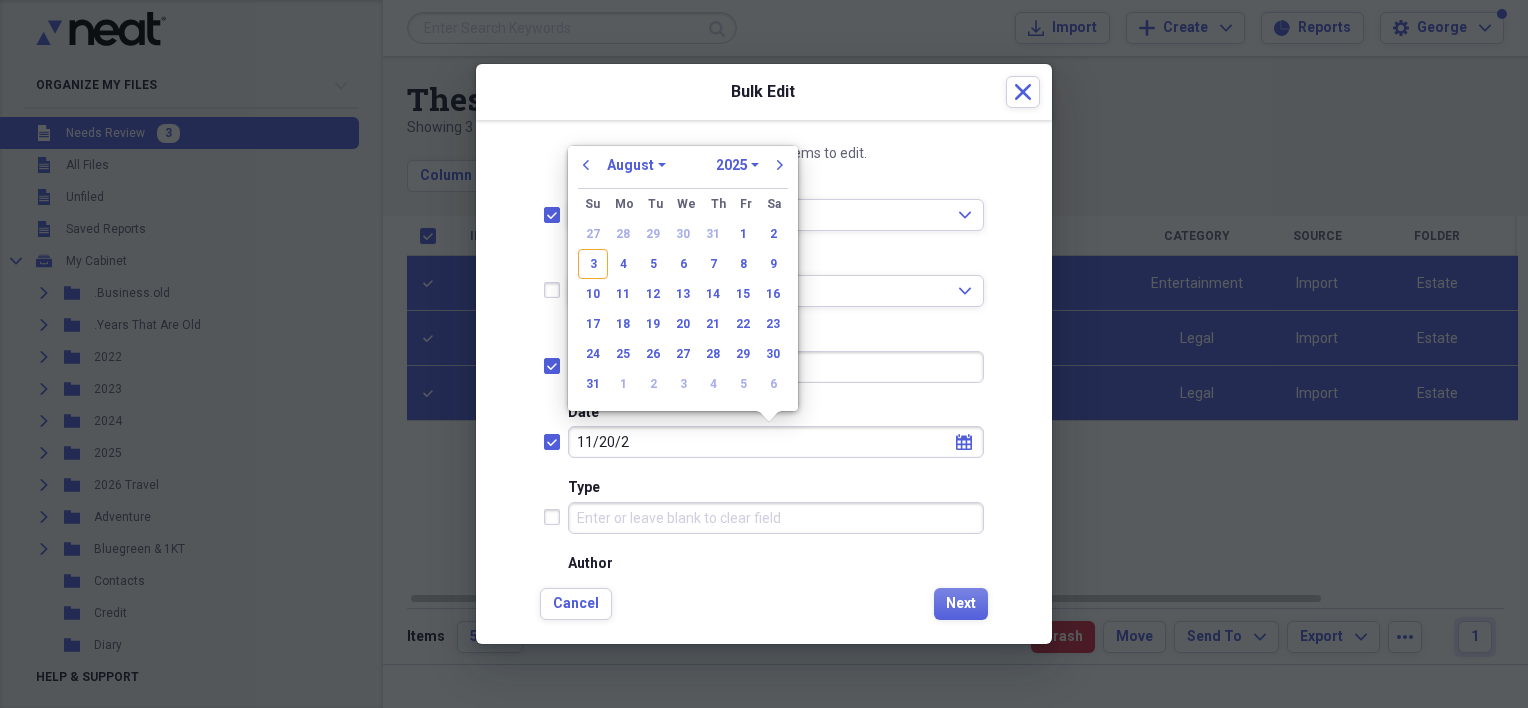 checkbox on "true" 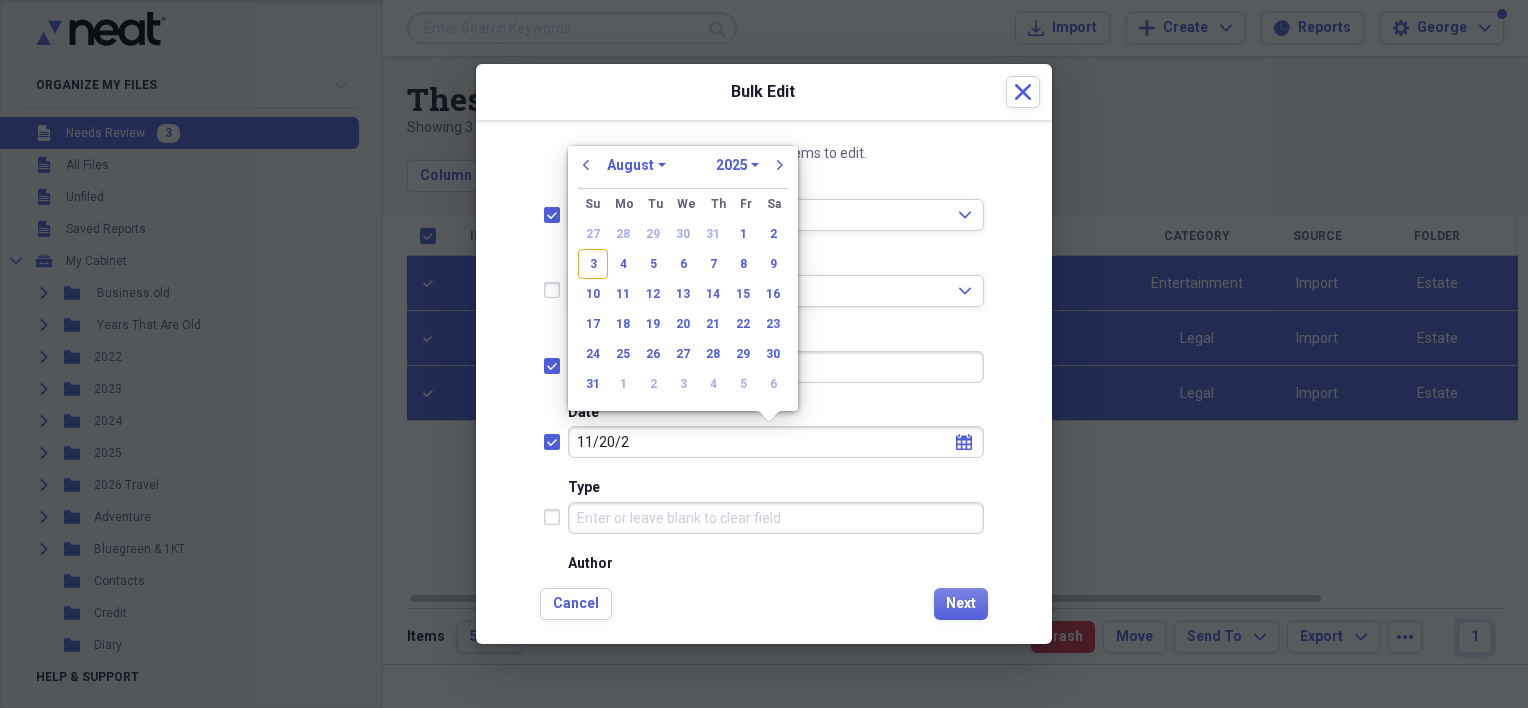 type on "[MM]/[DD]/[YY]" 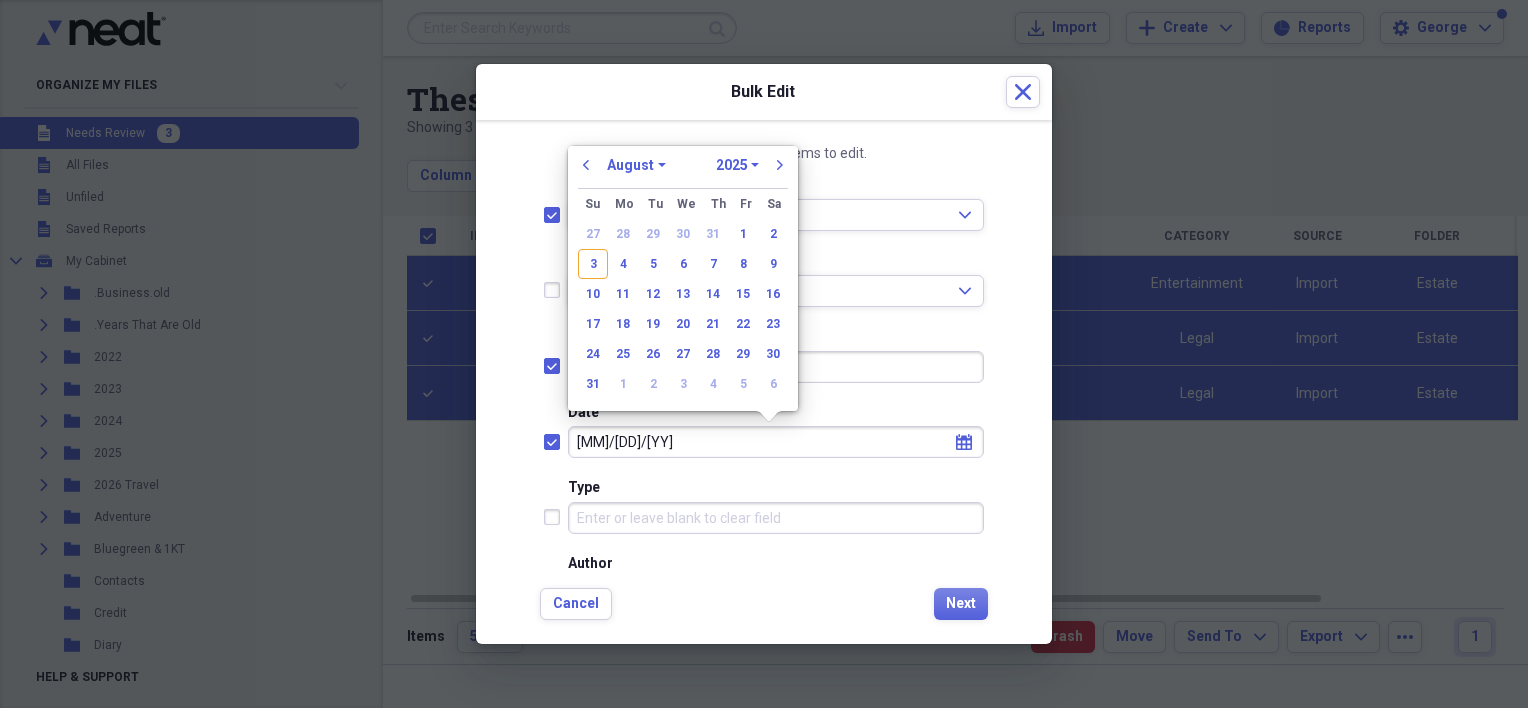 select on "10" 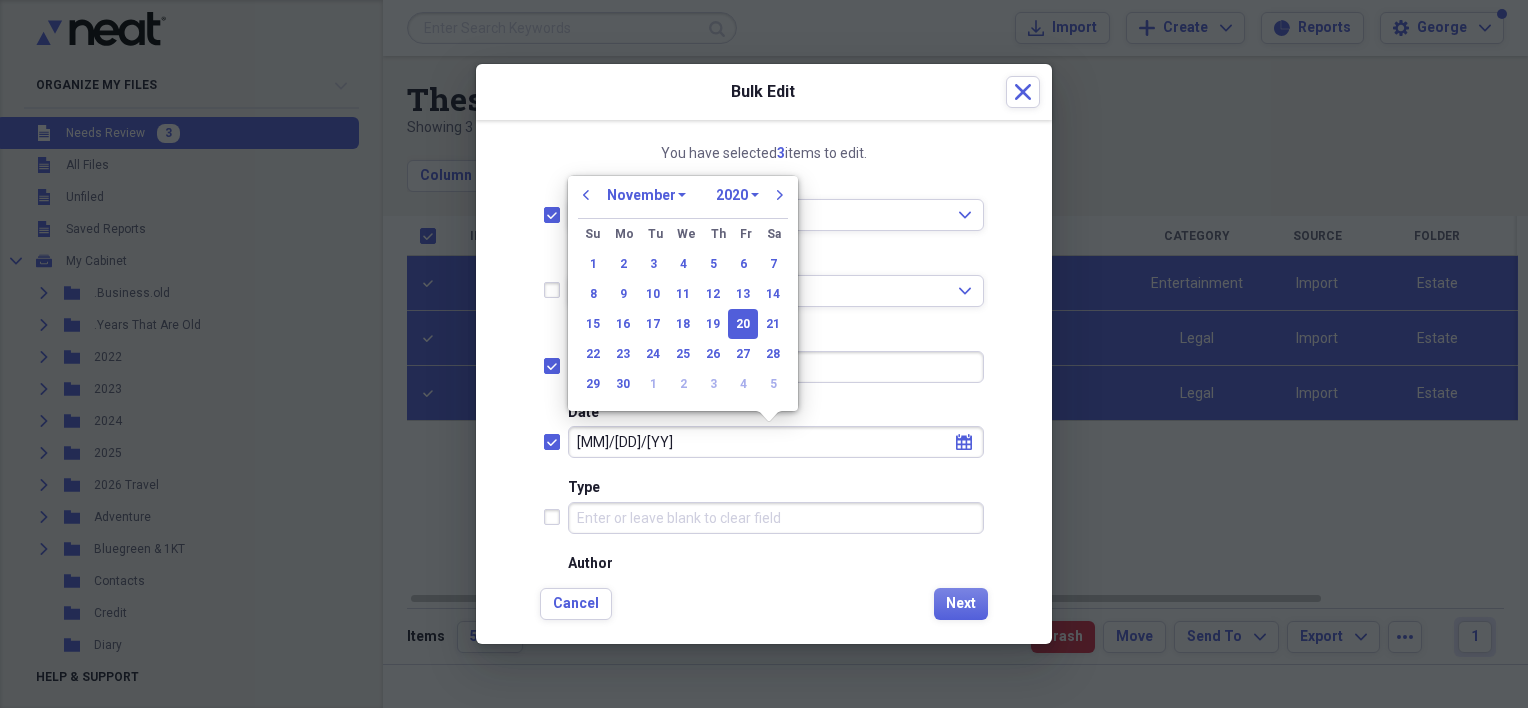 type on "[MM]/[DD]/[YYYY]" 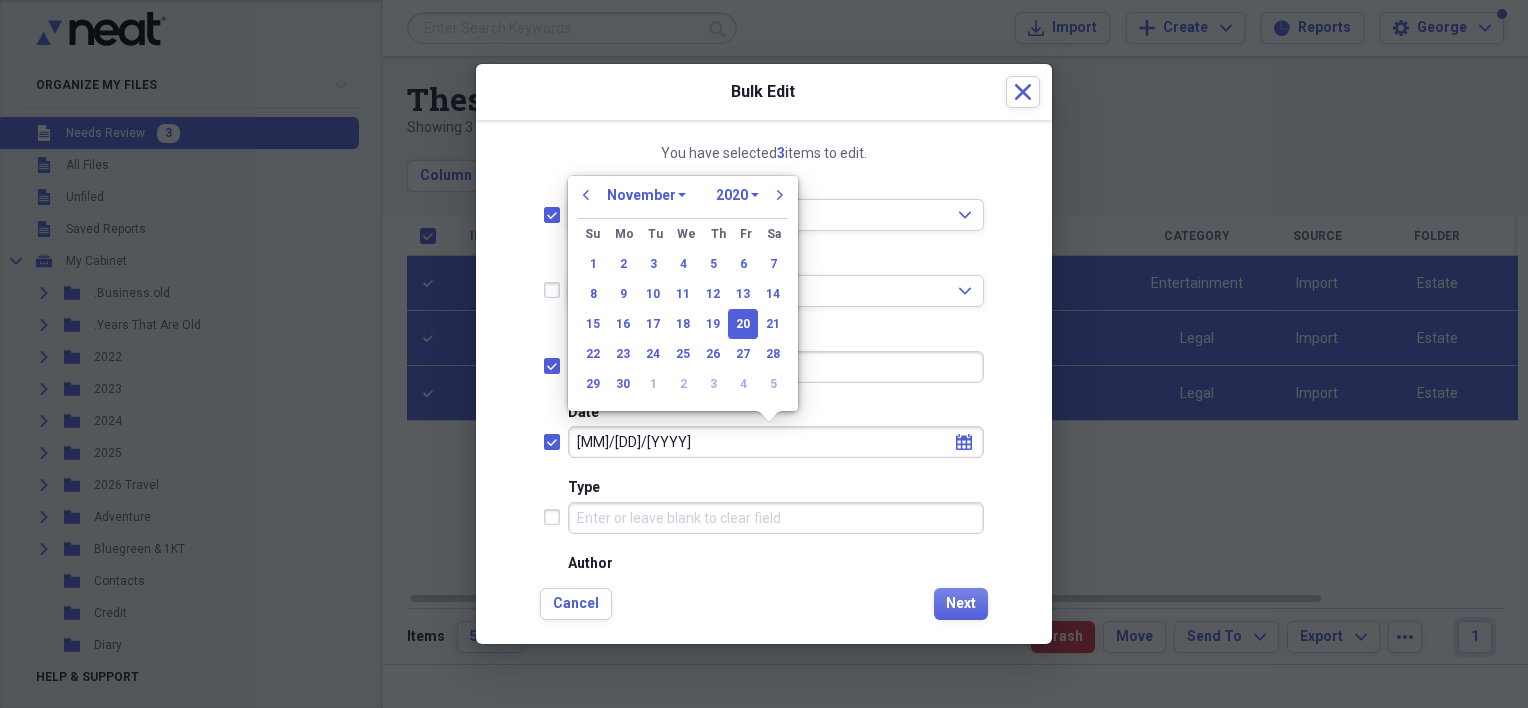 click on "You have selected  [NUMBER]  items to edit. Folder Estate Expand Status Reviewed Expand Title VA Burial Benefits Date [MM]/[DD]/[YYYY] calendar Calendar Type Author Category Tax Category No Form - Non-deductible Expand Customer Project Notes Cancel Next" at bounding box center (764, 382) 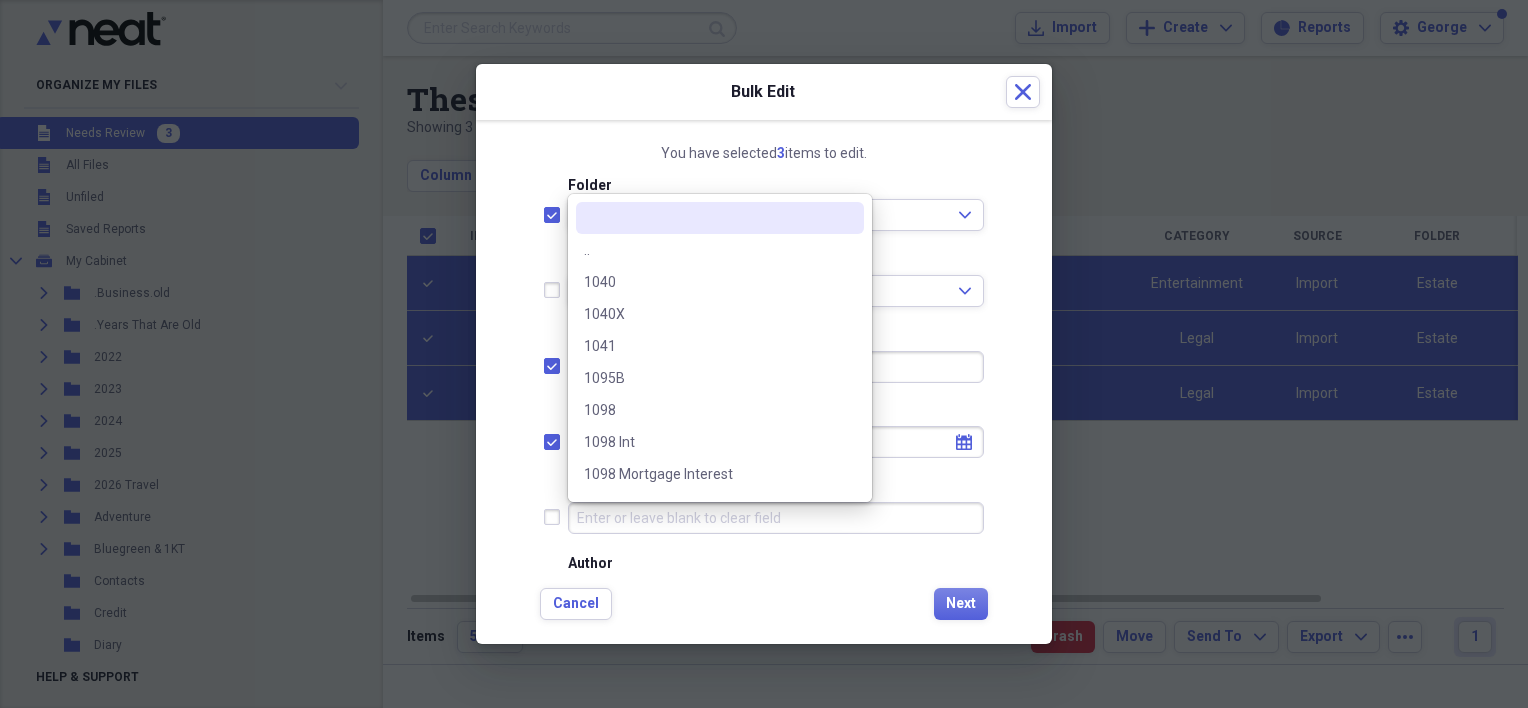 click on "Type" at bounding box center (776, 518) 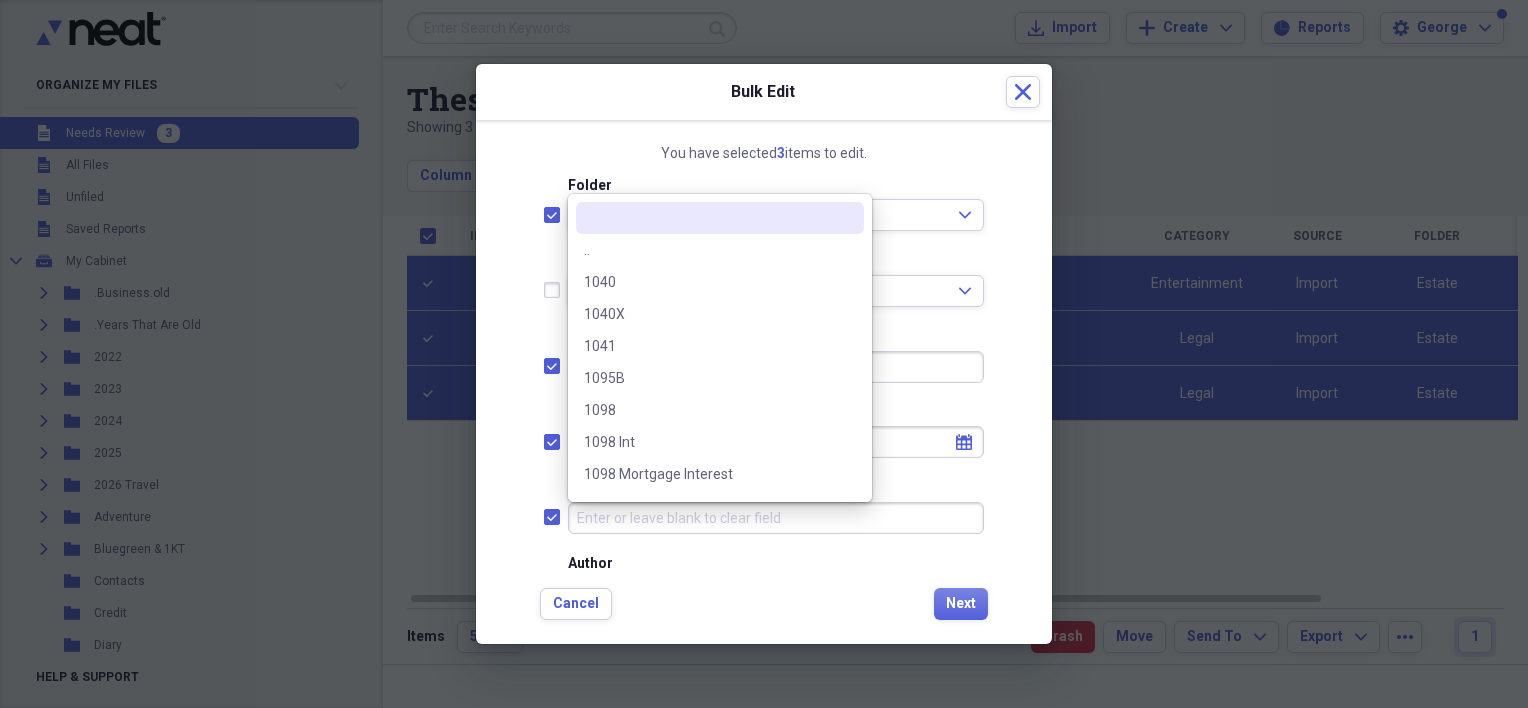 checkbox on "true" 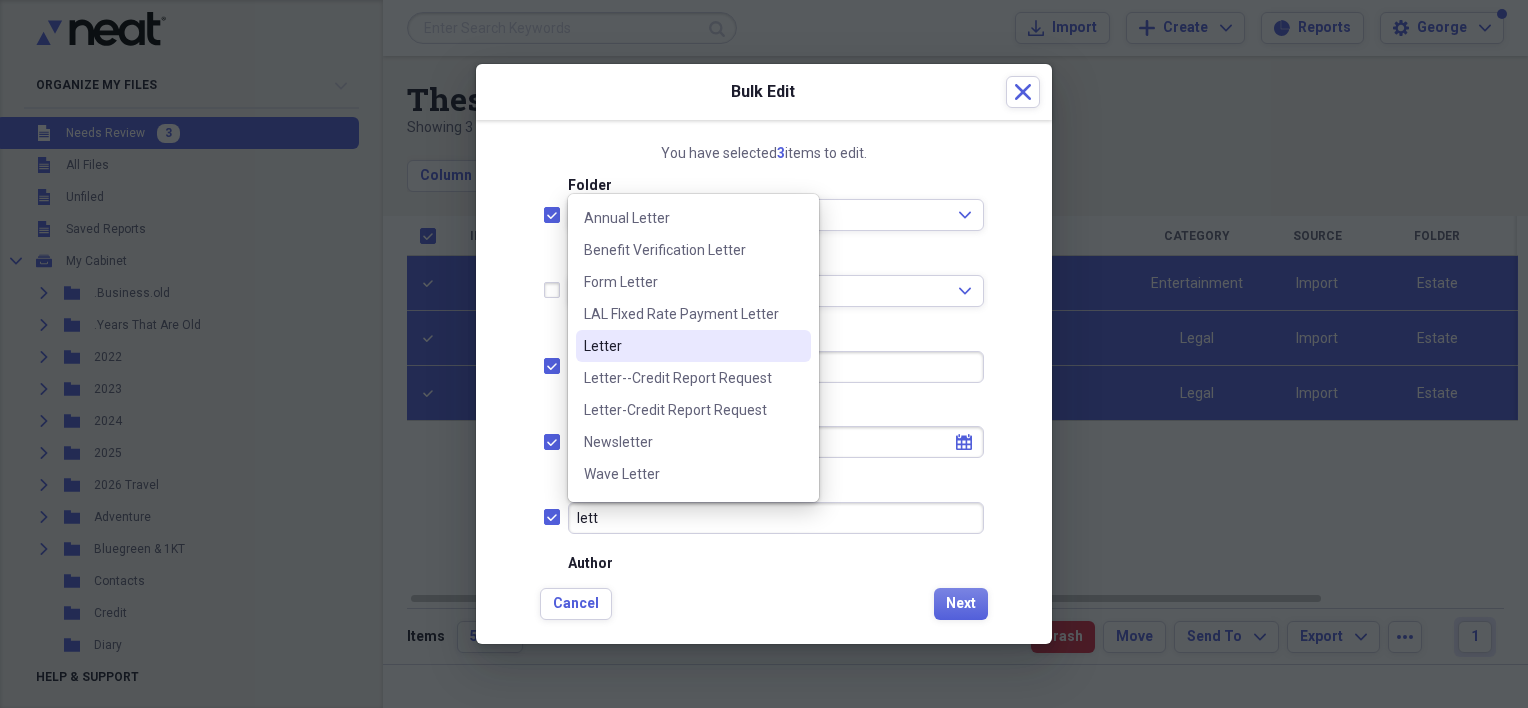 click on "Letter" at bounding box center (681, 346) 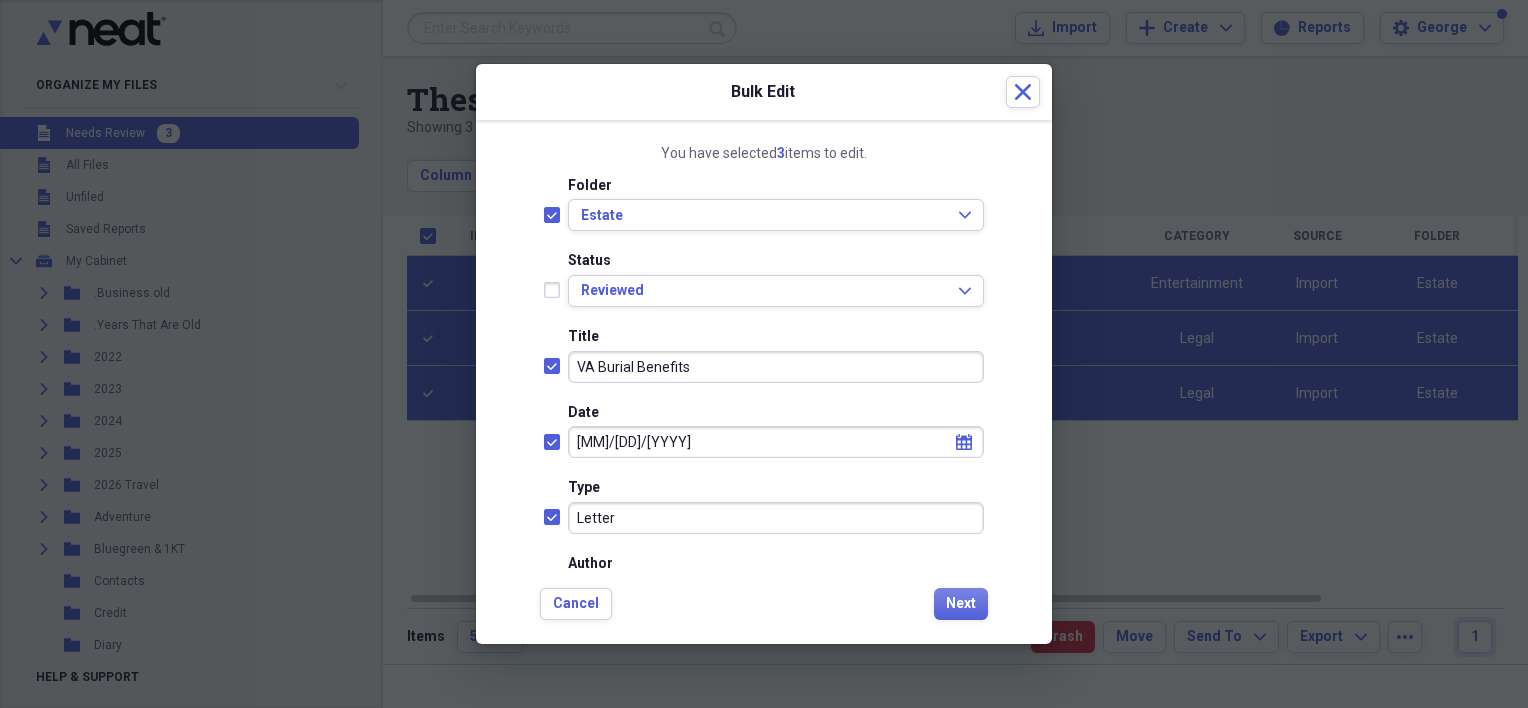 scroll, scrollTop: 200, scrollLeft: 0, axis: vertical 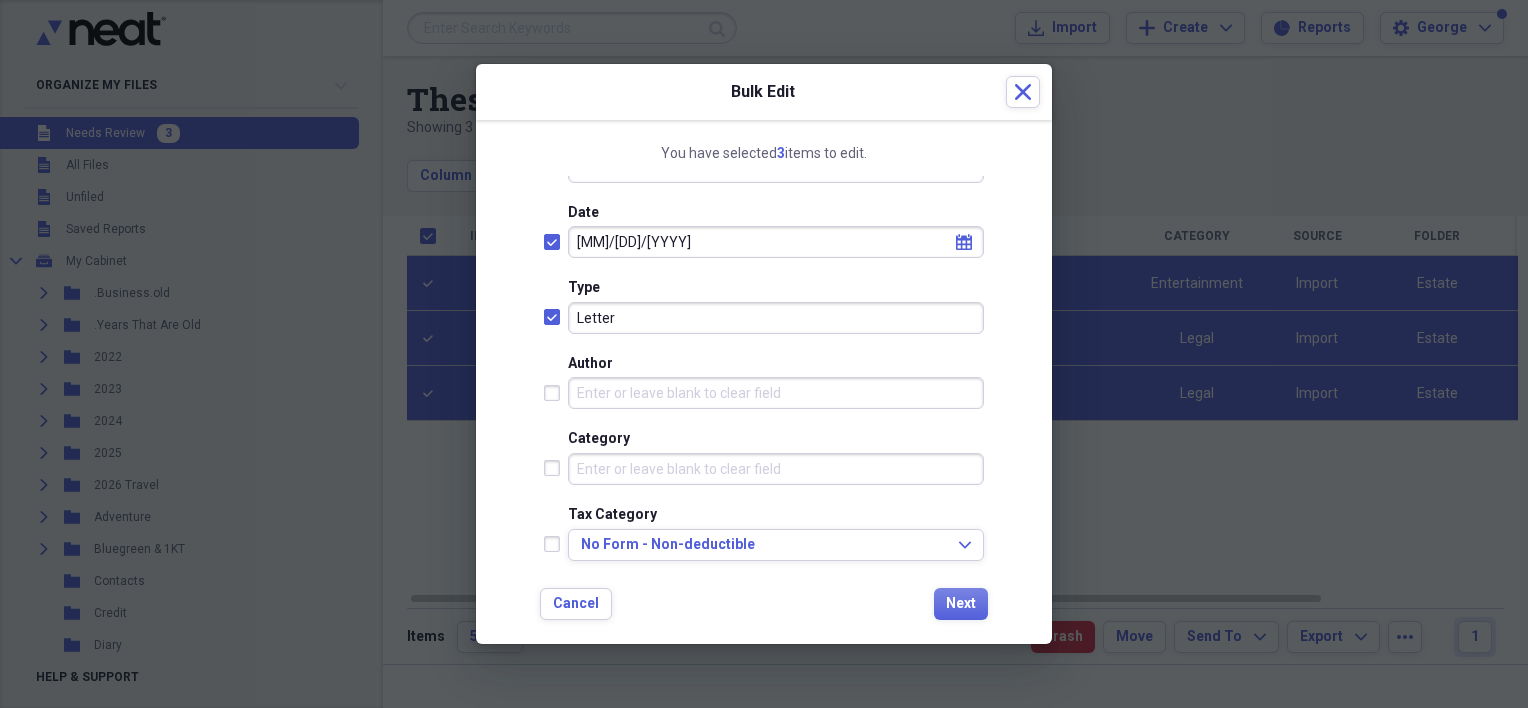 click on "Category" at bounding box center (776, 469) 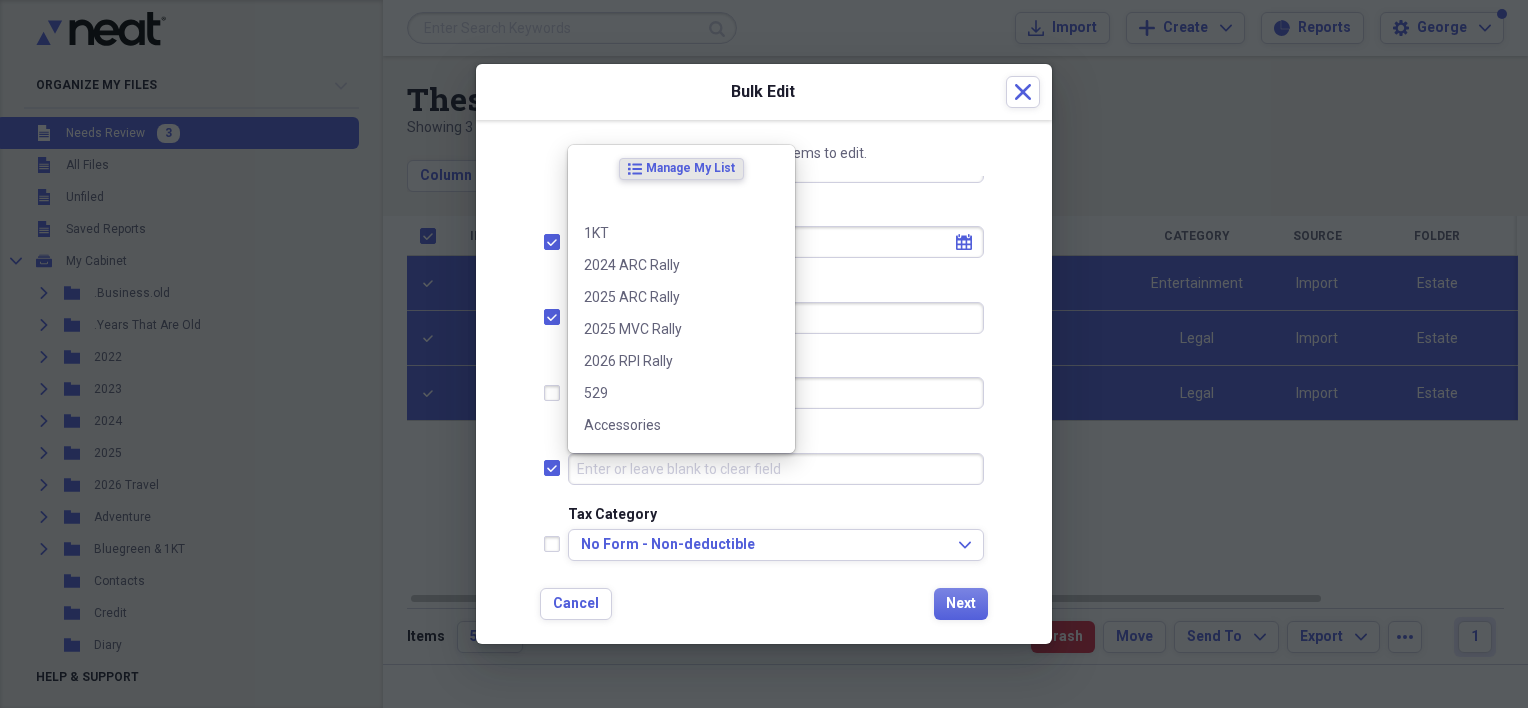checkbox on "true" 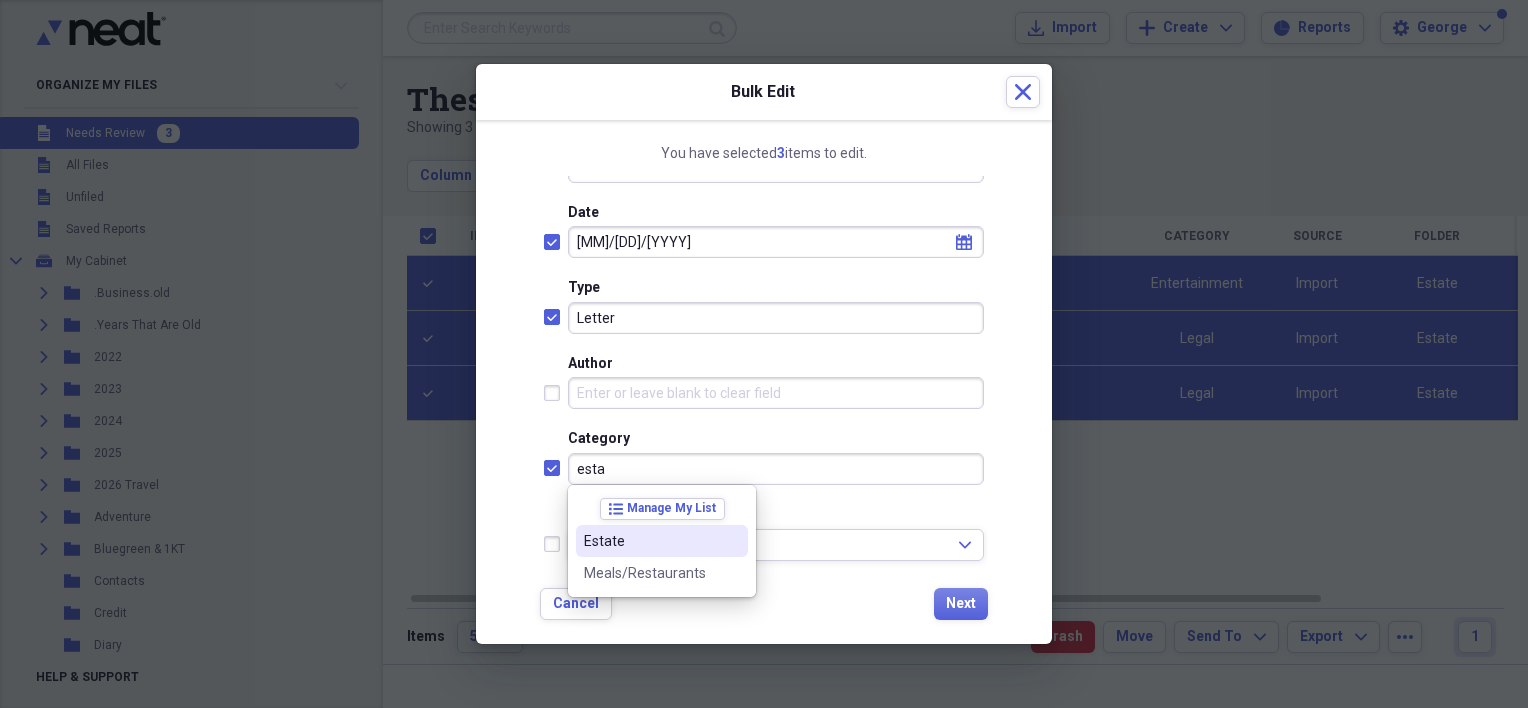 click on "Estate" at bounding box center (662, 541) 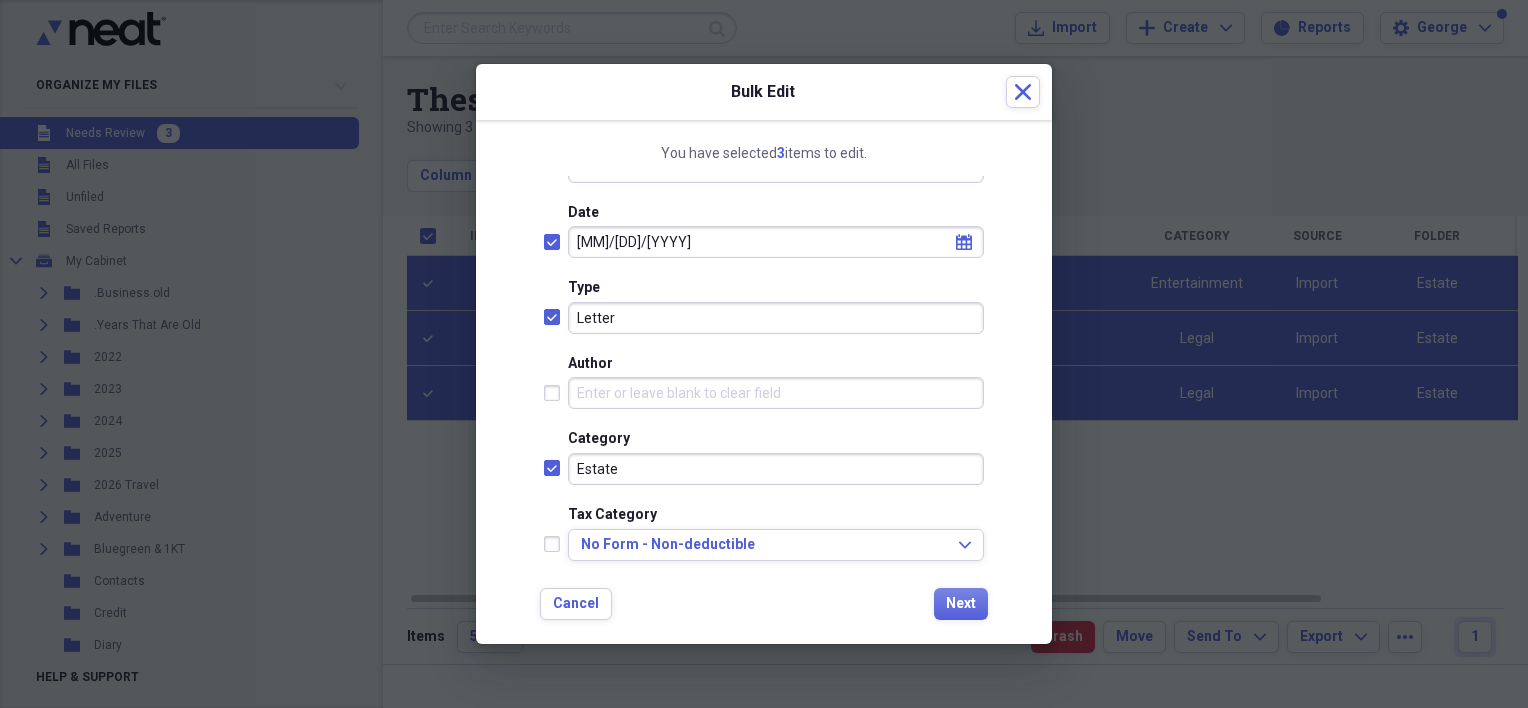 scroll, scrollTop: 444, scrollLeft: 0, axis: vertical 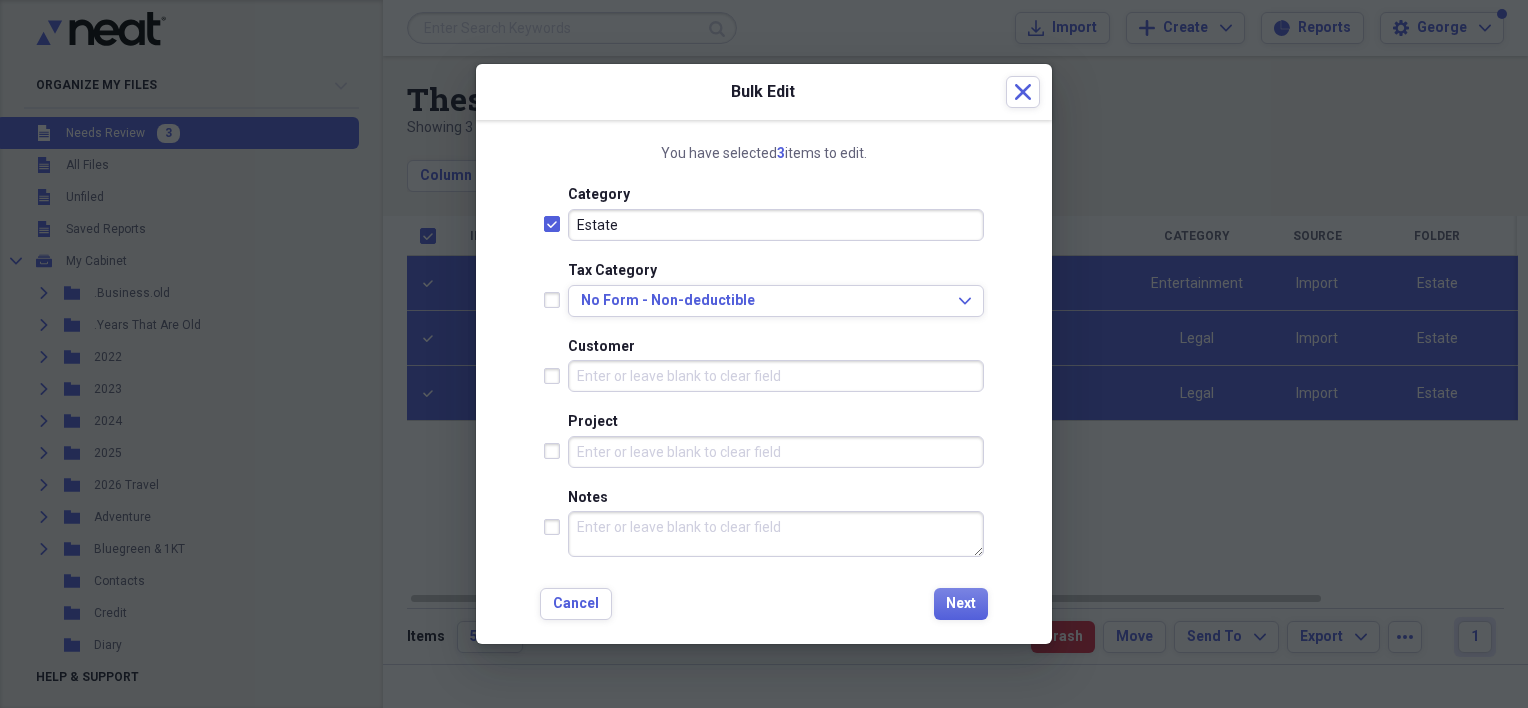 click on "Project" at bounding box center [776, 452] 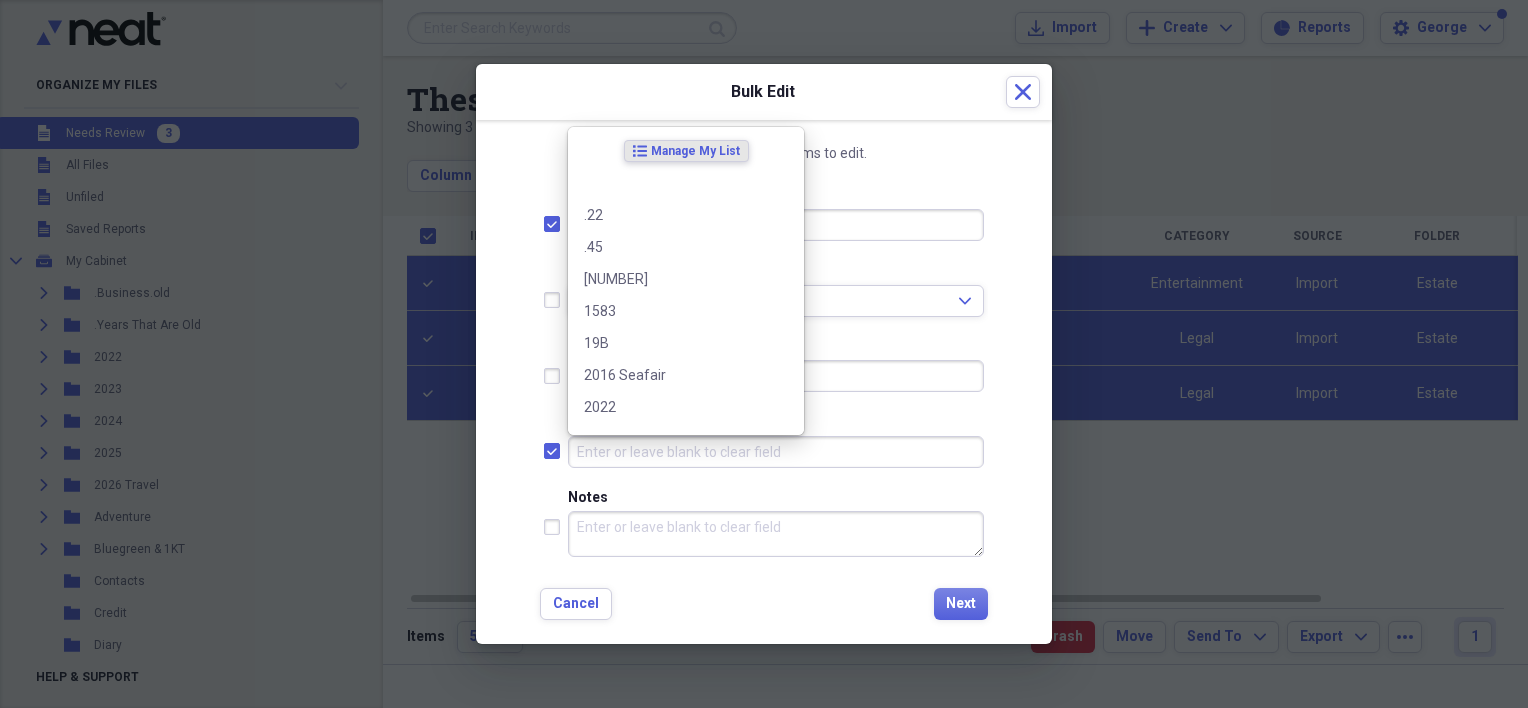 checkbox on "true" 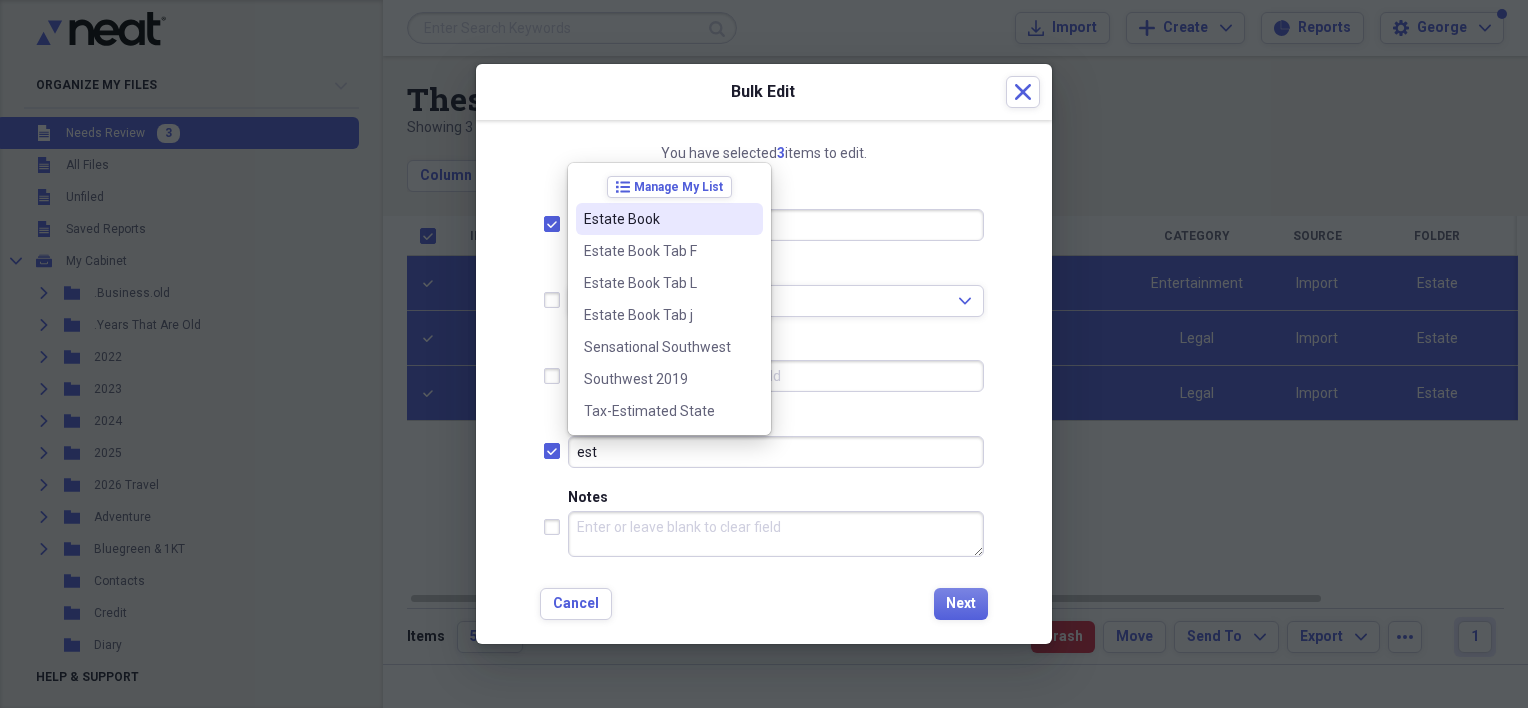 click on "Estate Book" at bounding box center (657, 219) 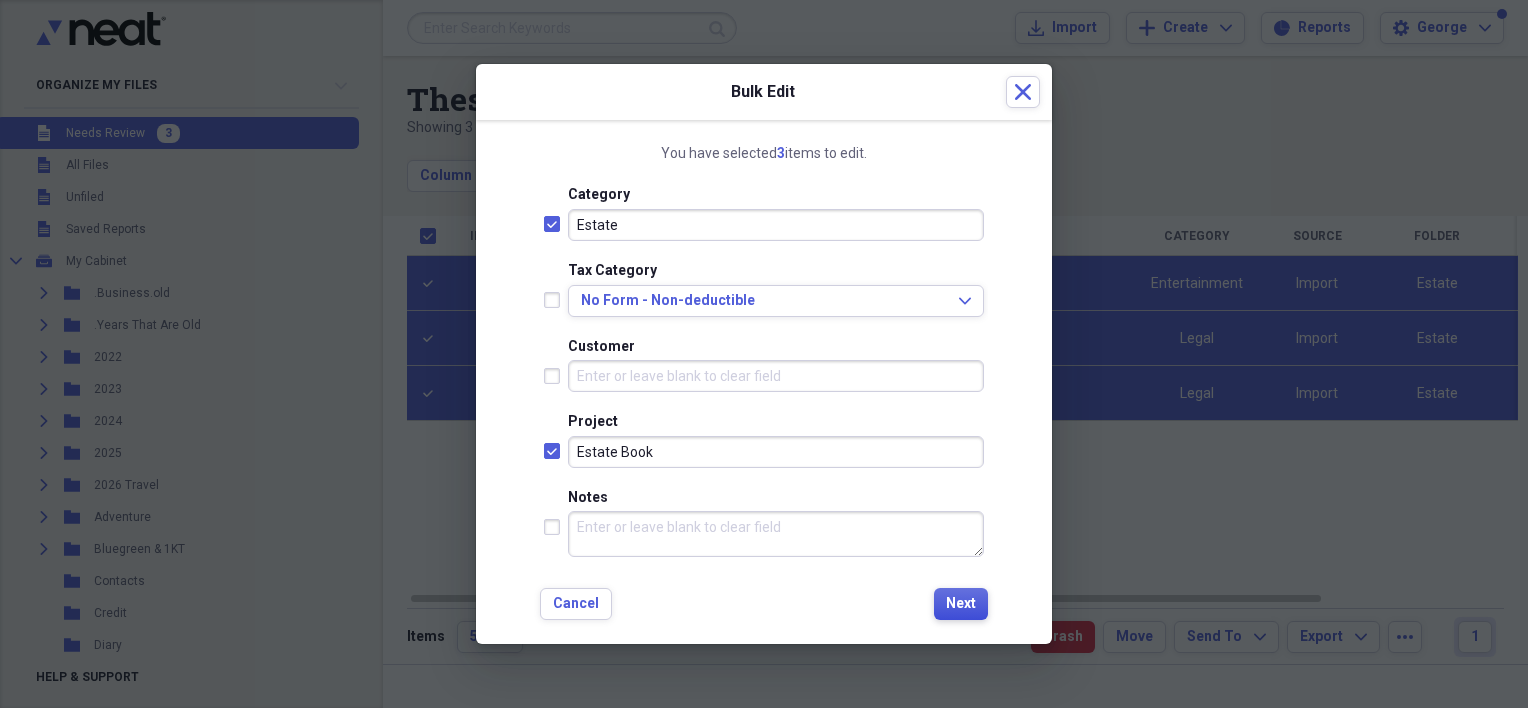 click on "Next" at bounding box center [961, 604] 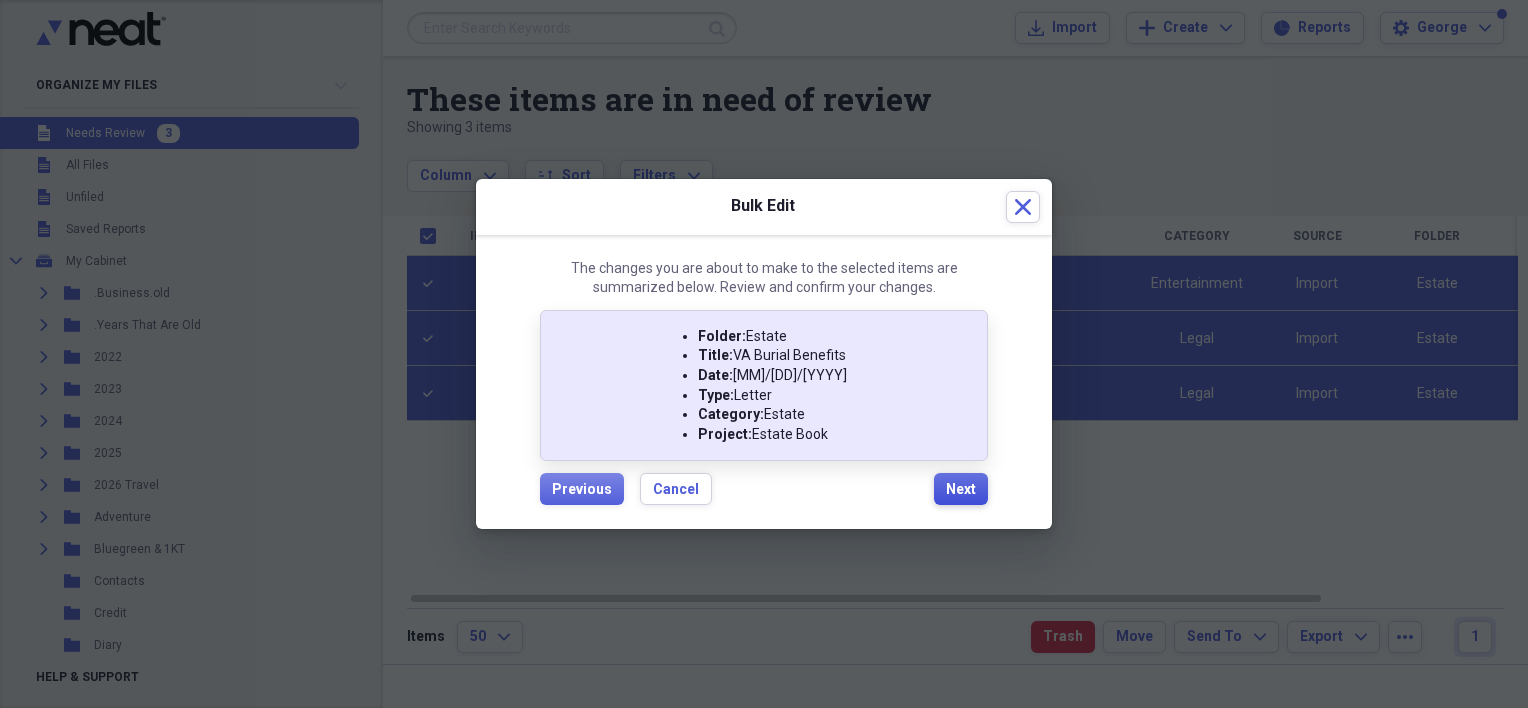 click on "Next" at bounding box center (961, 490) 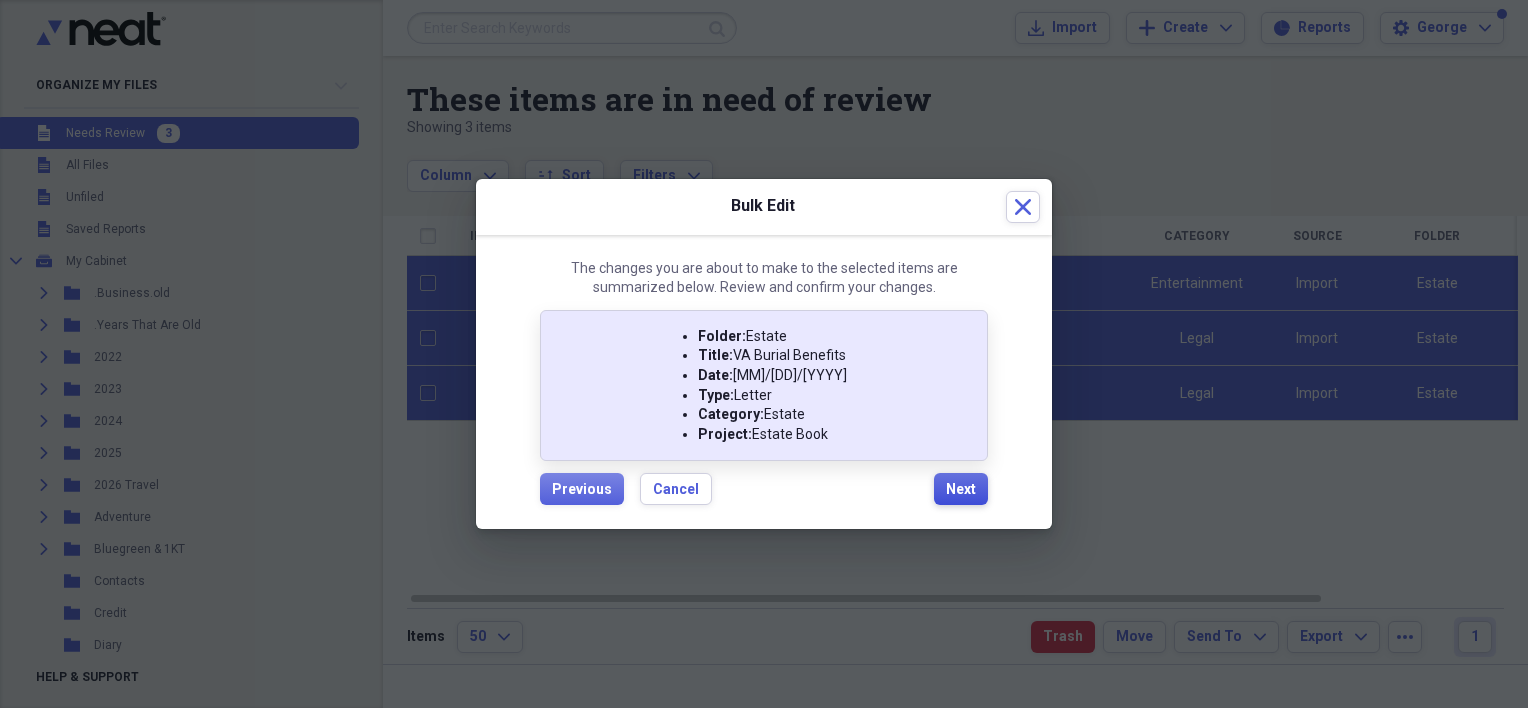 checkbox on "false" 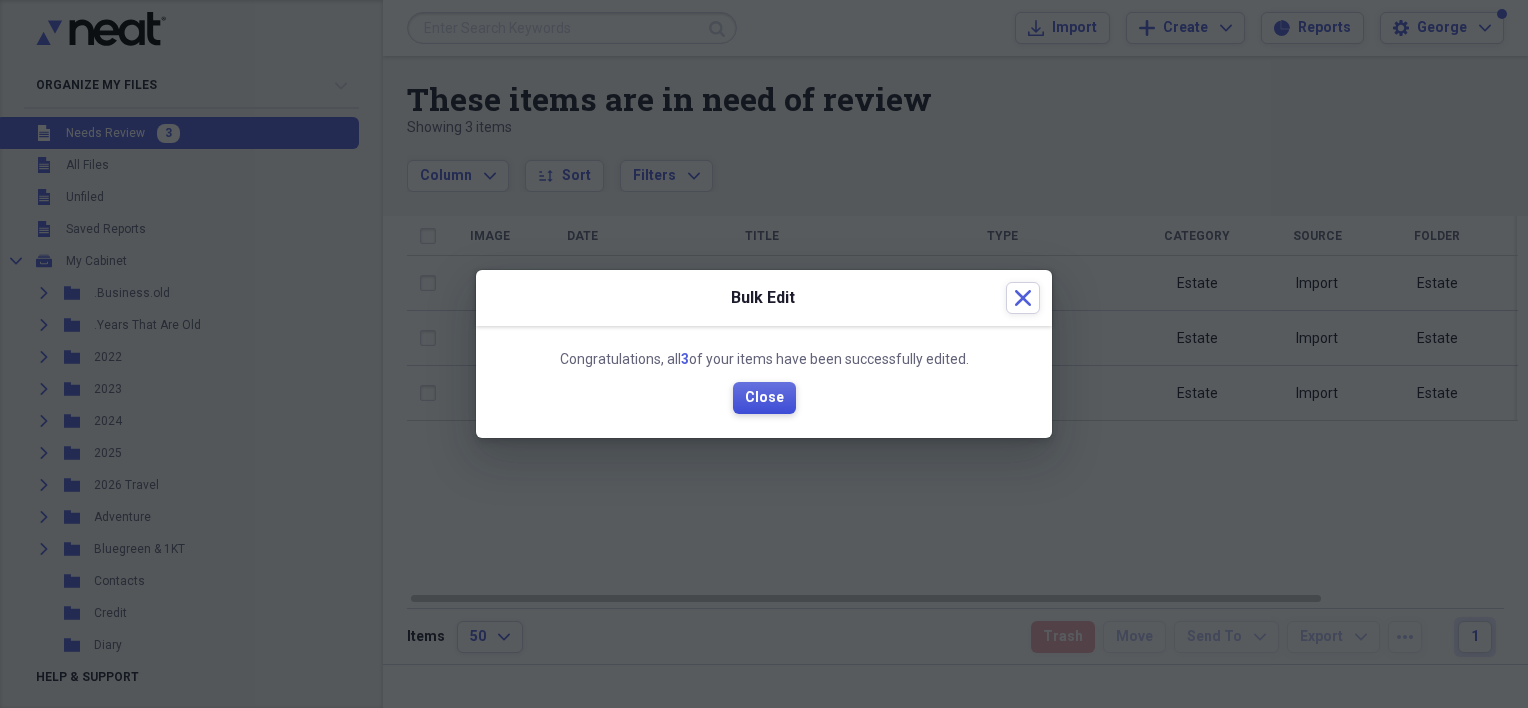 click on "Close" at bounding box center (764, 398) 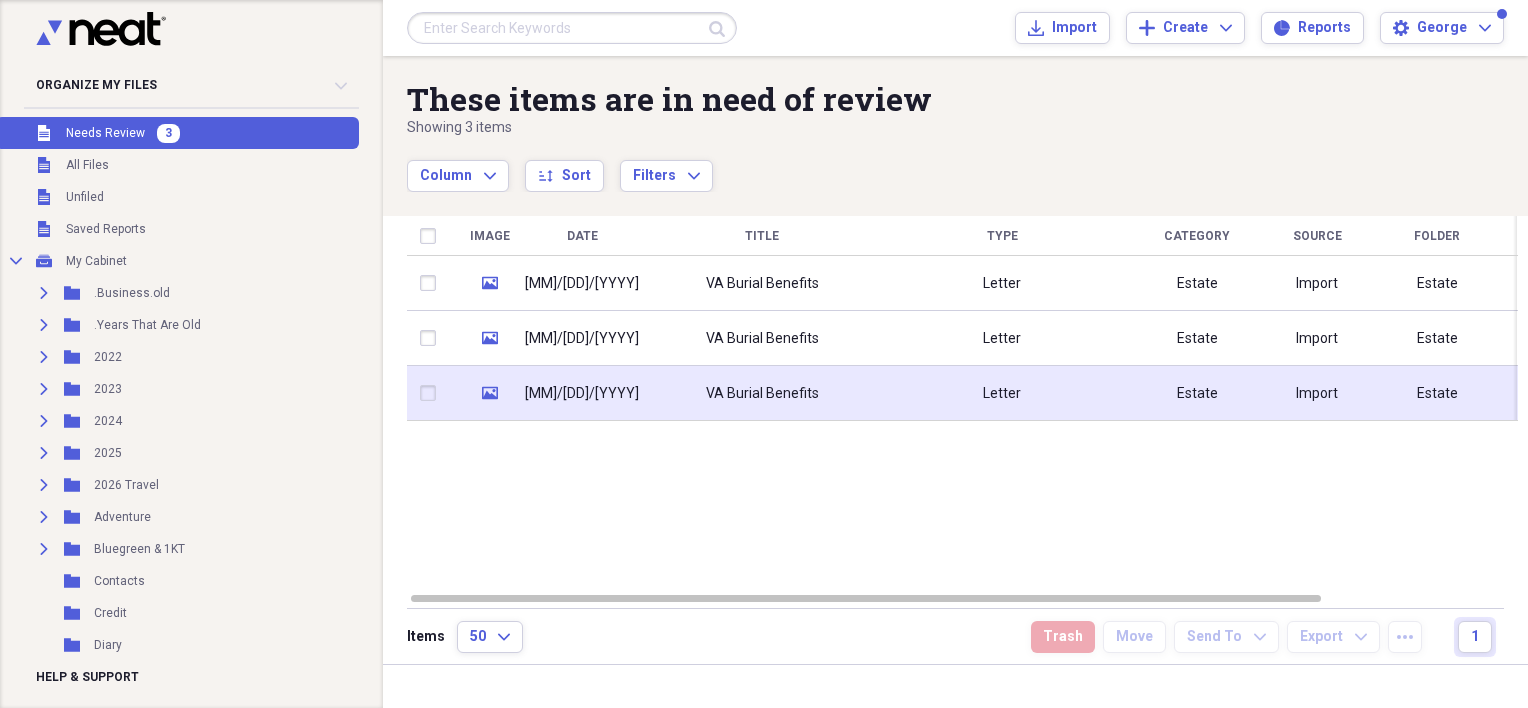 click on "VA Burial Benefits" at bounding box center [762, 394] 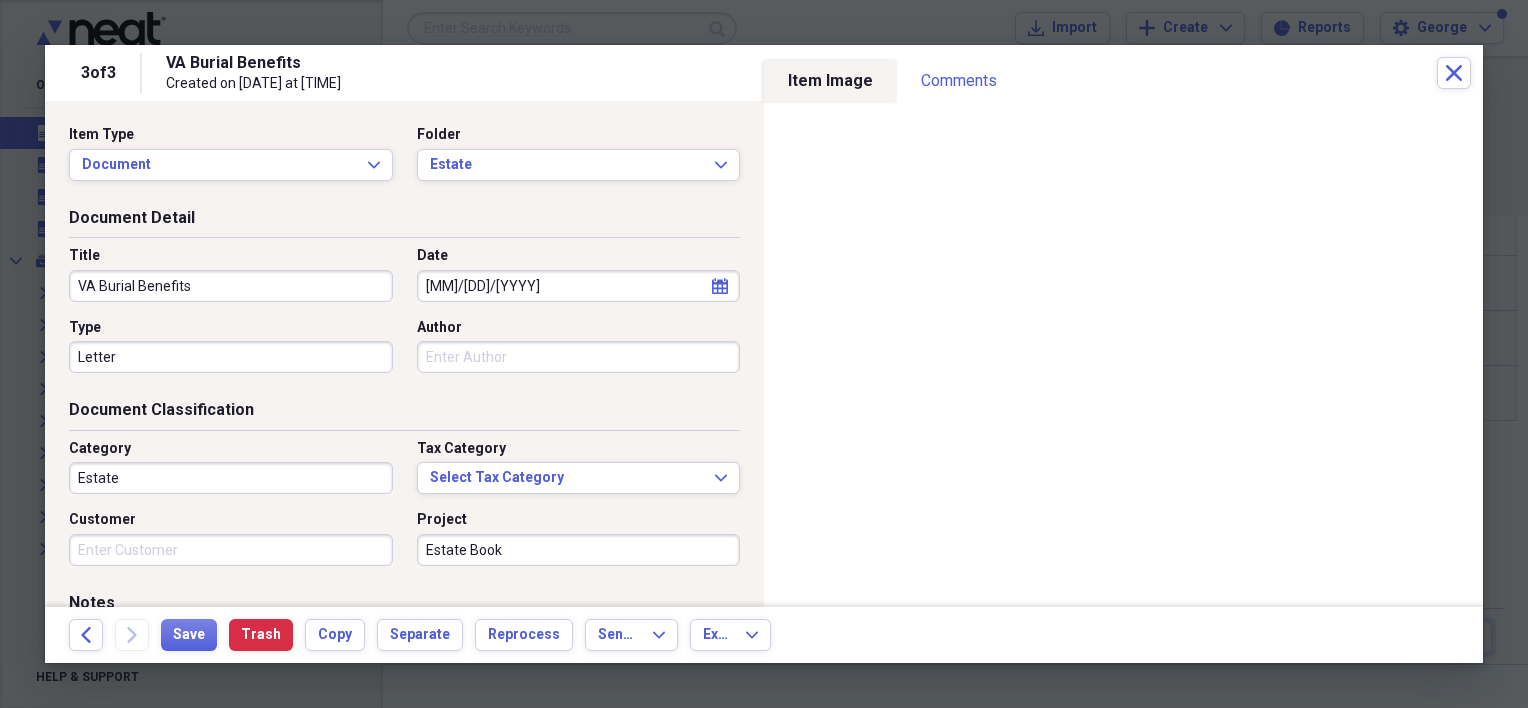 scroll, scrollTop: 200, scrollLeft: 0, axis: vertical 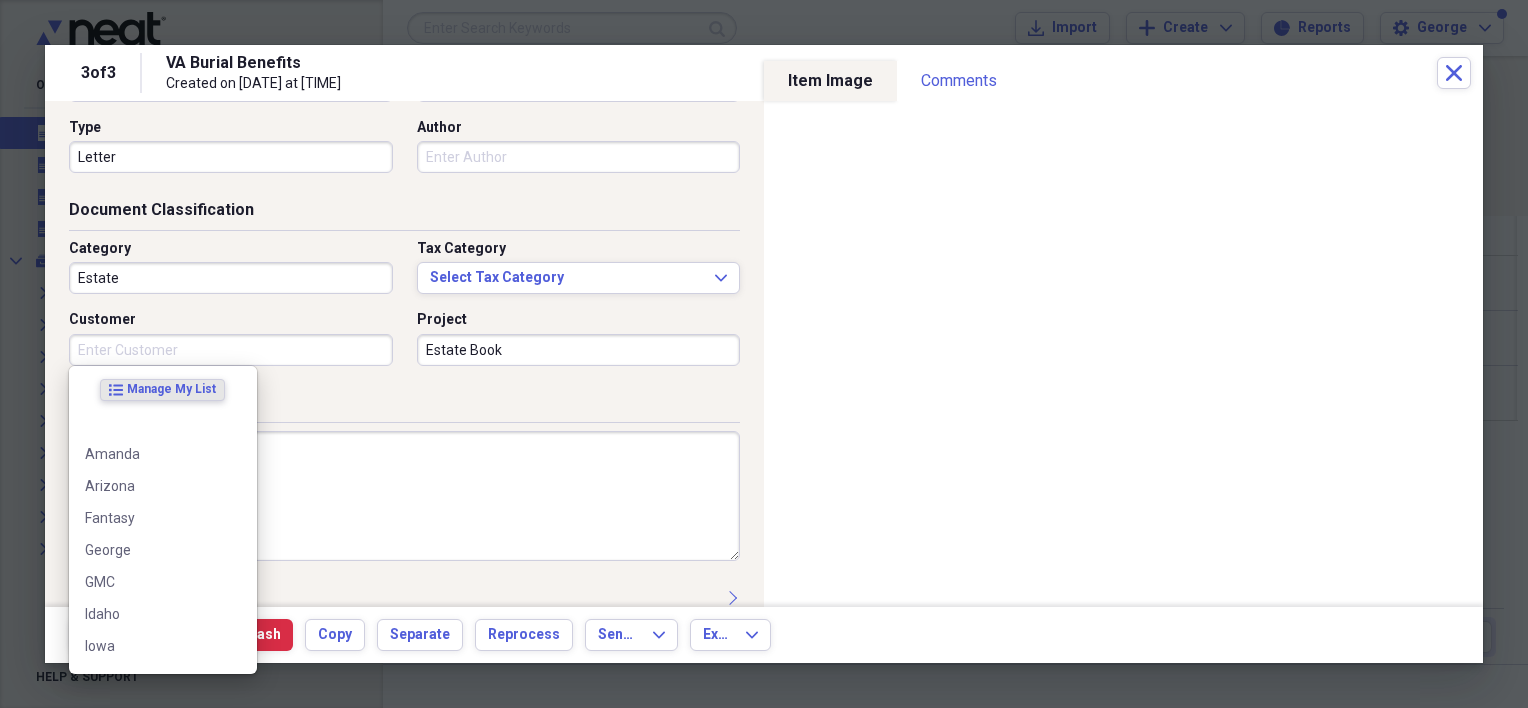 click on "Customer" at bounding box center [231, 350] 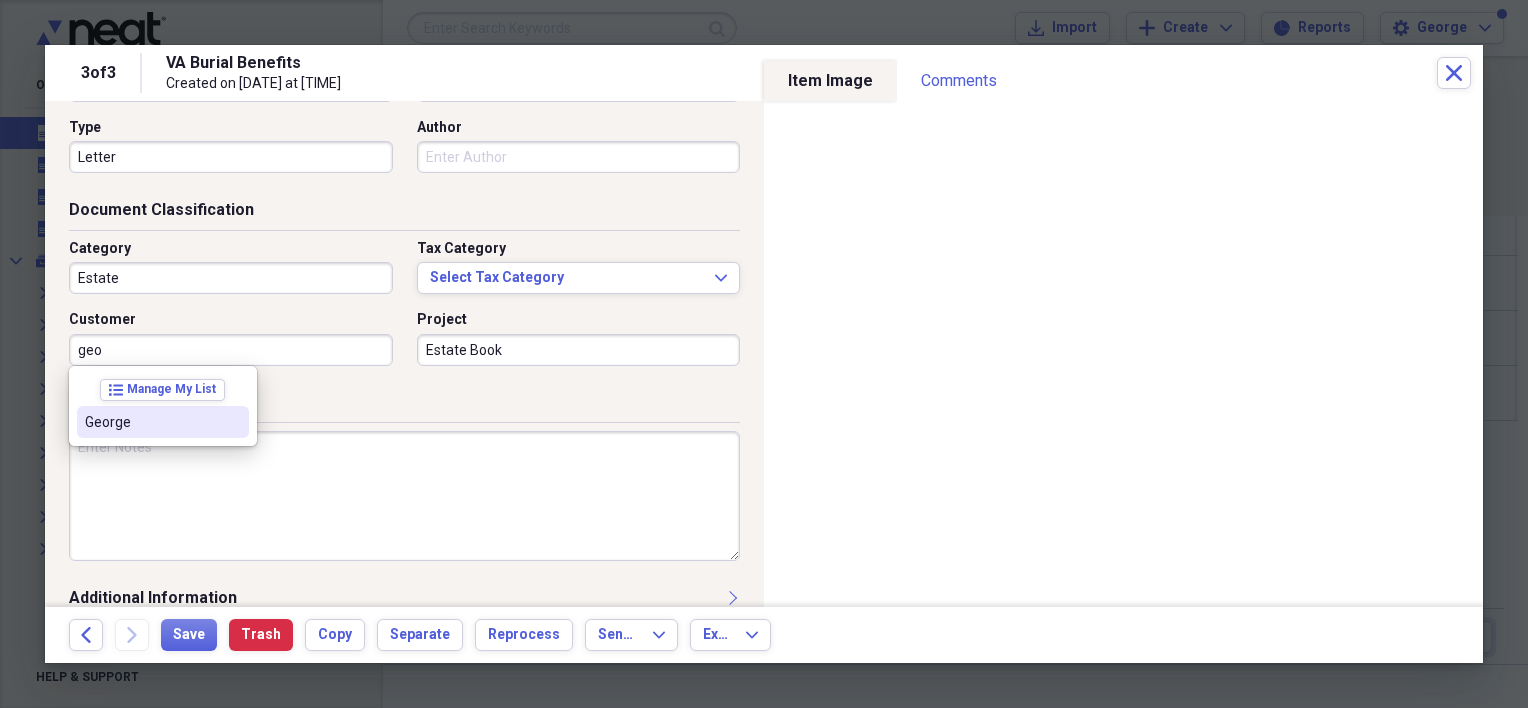 click at bounding box center [233, 422] 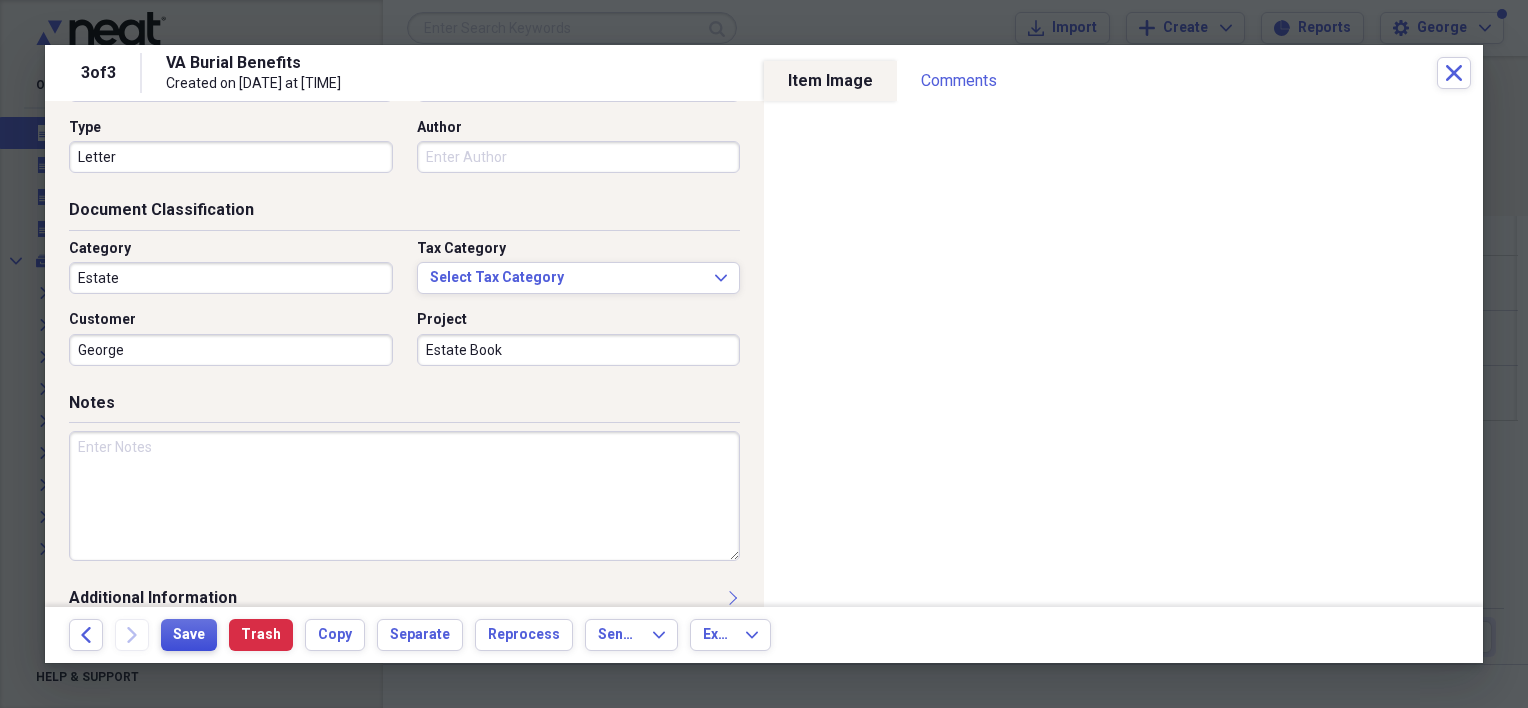 click on "Save" at bounding box center (189, 635) 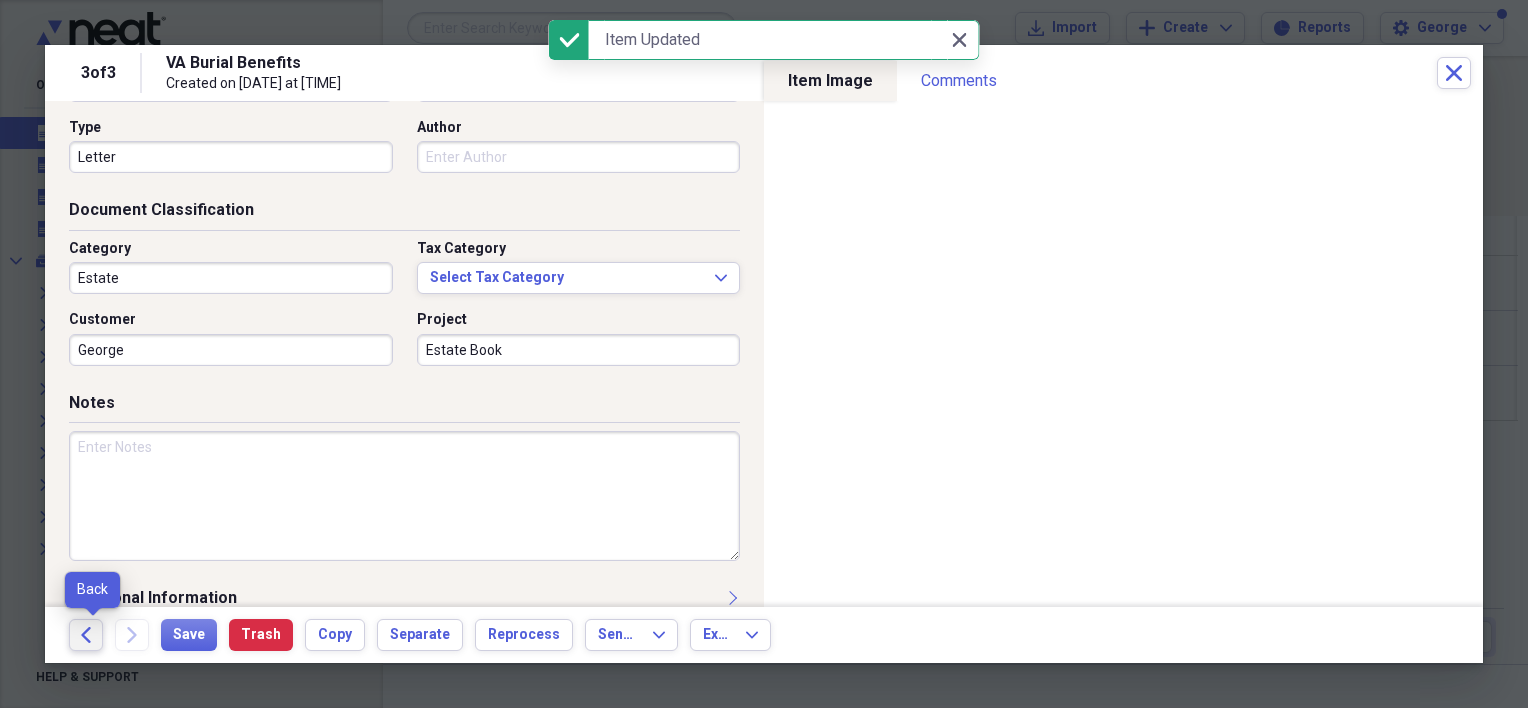 click on "Back" at bounding box center (86, 635) 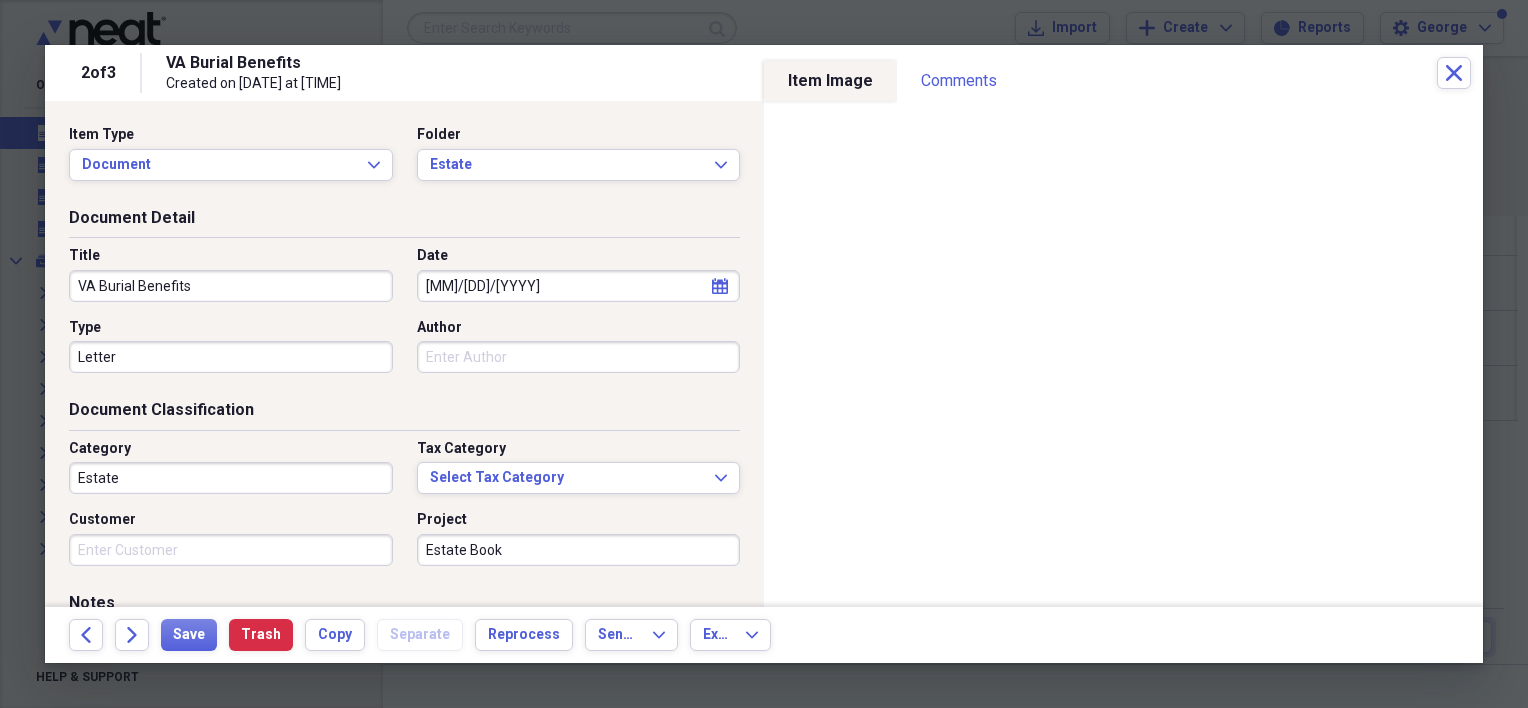 click on "Customer" at bounding box center (231, 550) 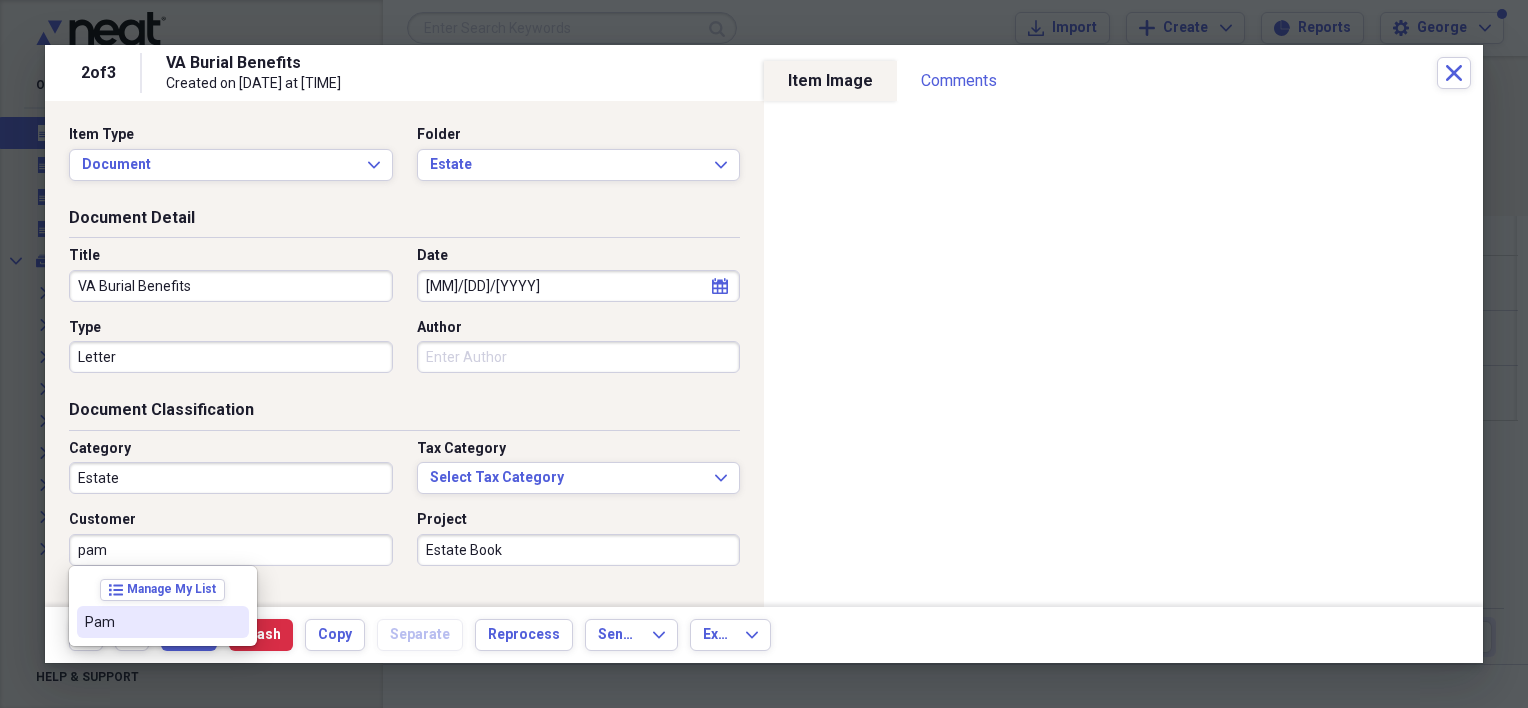 click on "Pam" at bounding box center [151, 622] 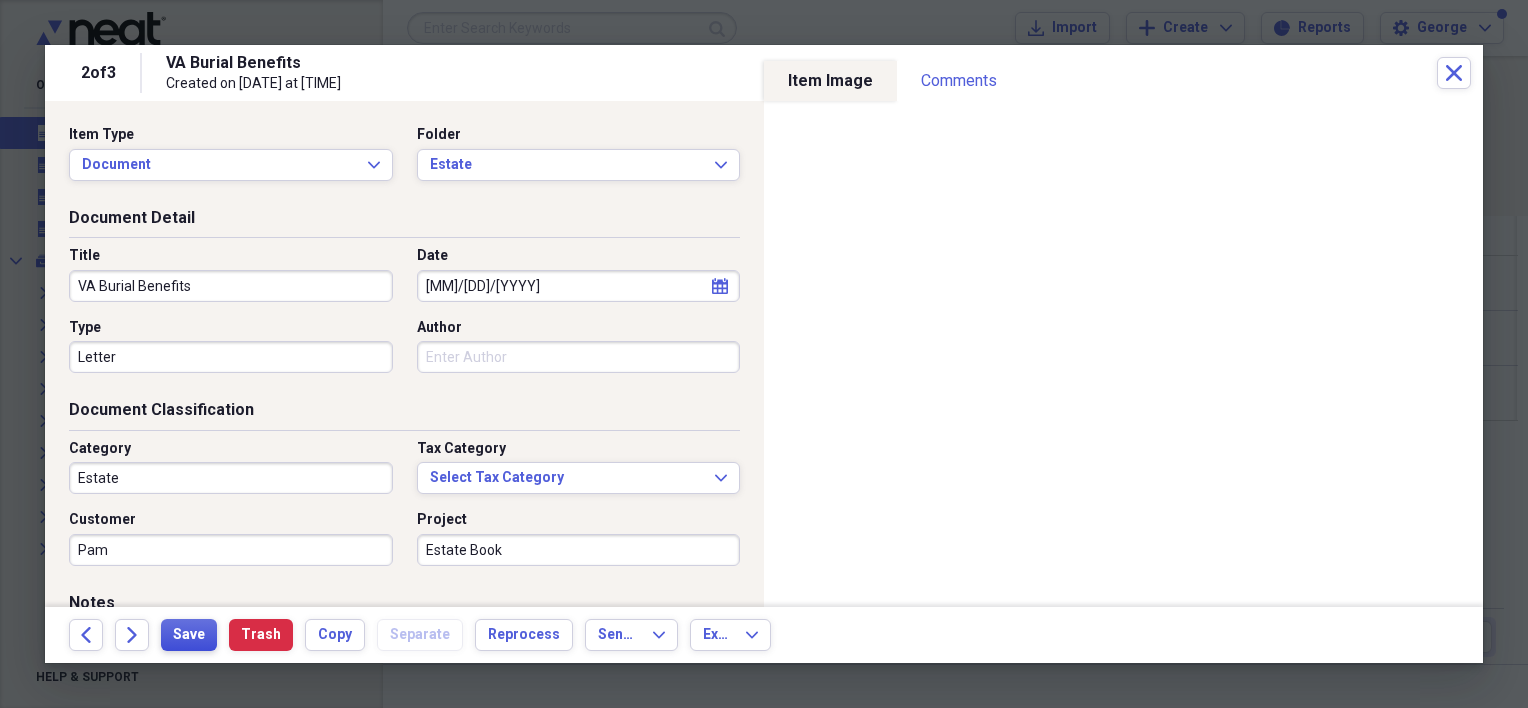 click on "Save" at bounding box center (189, 635) 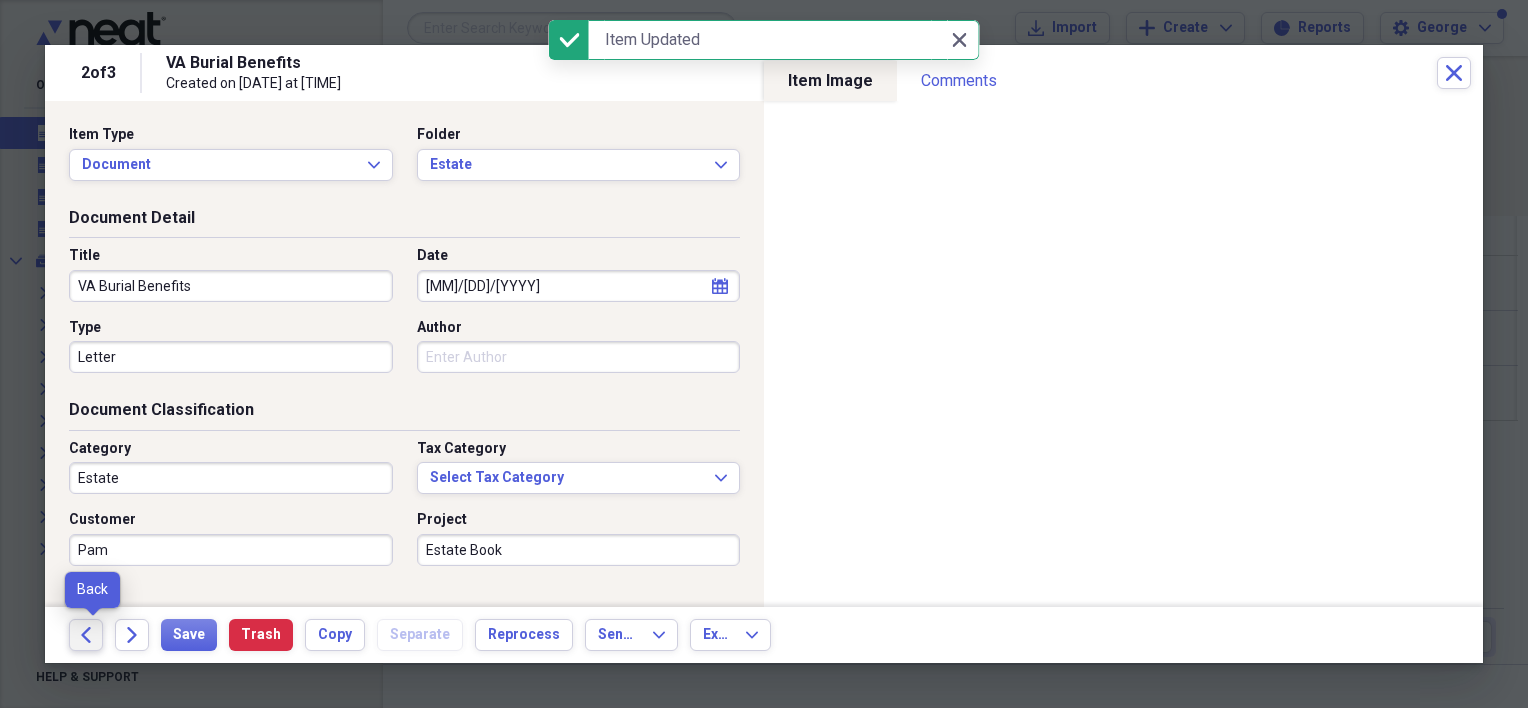 click 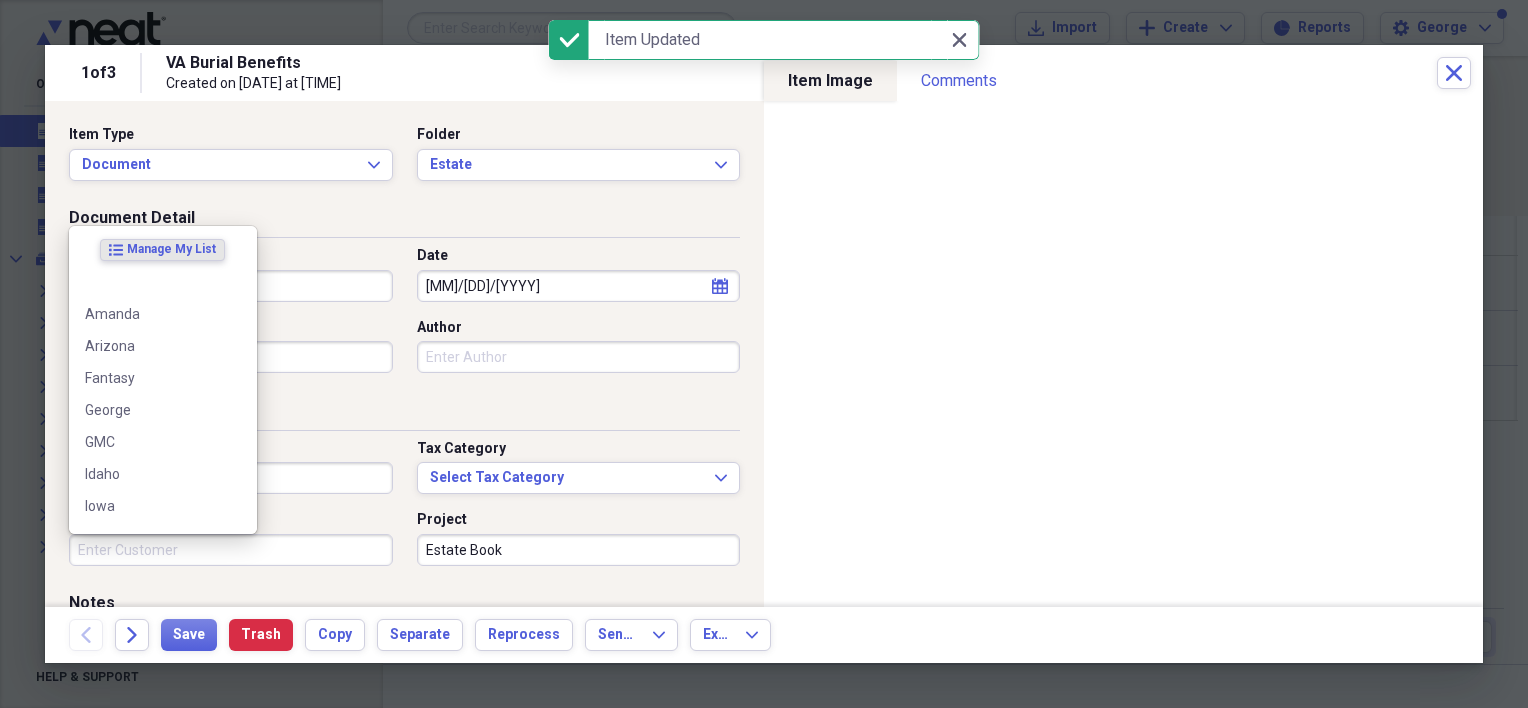 click on "Customer" at bounding box center [231, 550] 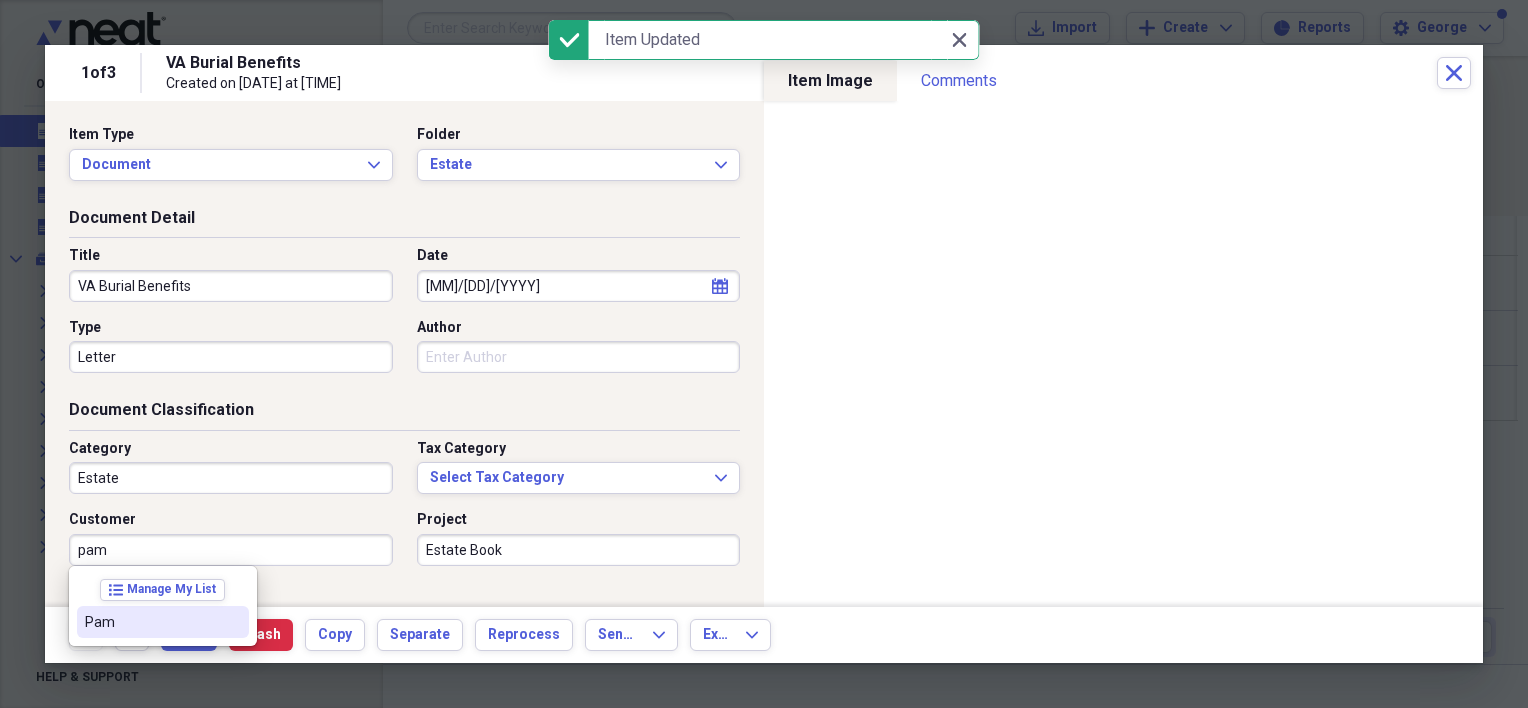 click on "Pam" at bounding box center [151, 622] 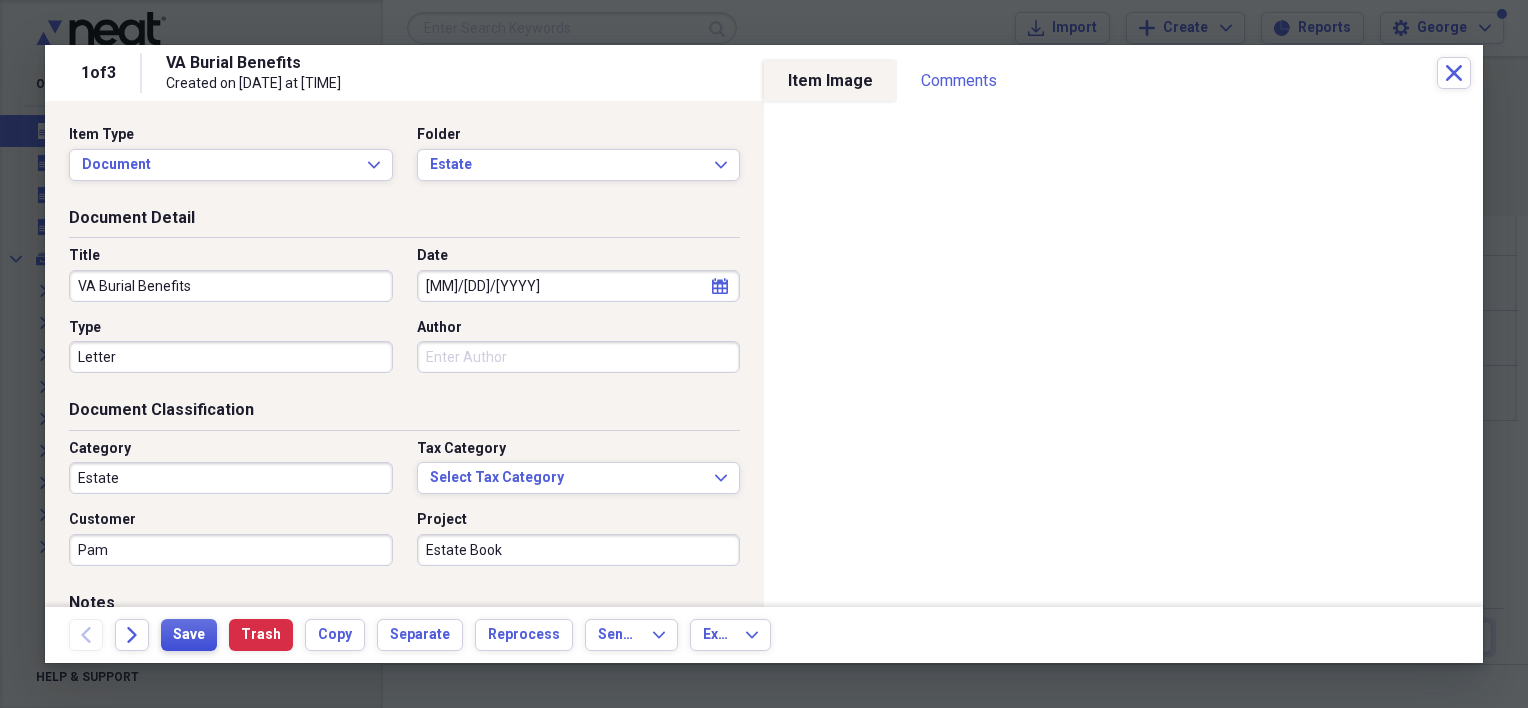 click on "Save" at bounding box center [189, 635] 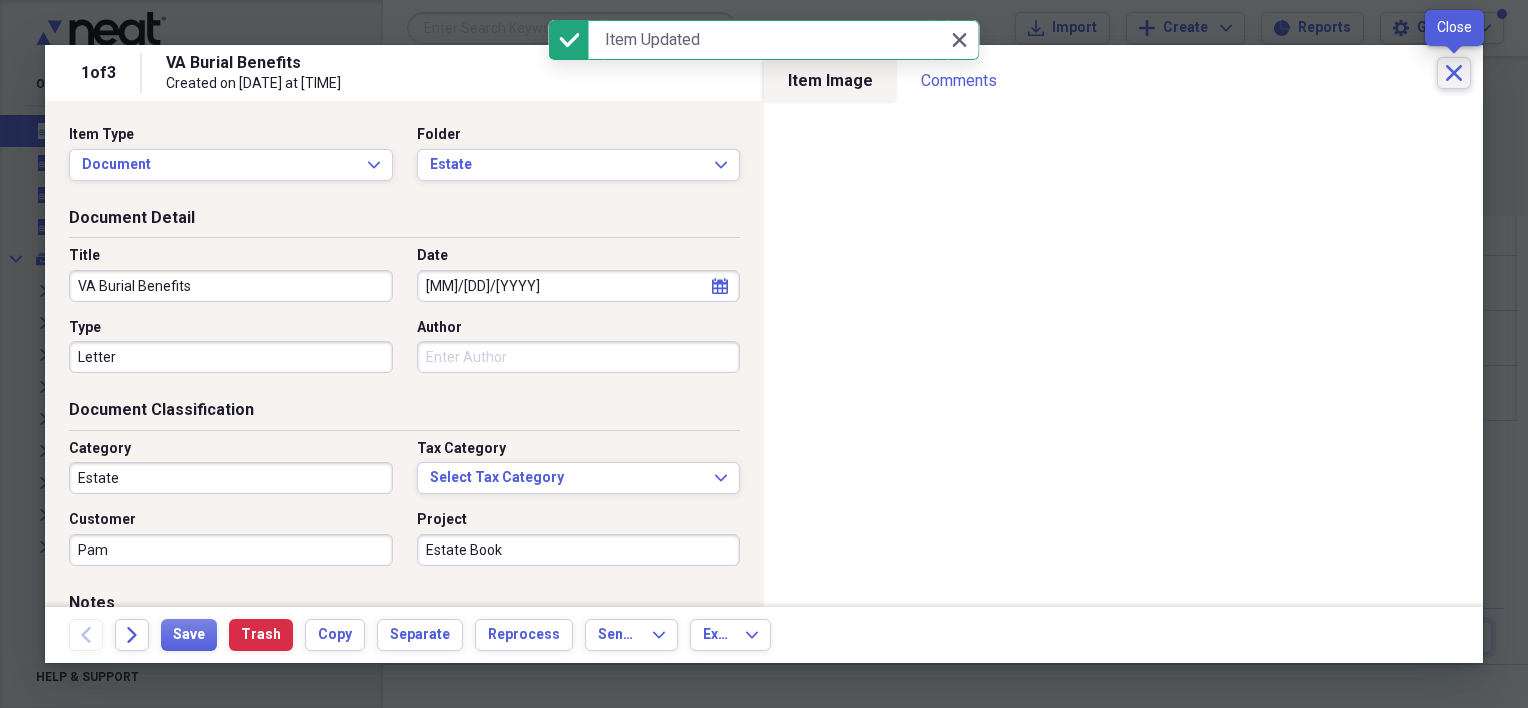 click on "Close" at bounding box center (1454, 73) 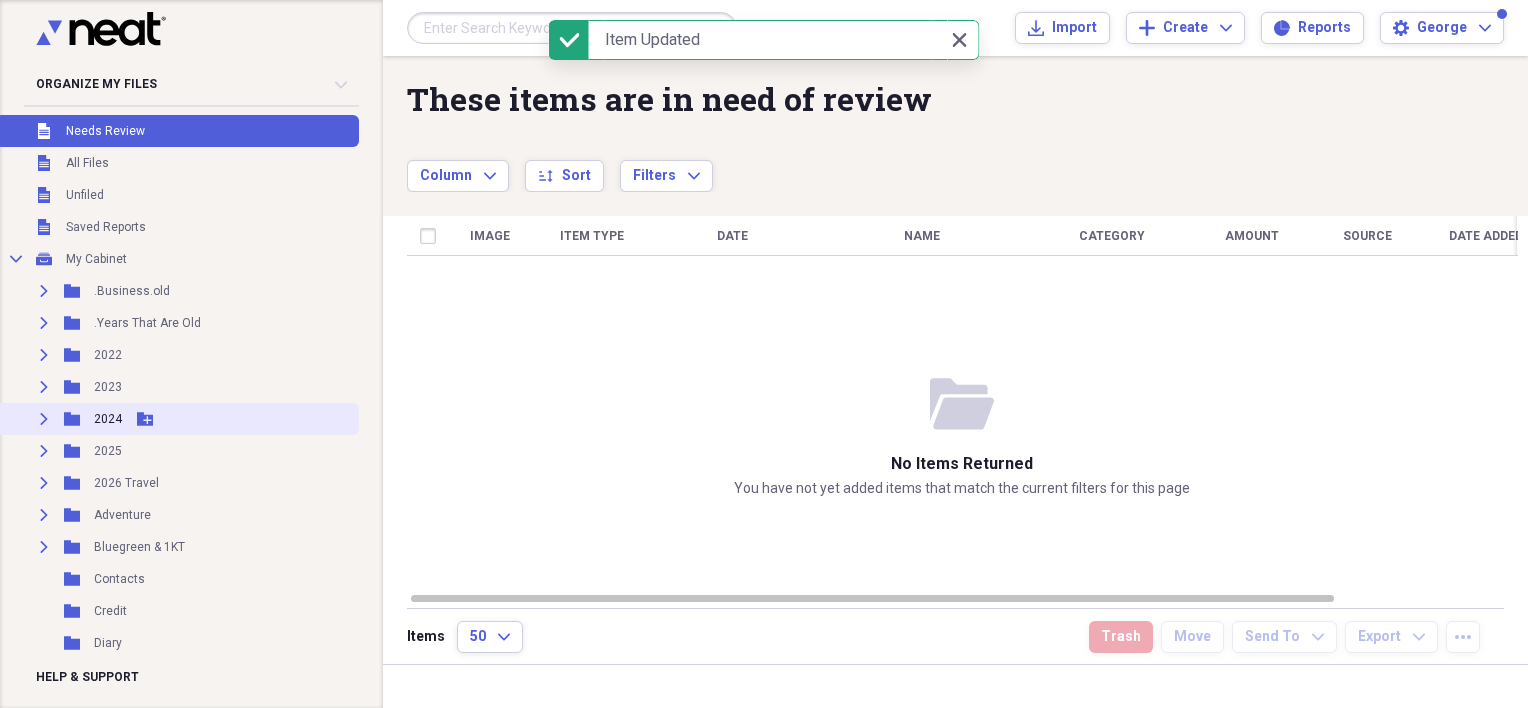 scroll, scrollTop: 300, scrollLeft: 0, axis: vertical 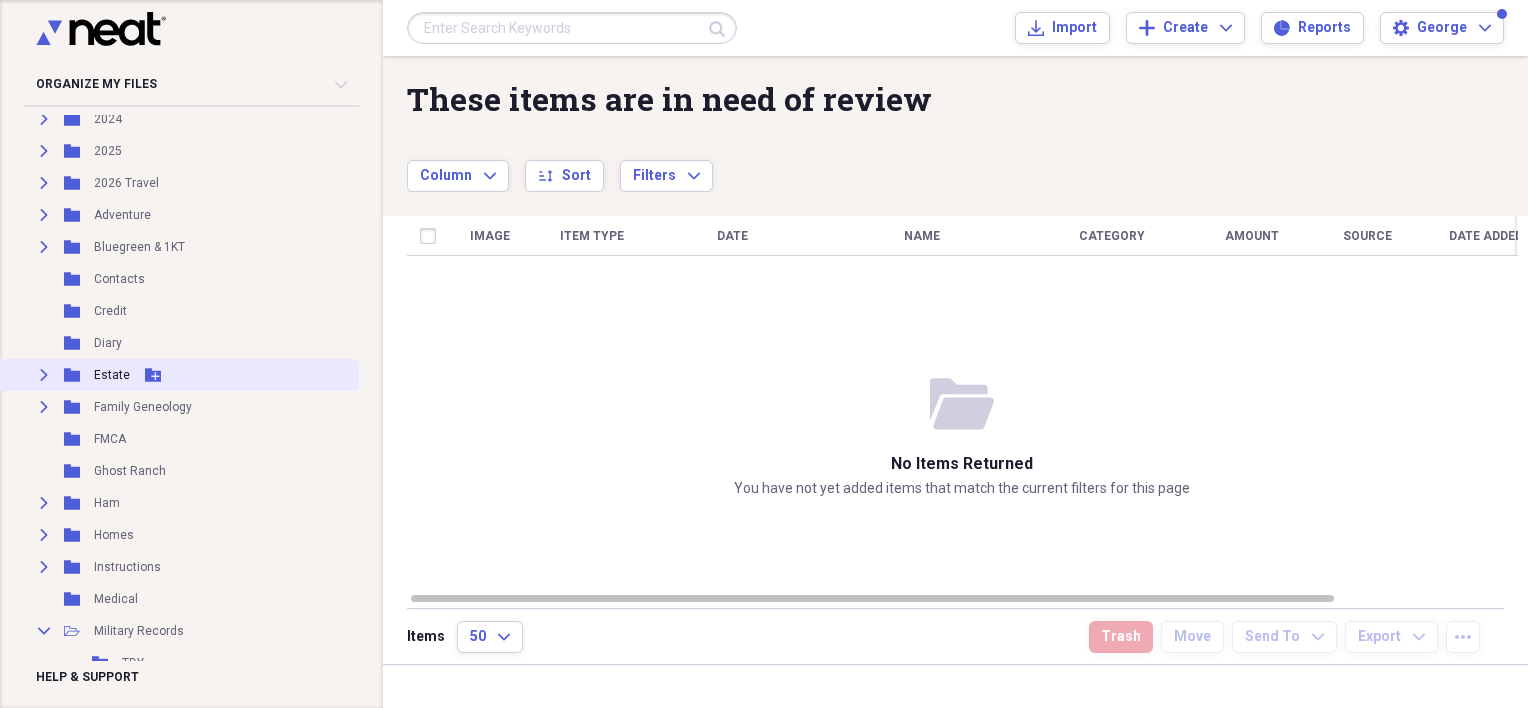 click on "Expand Folder Estate Add Folder" at bounding box center [177, 375] 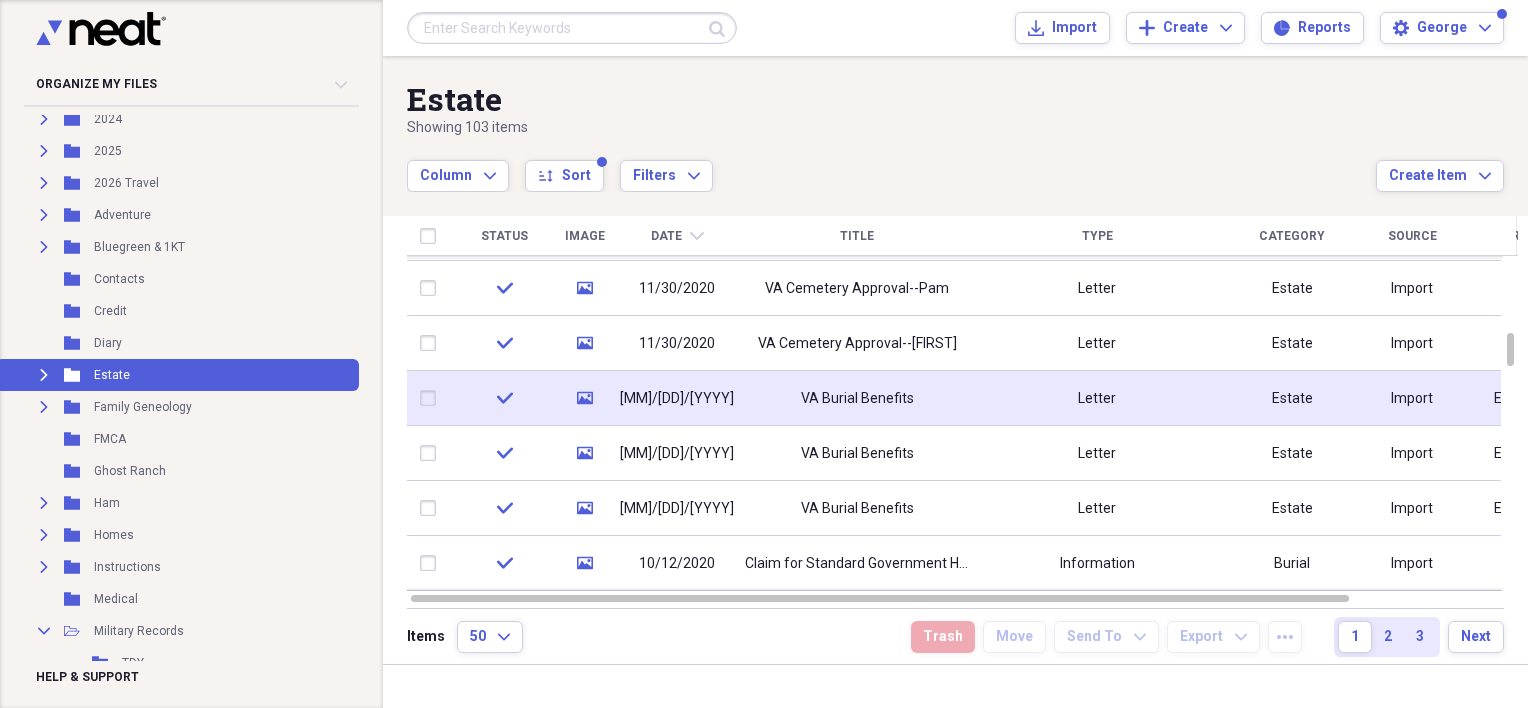 click on "VA Burial Benefits" at bounding box center [857, 398] 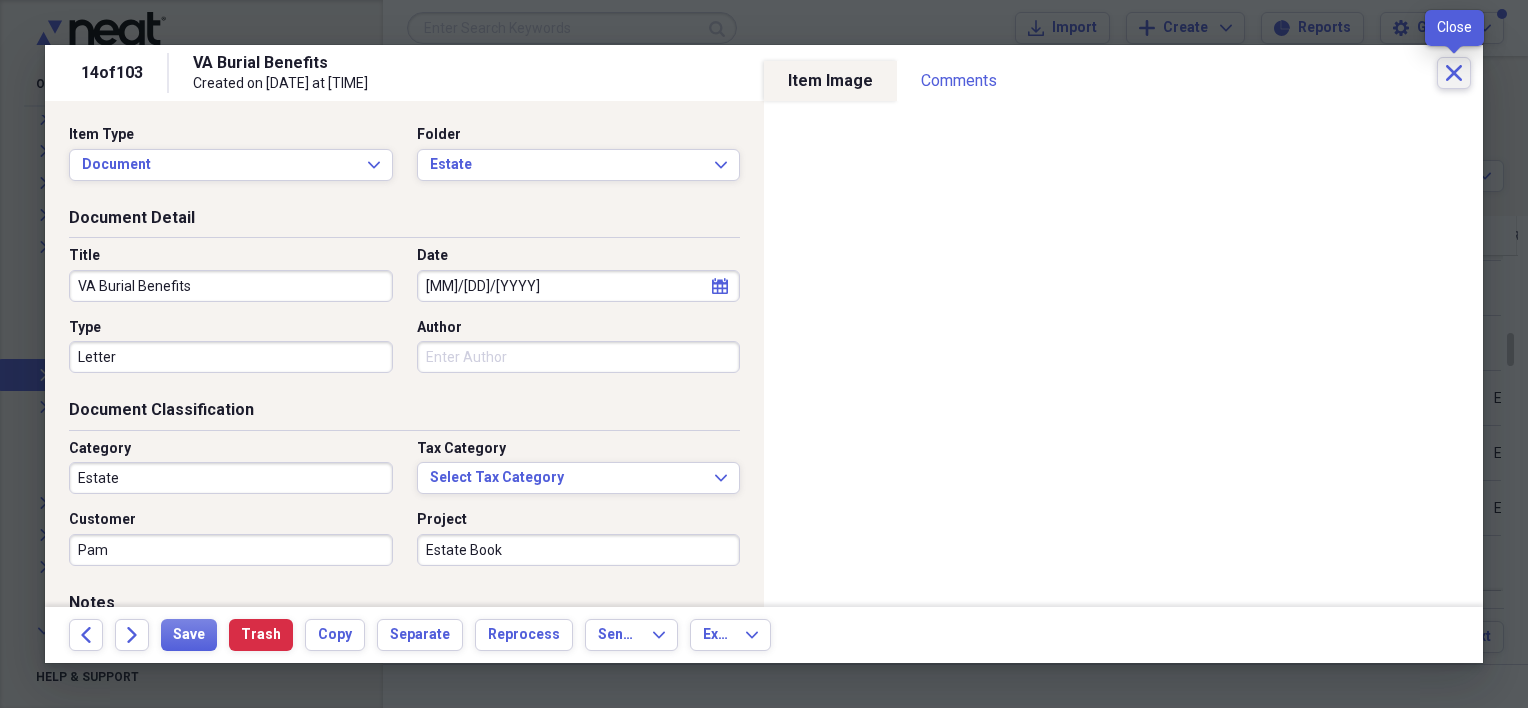 click 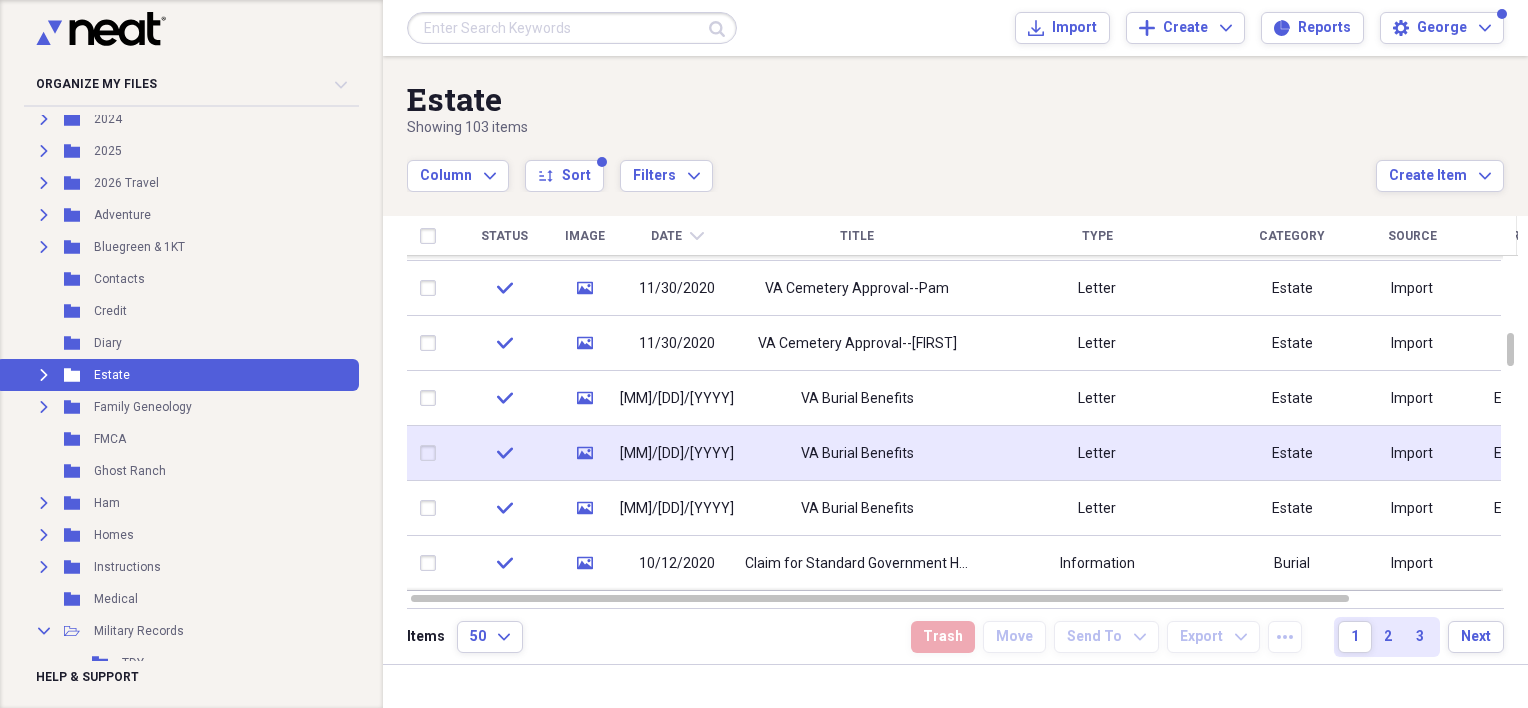 click on "VA Burial Benefits" at bounding box center [857, 453] 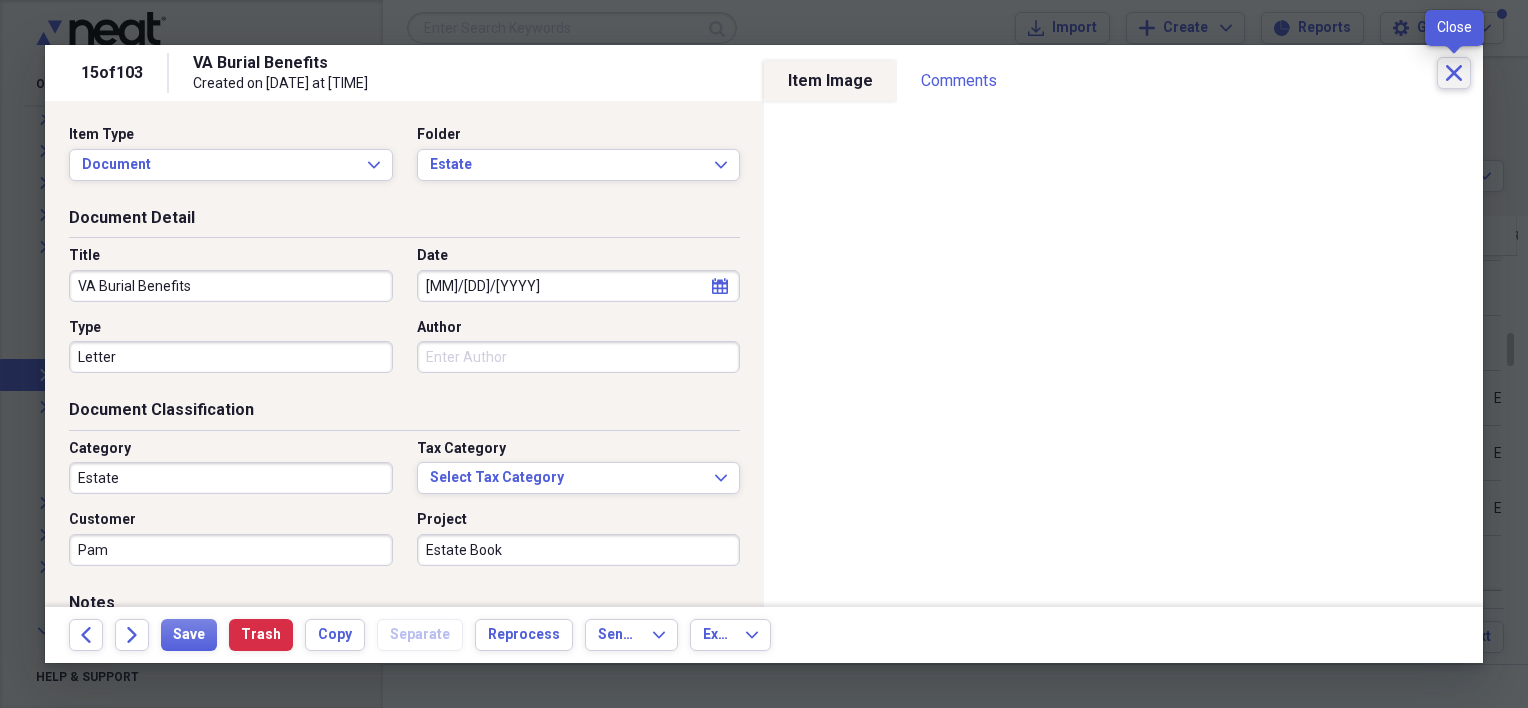 click 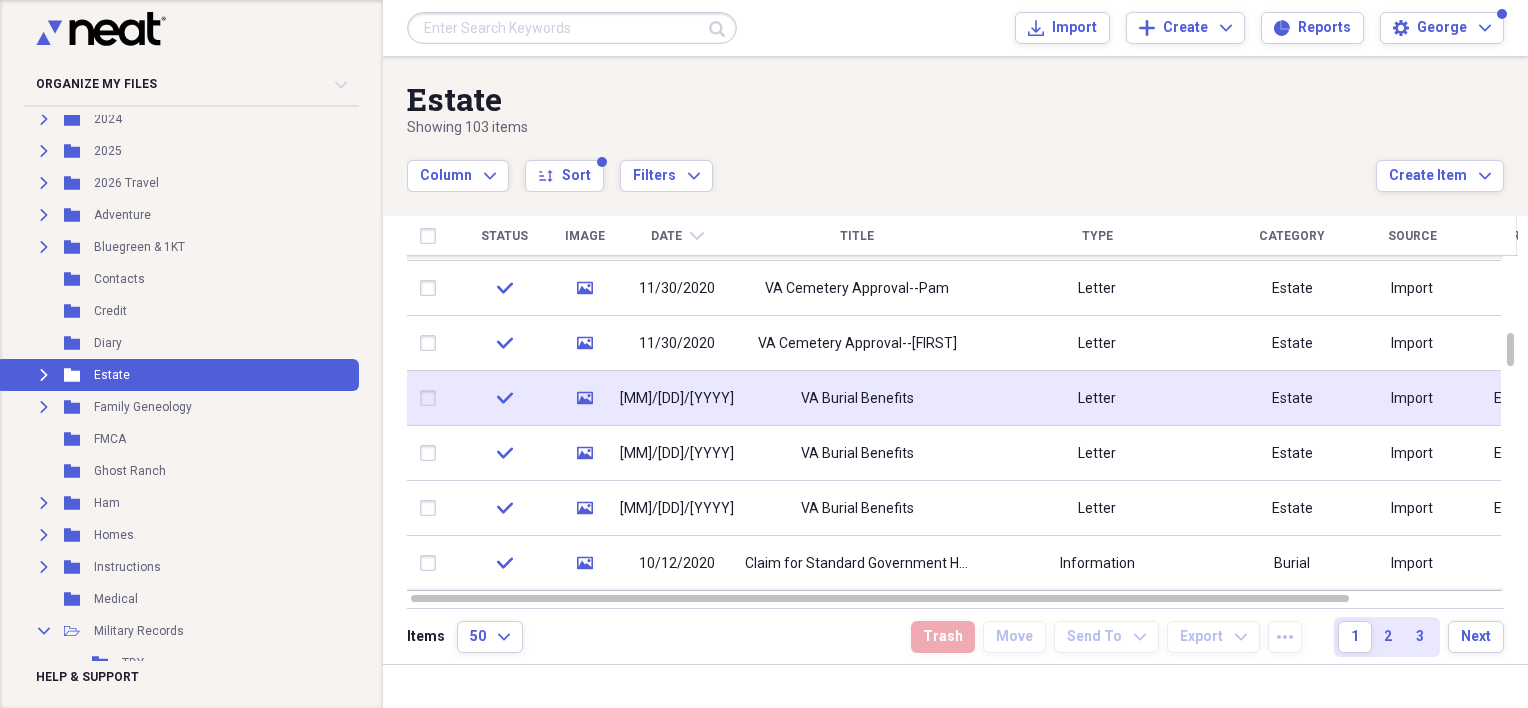 click at bounding box center (432, 398) 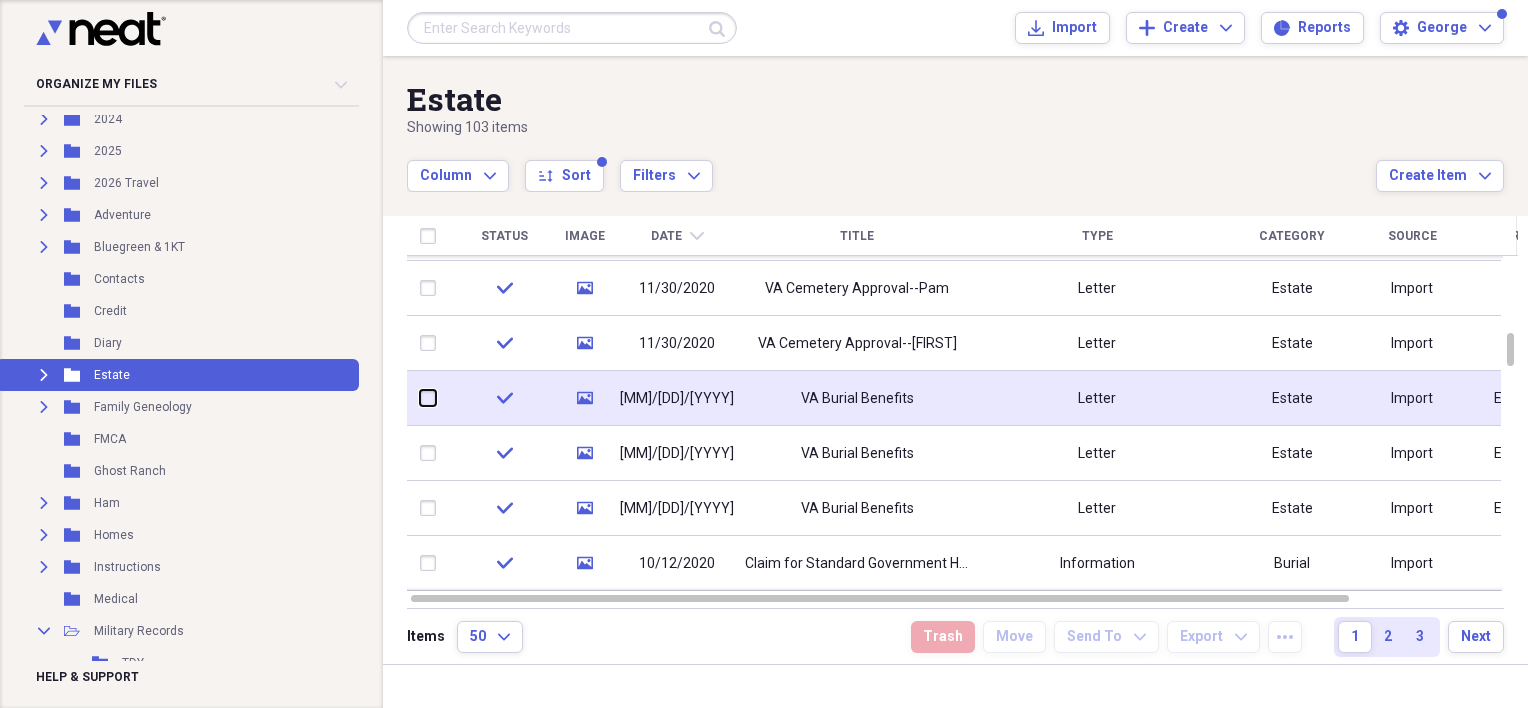 click at bounding box center (420, 398) 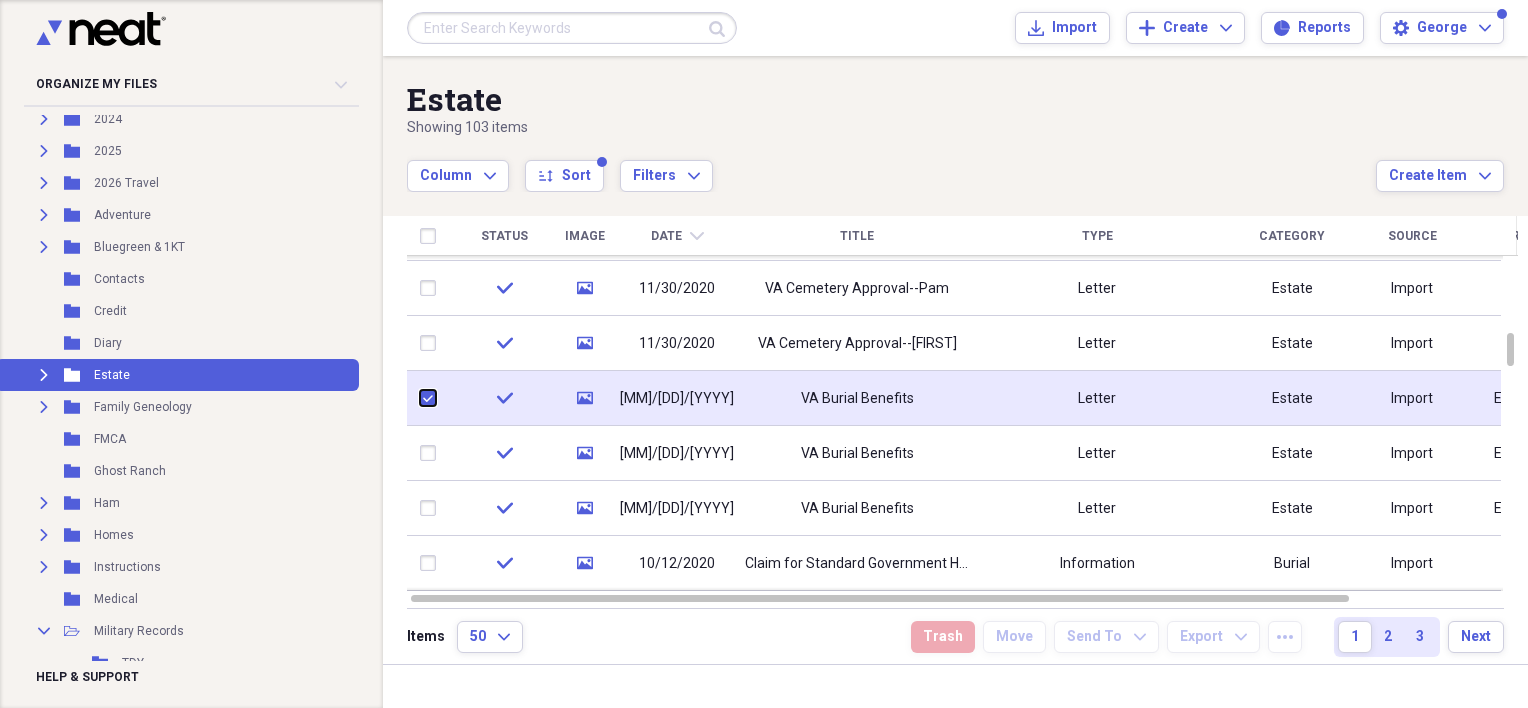 checkbox on "true" 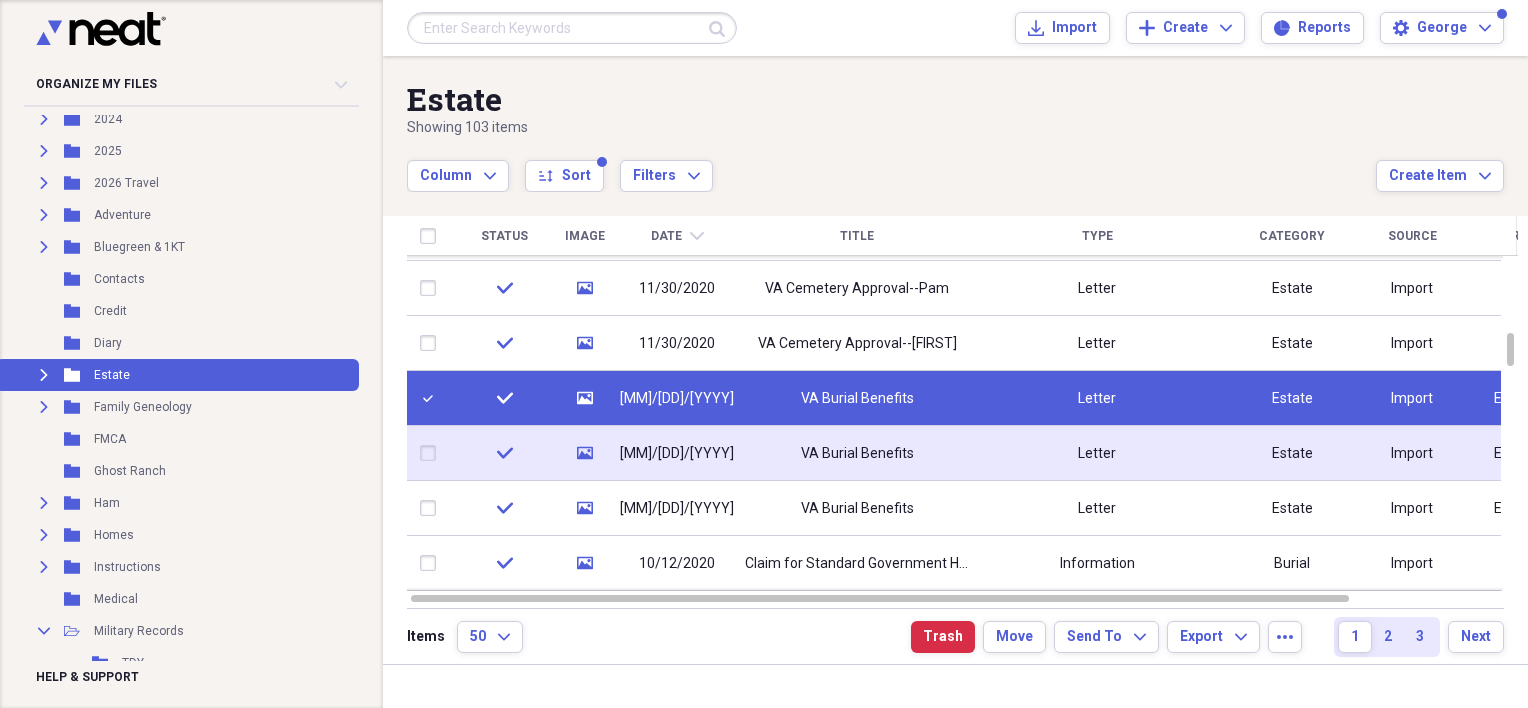 click at bounding box center (432, 453) 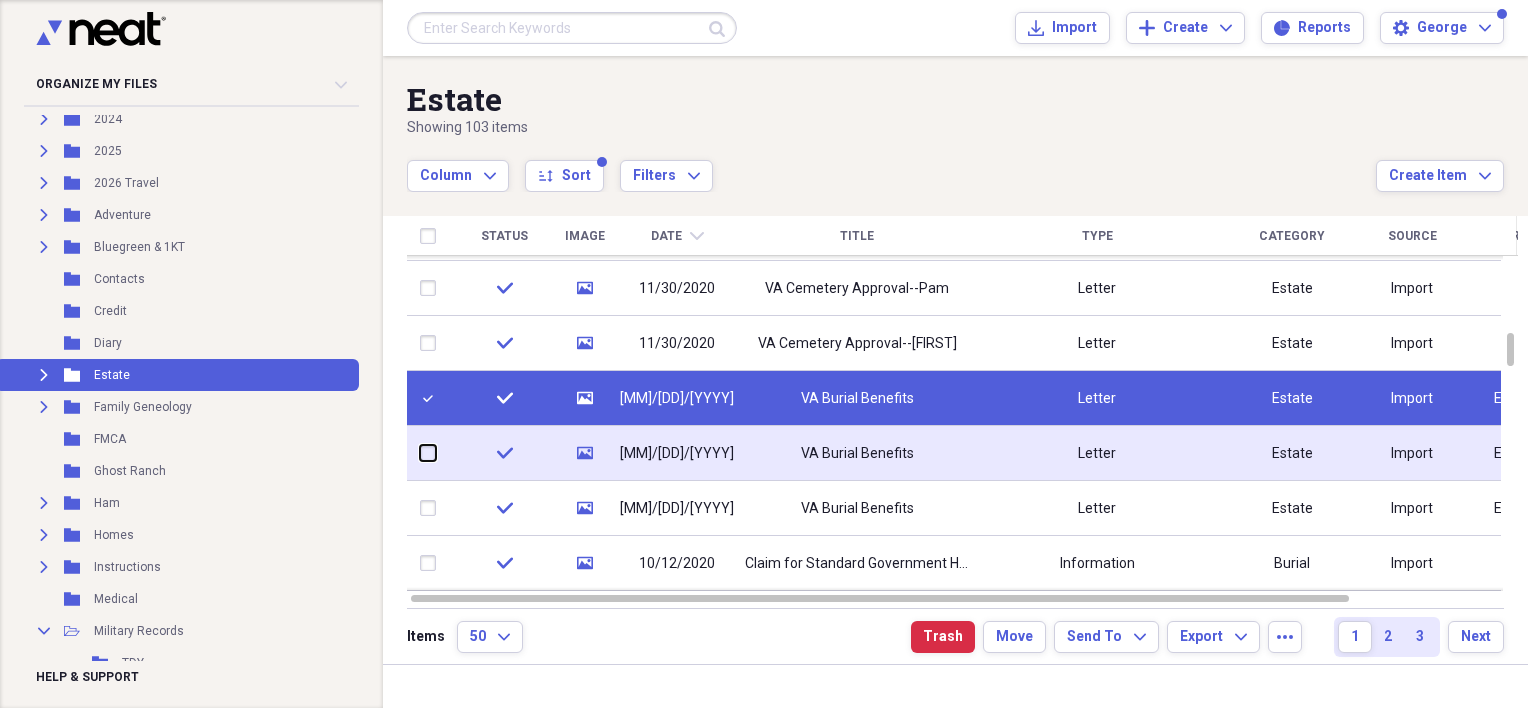 click at bounding box center [420, 453] 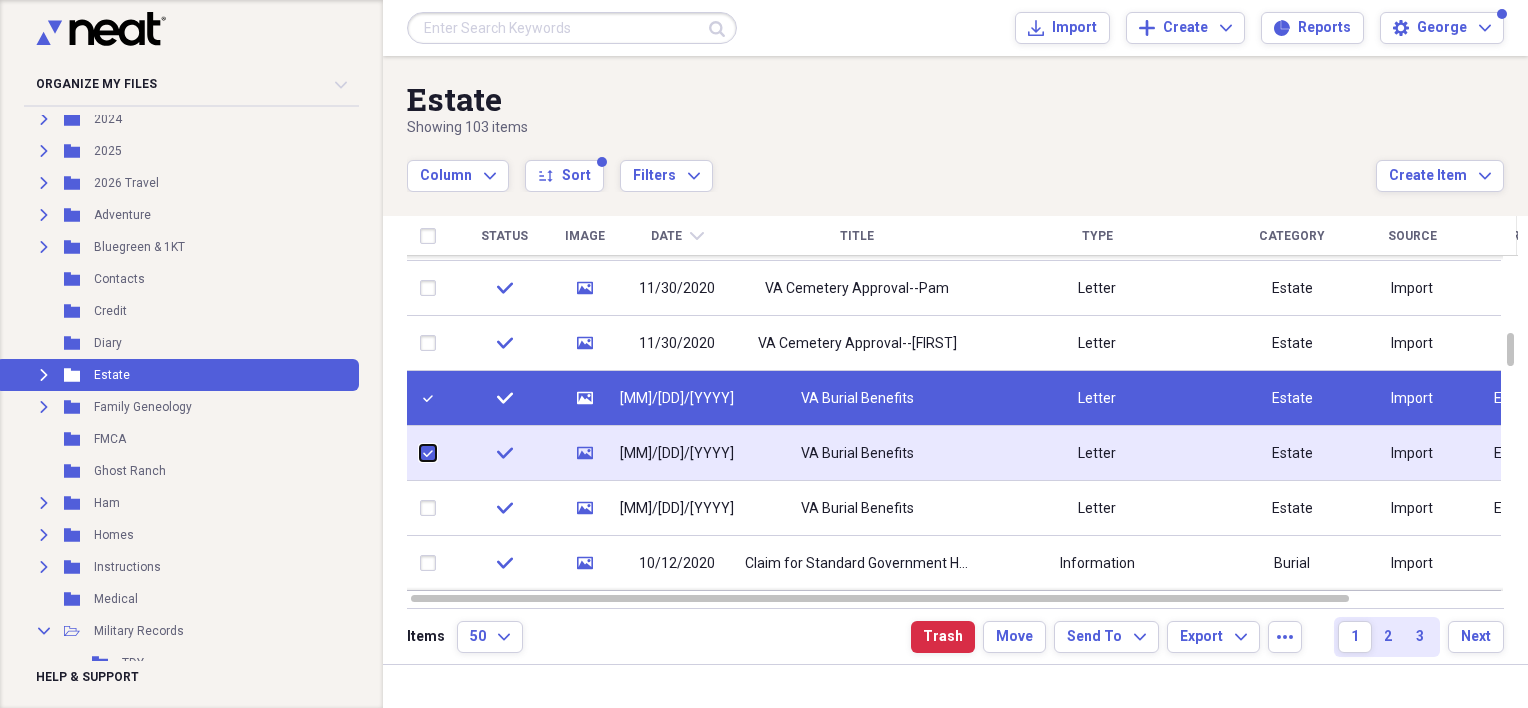 checkbox on "true" 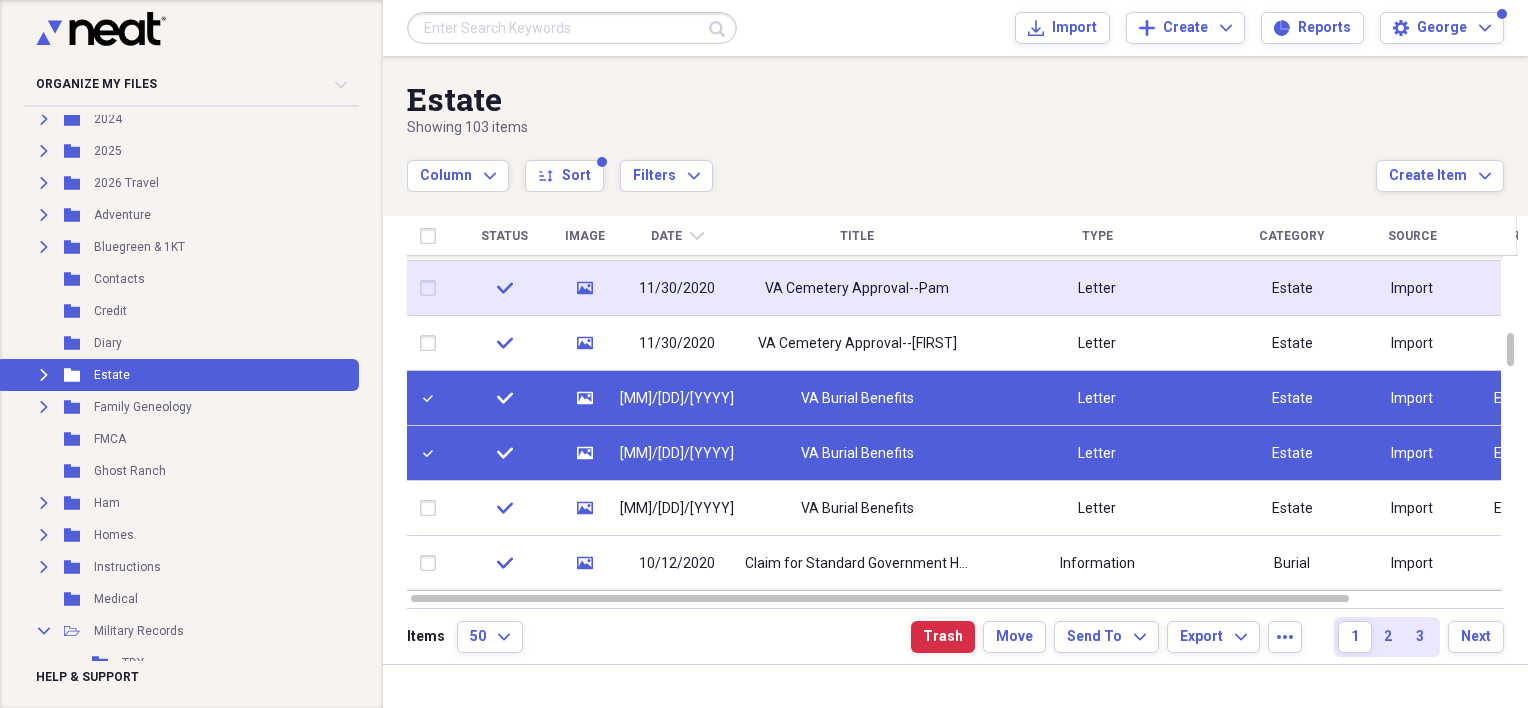 click at bounding box center (432, 288) 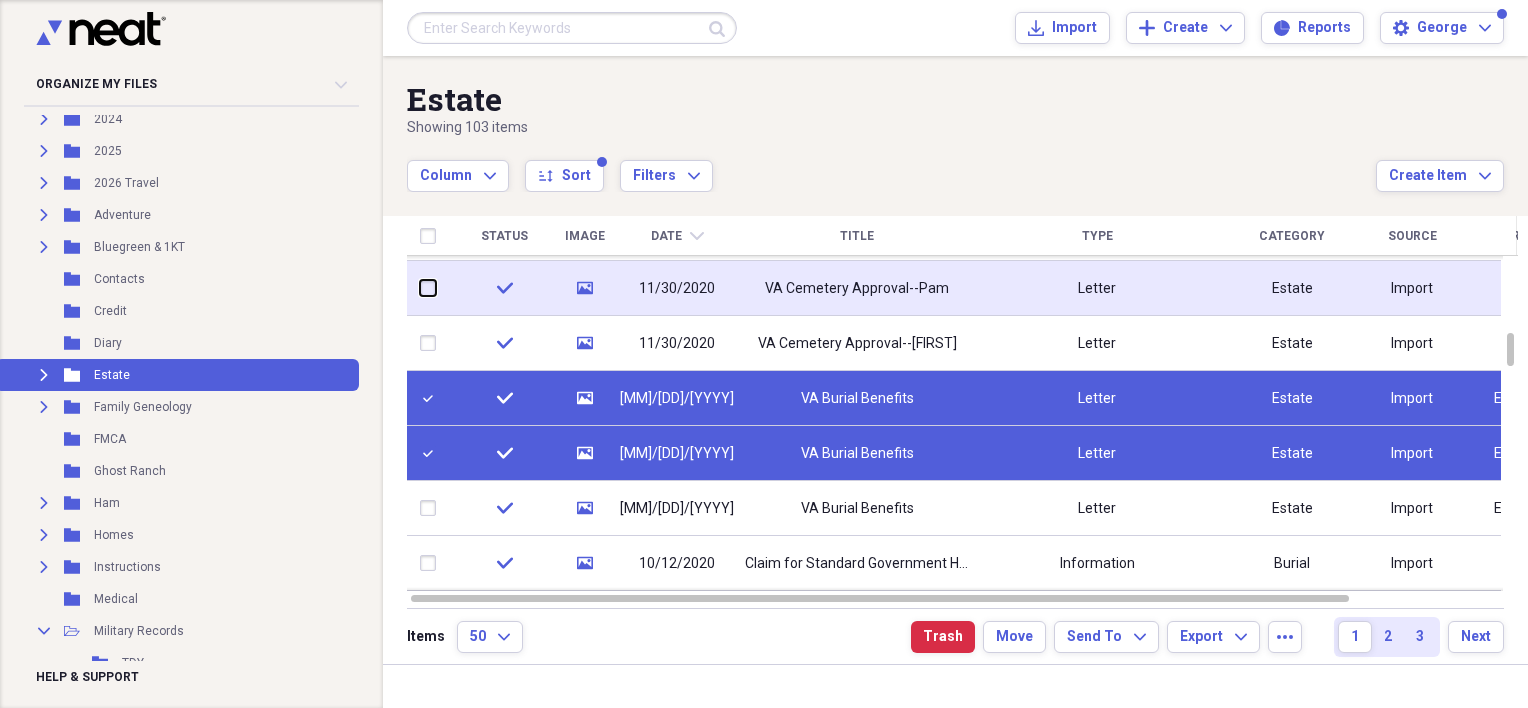 click at bounding box center (420, 288) 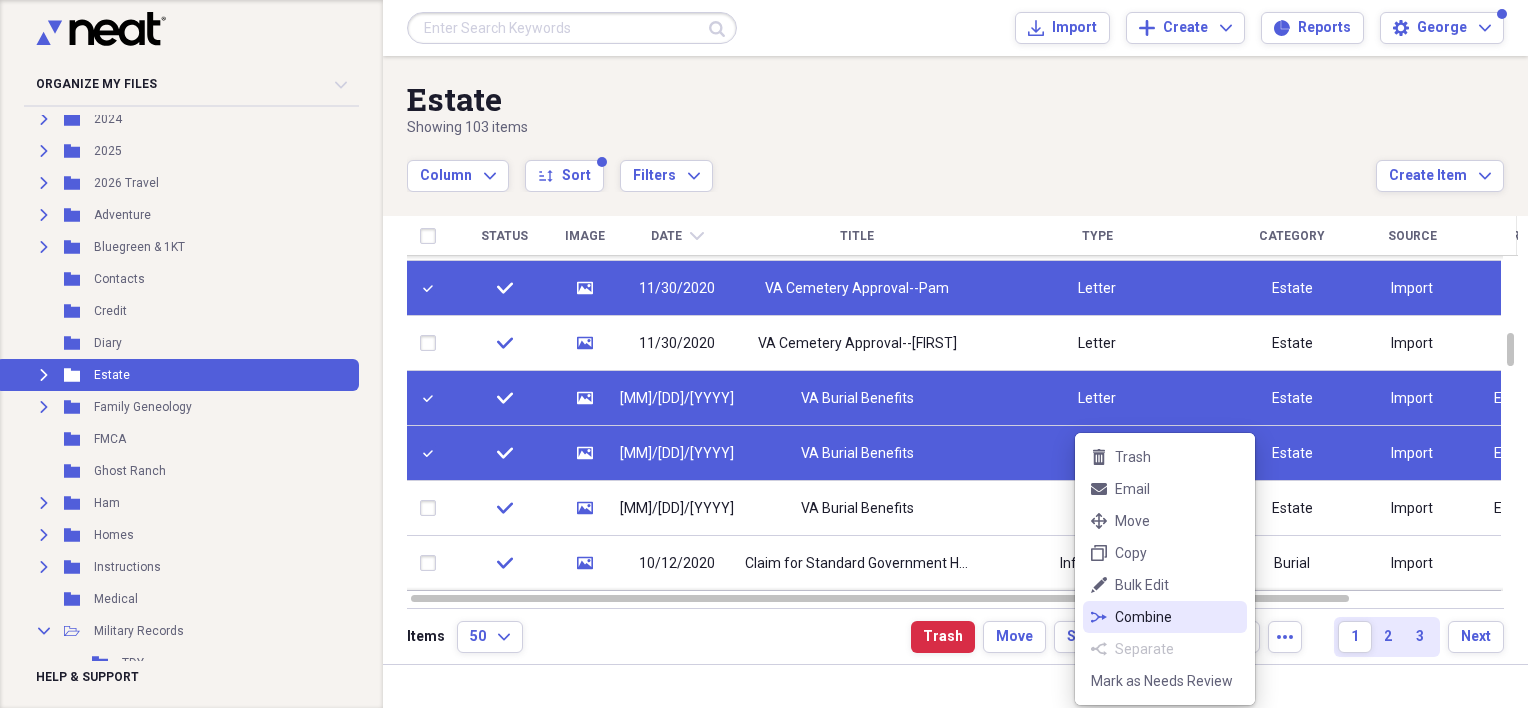 click on "Combine" at bounding box center (1177, 617) 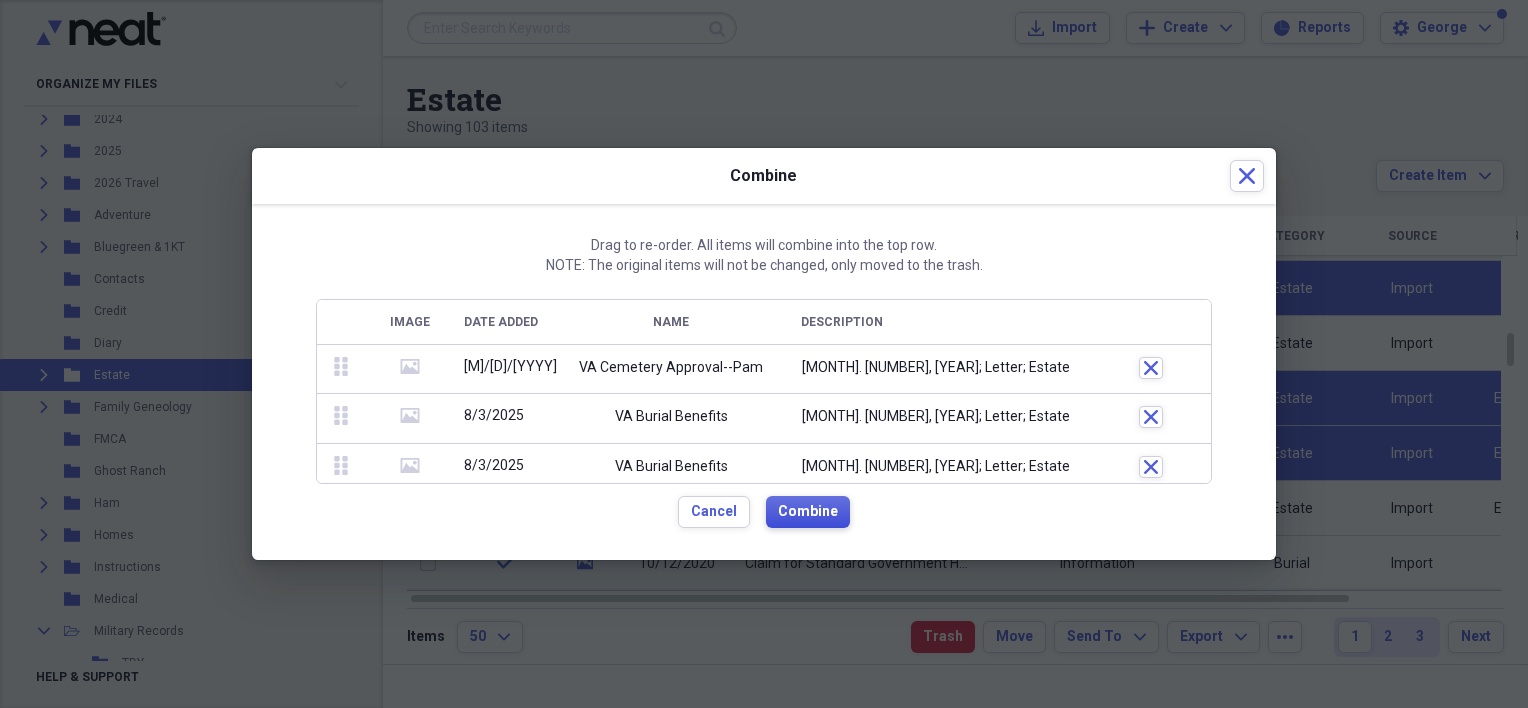 click on "Combine" at bounding box center [808, 512] 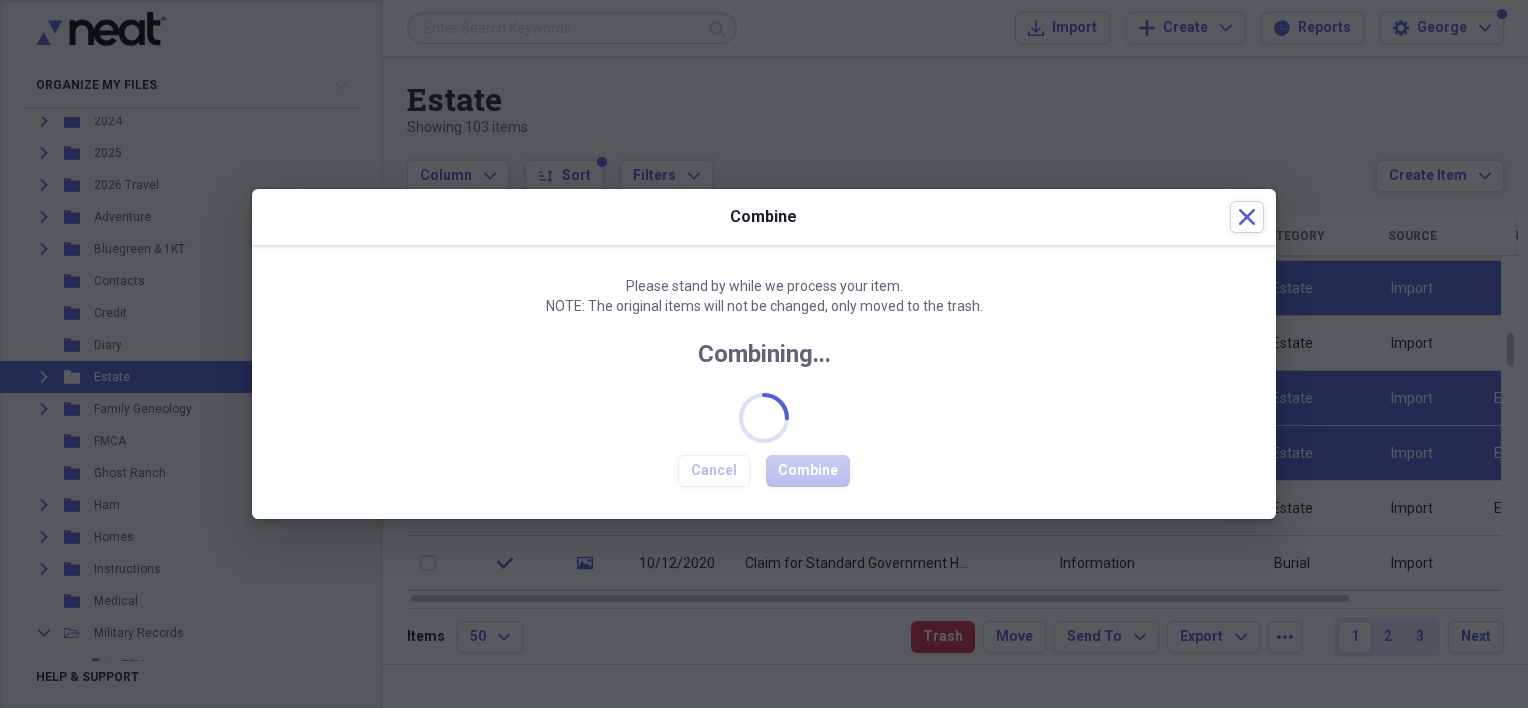 checkbox on "false" 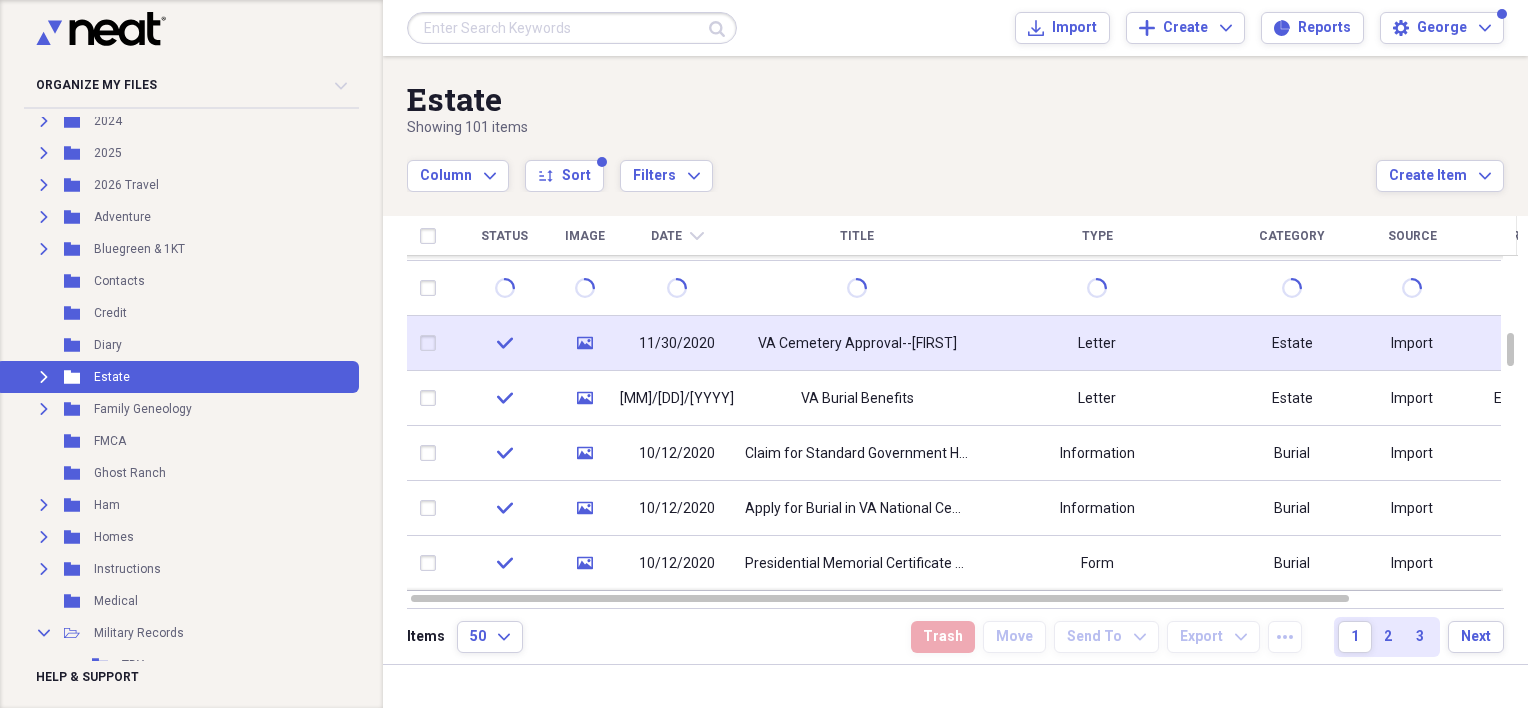 click at bounding box center [432, 343] 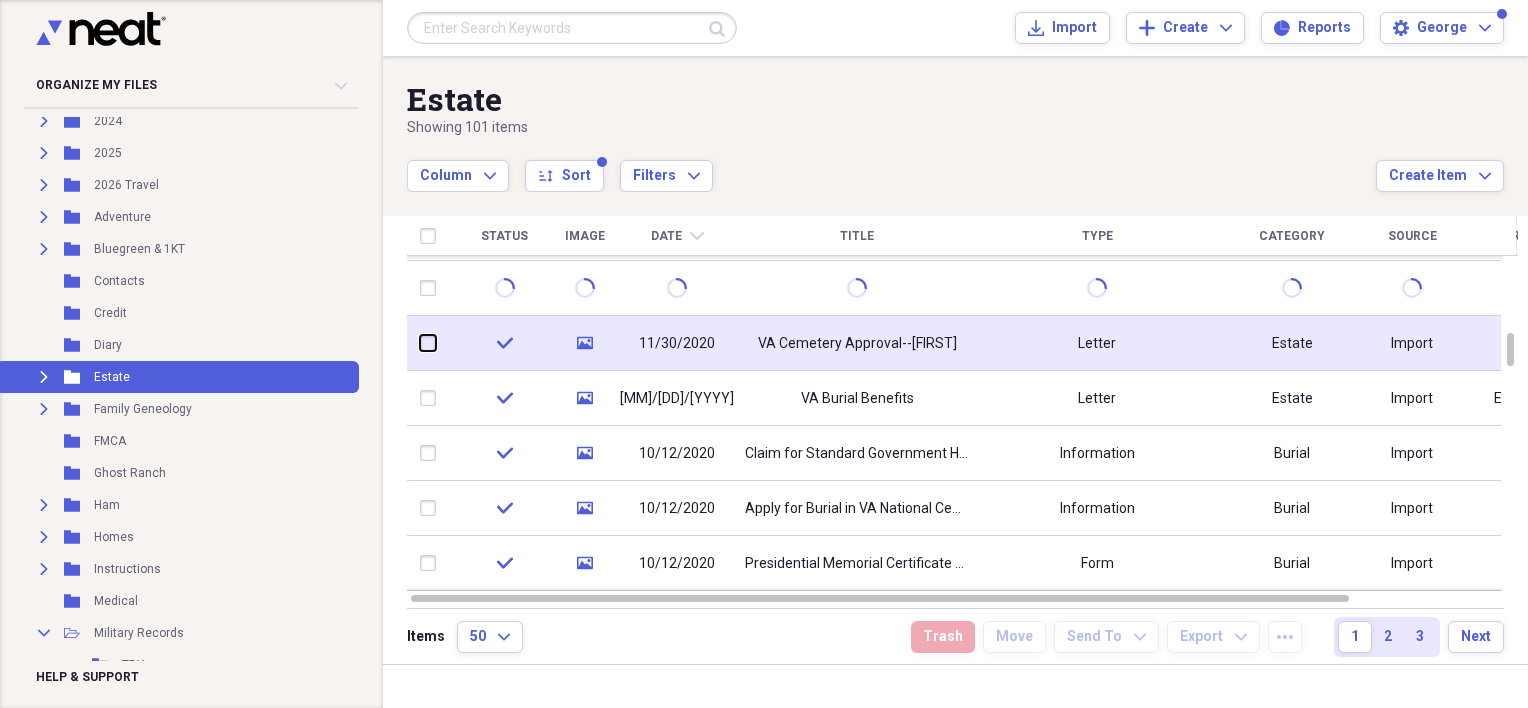 click at bounding box center (420, 343) 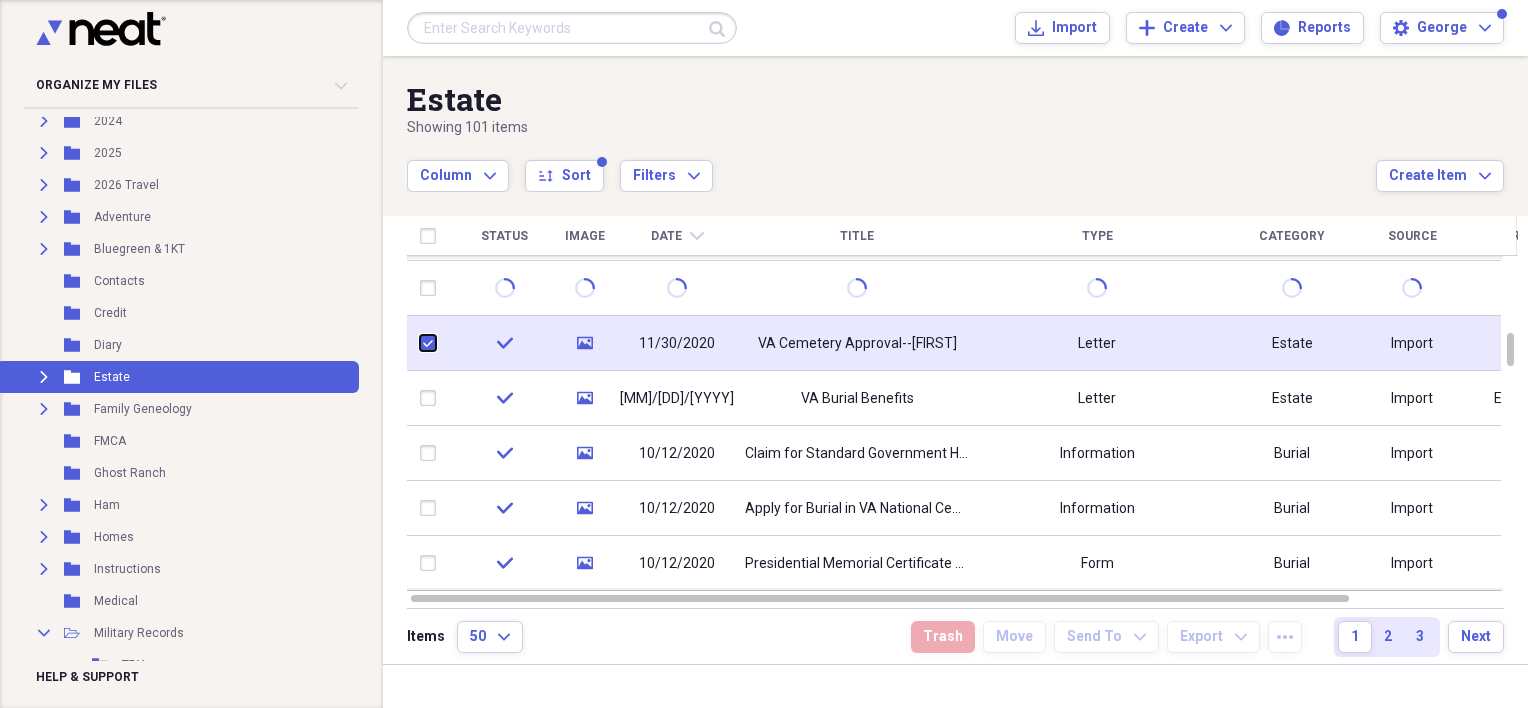 checkbox on "true" 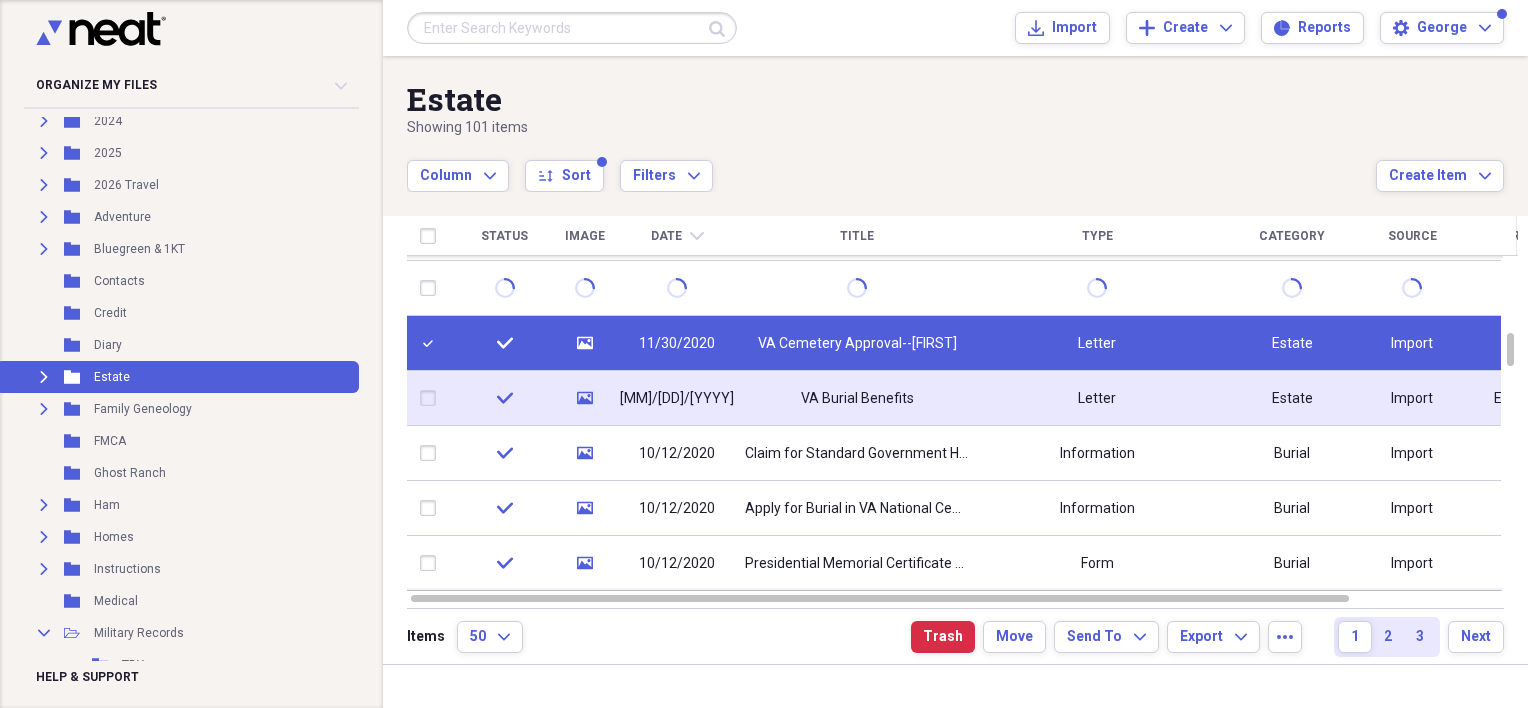 click at bounding box center (432, 398) 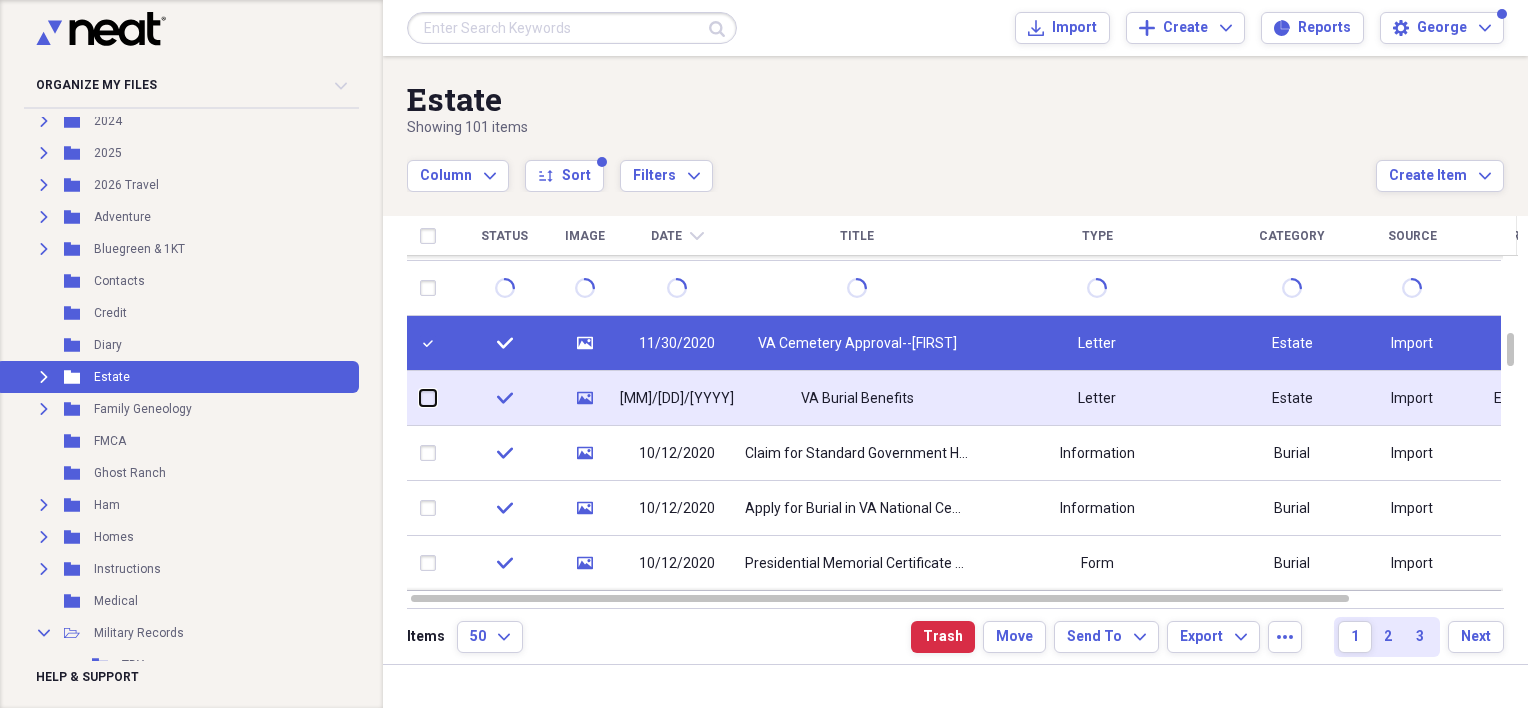 click at bounding box center (420, 398) 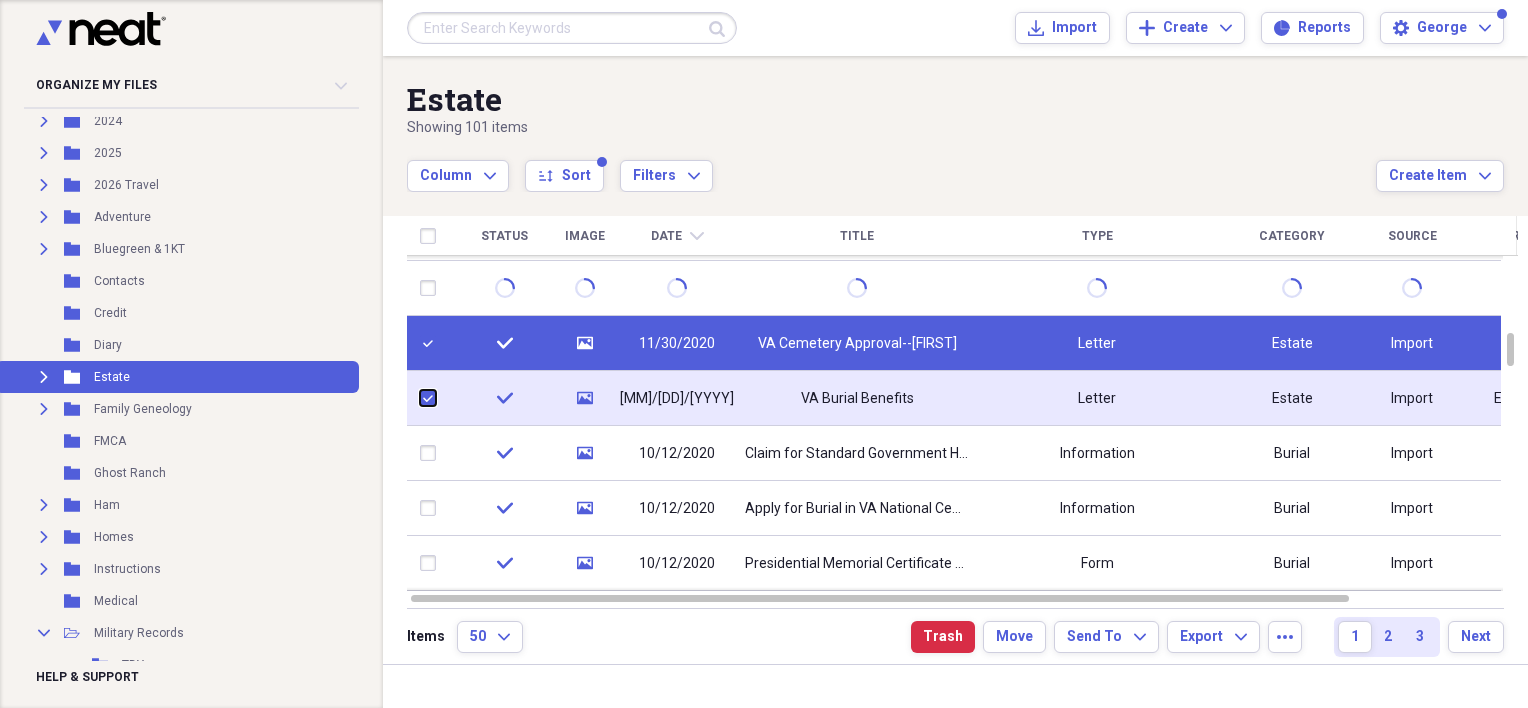 checkbox on "true" 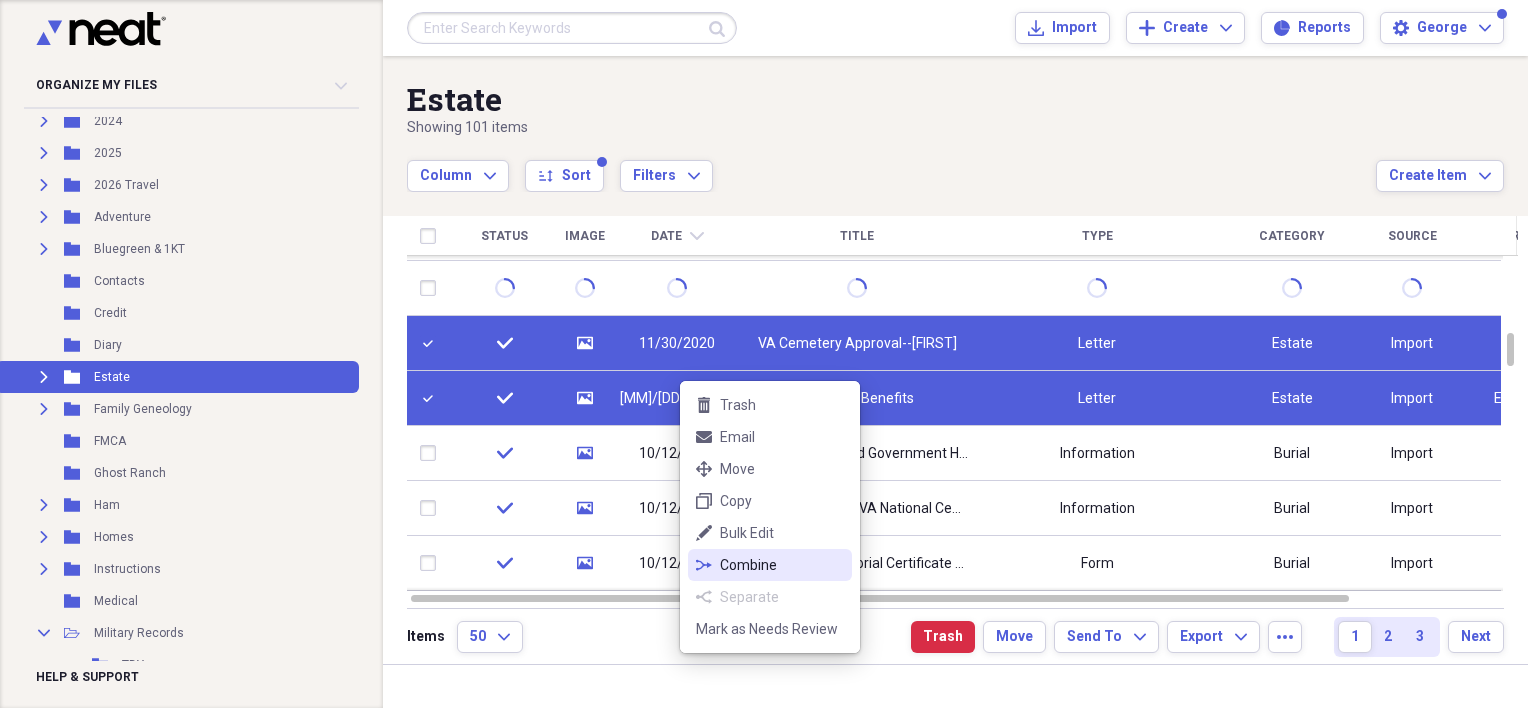 click on "combine Combine" at bounding box center [770, 565] 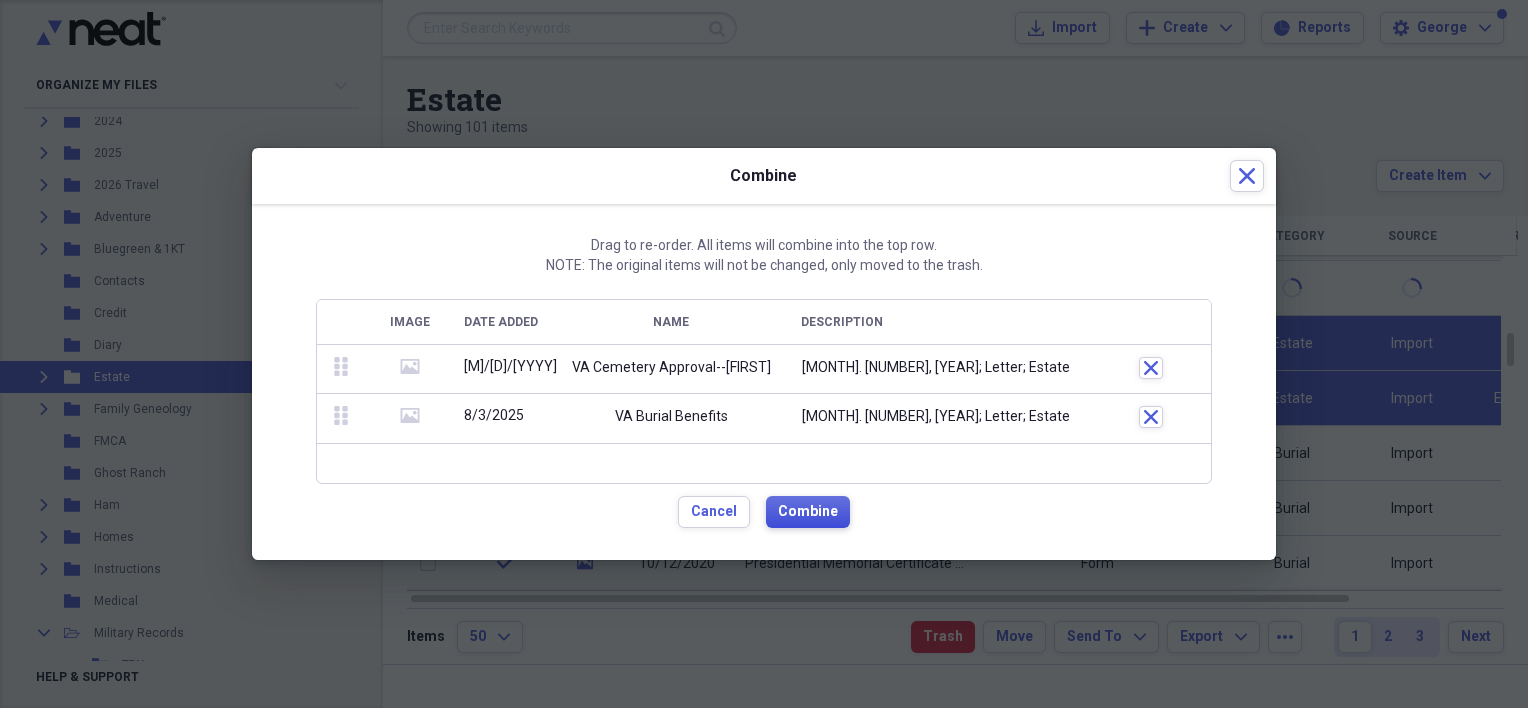 click on "Combine" at bounding box center [808, 512] 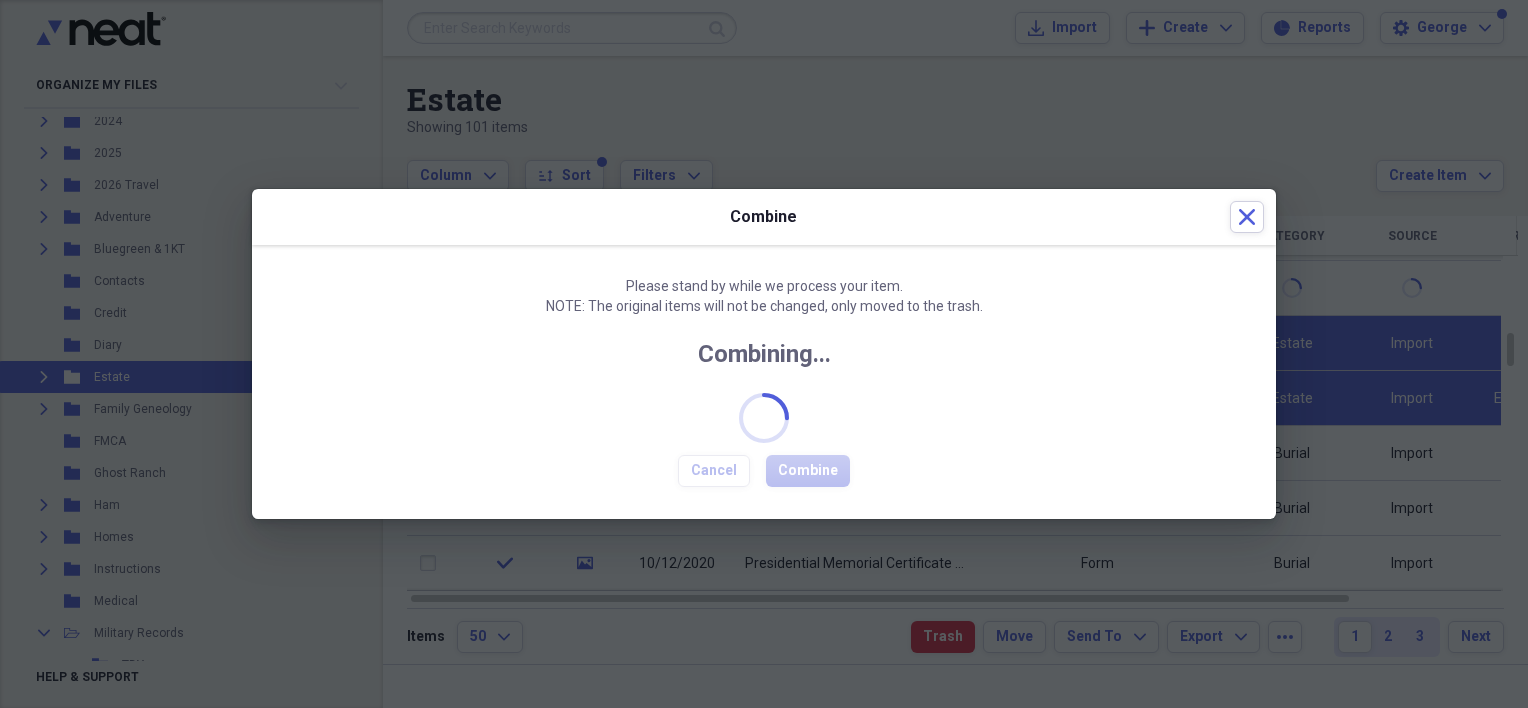 checkbox on "false" 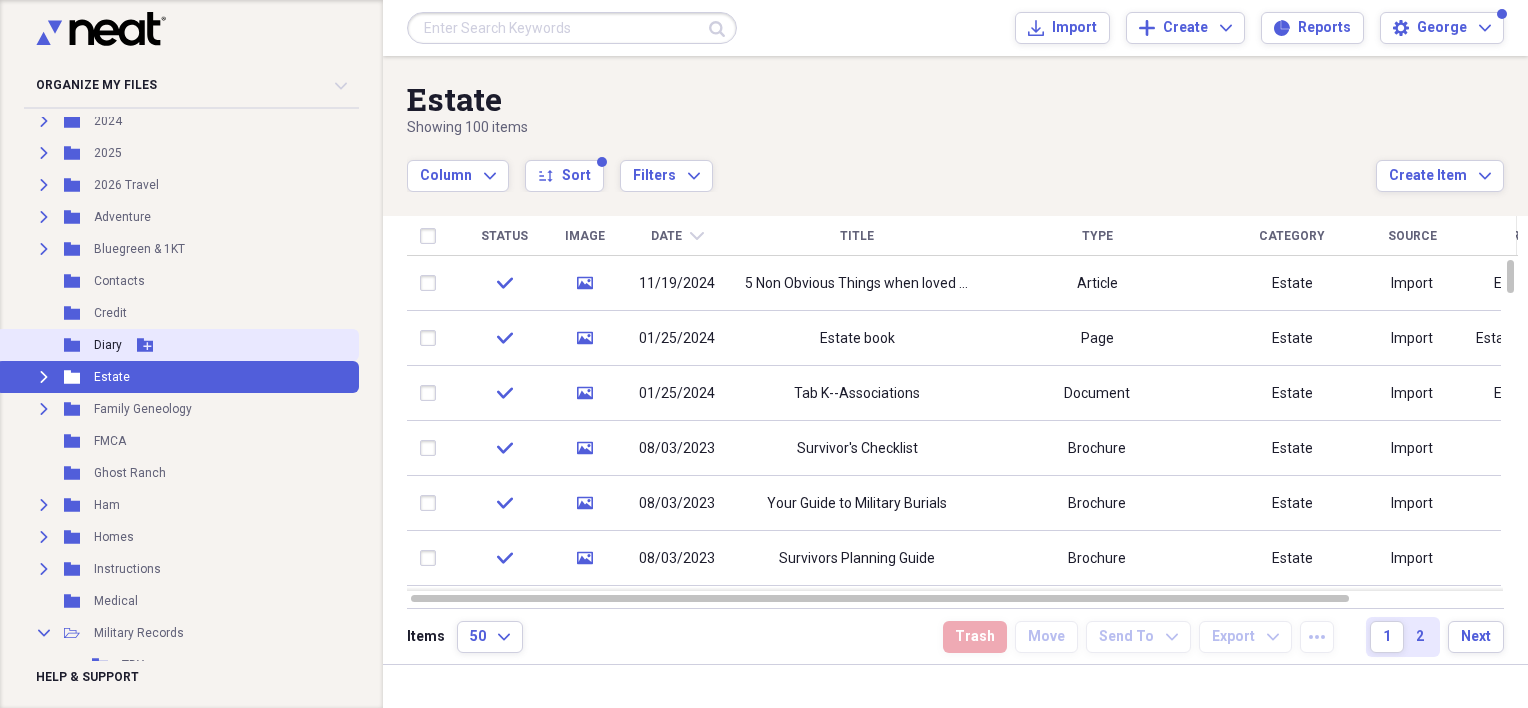 scroll, scrollTop: 100, scrollLeft: 0, axis: vertical 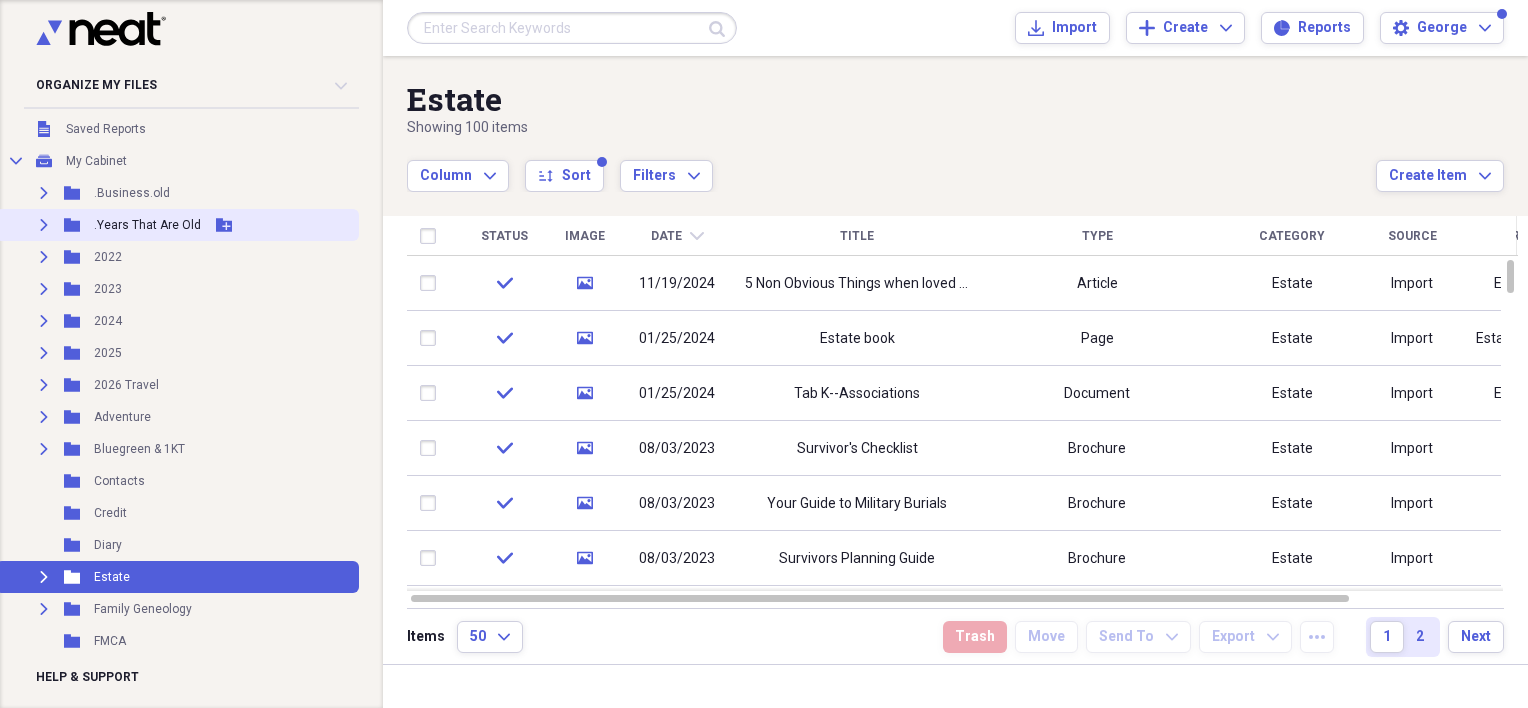 click on "Expand" at bounding box center [44, 225] 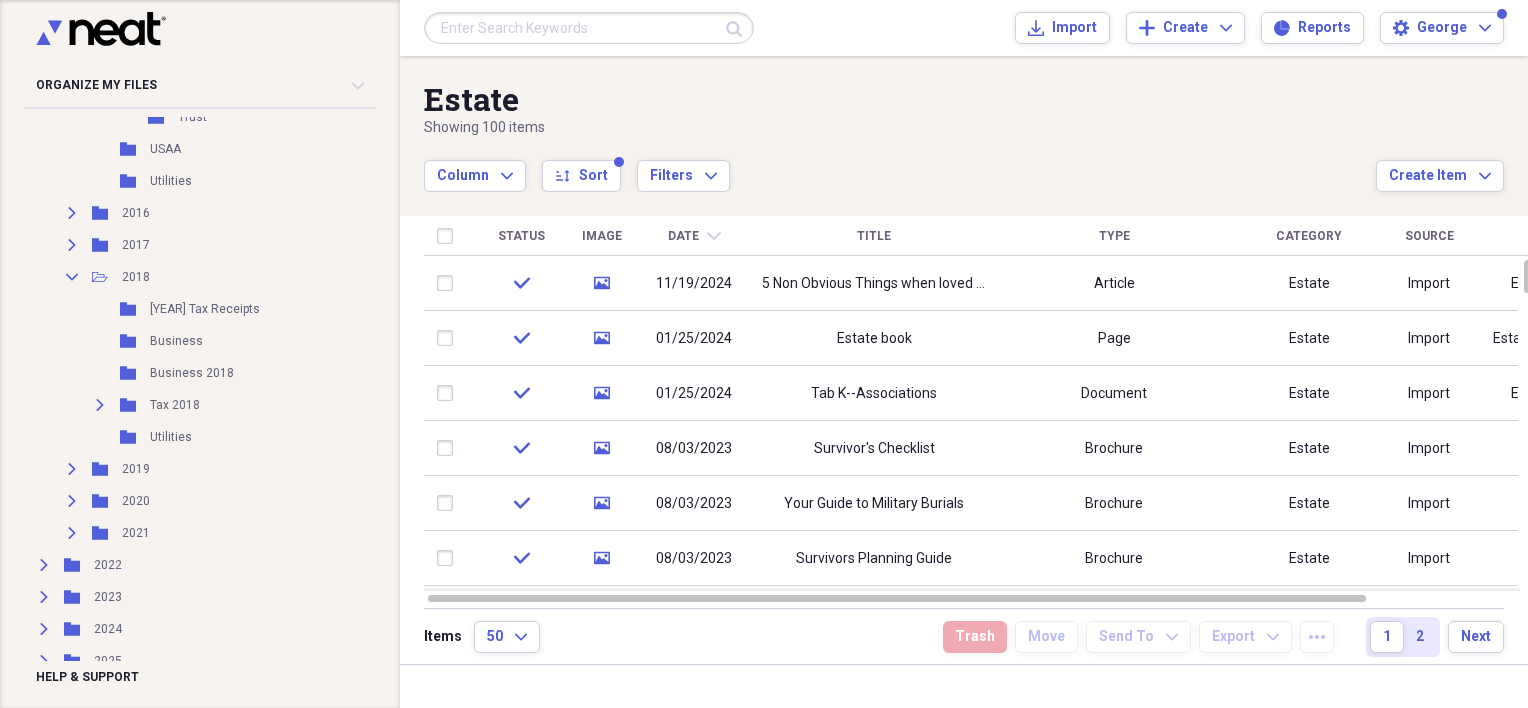 scroll, scrollTop: 2200, scrollLeft: 0, axis: vertical 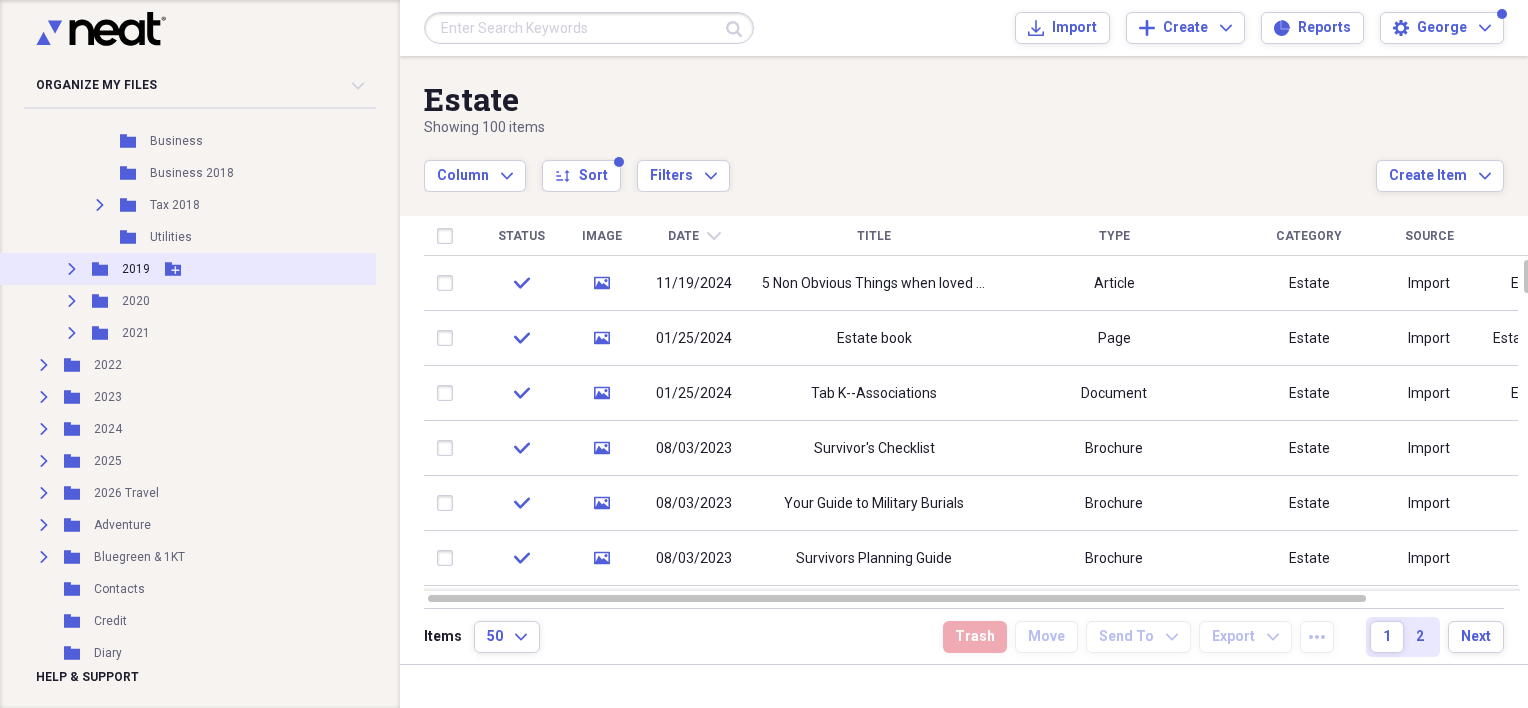 click on "Expand" 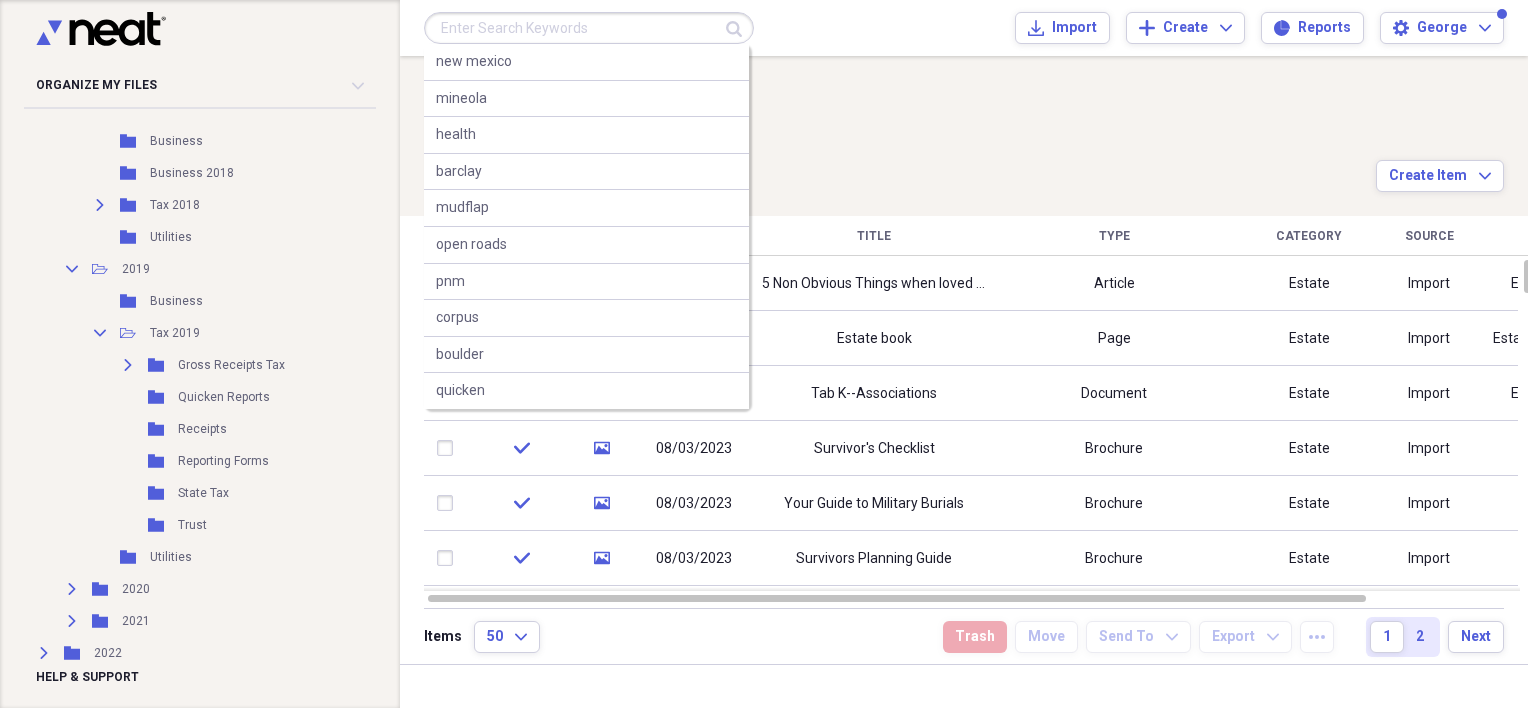 click at bounding box center [589, 28] 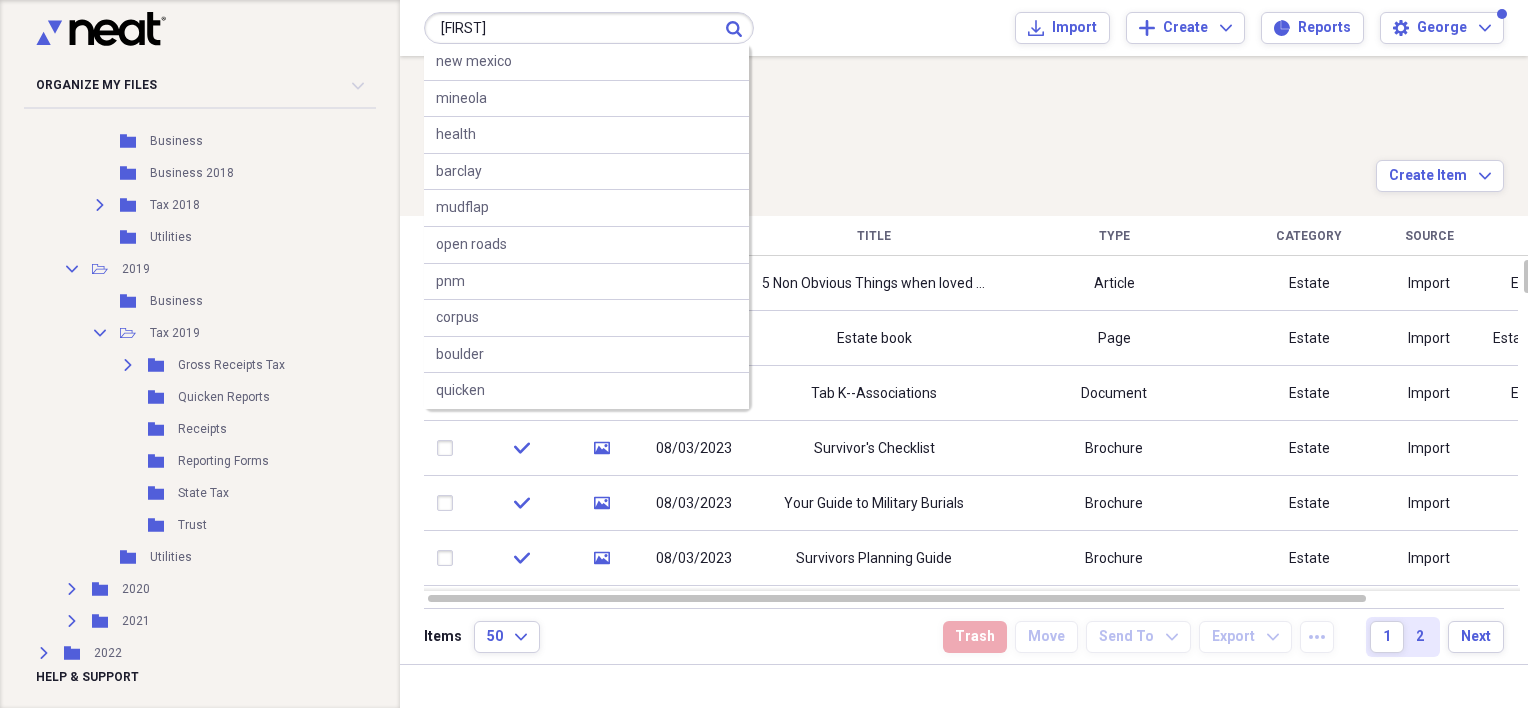 type on "[FIRST]" 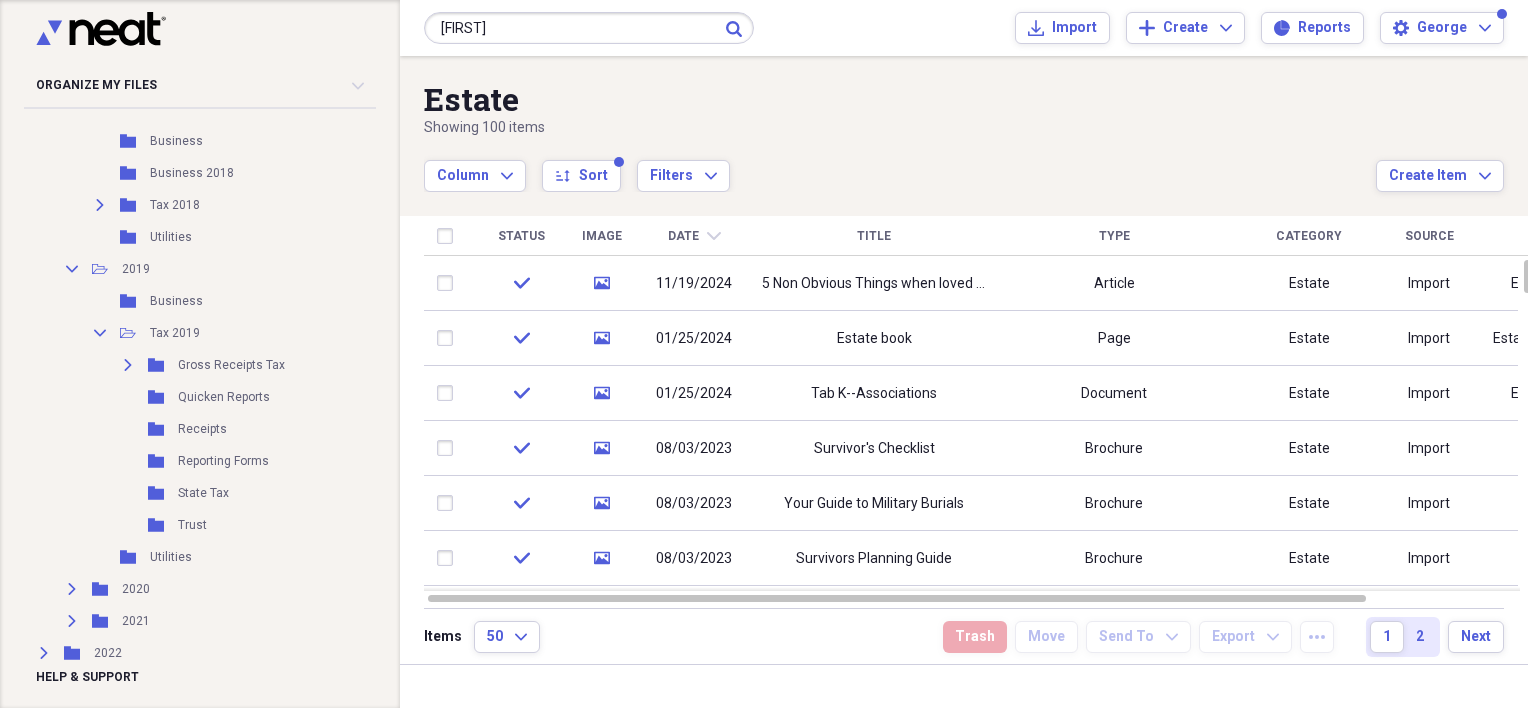 click on "Submit" 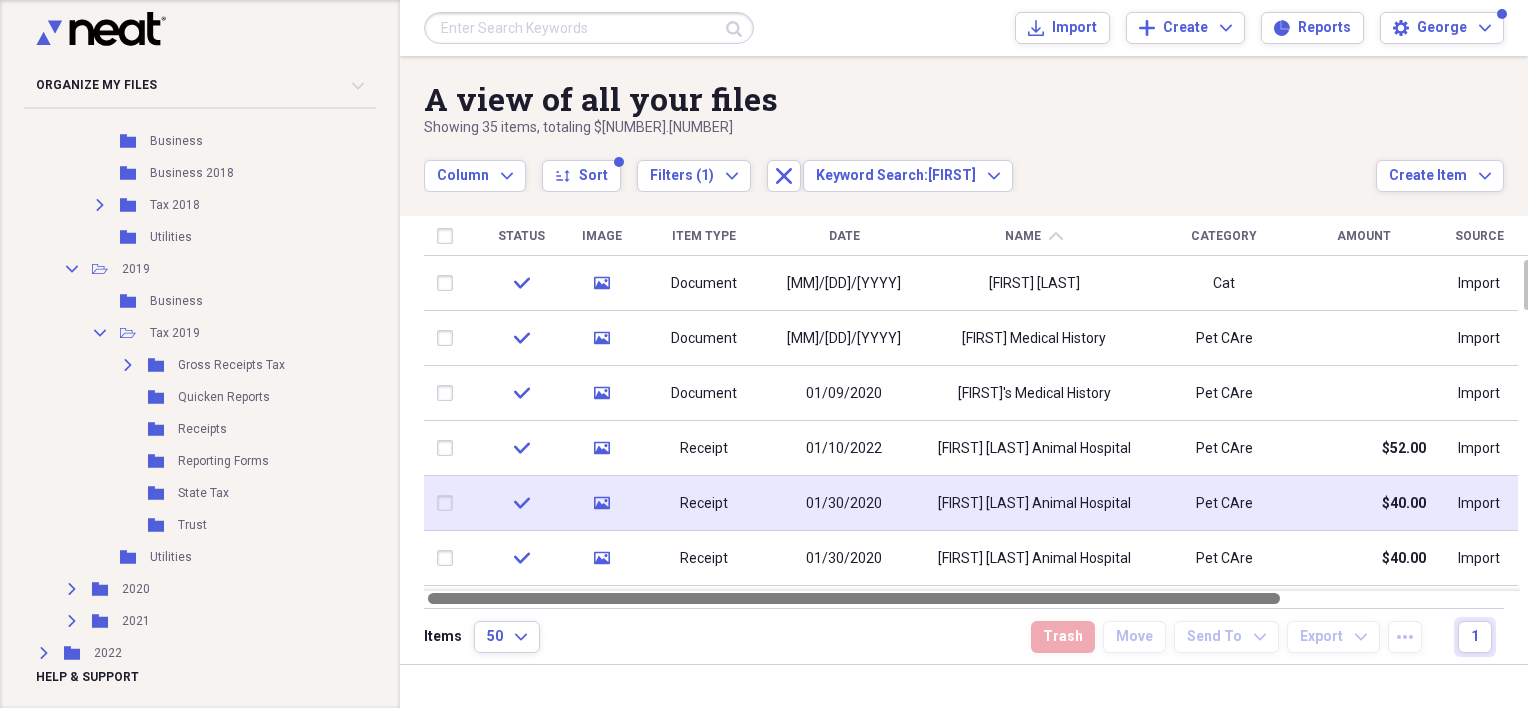 drag, startPoint x: 1081, startPoint y: 595, endPoint x: 855, endPoint y: 491, distance: 248.78102 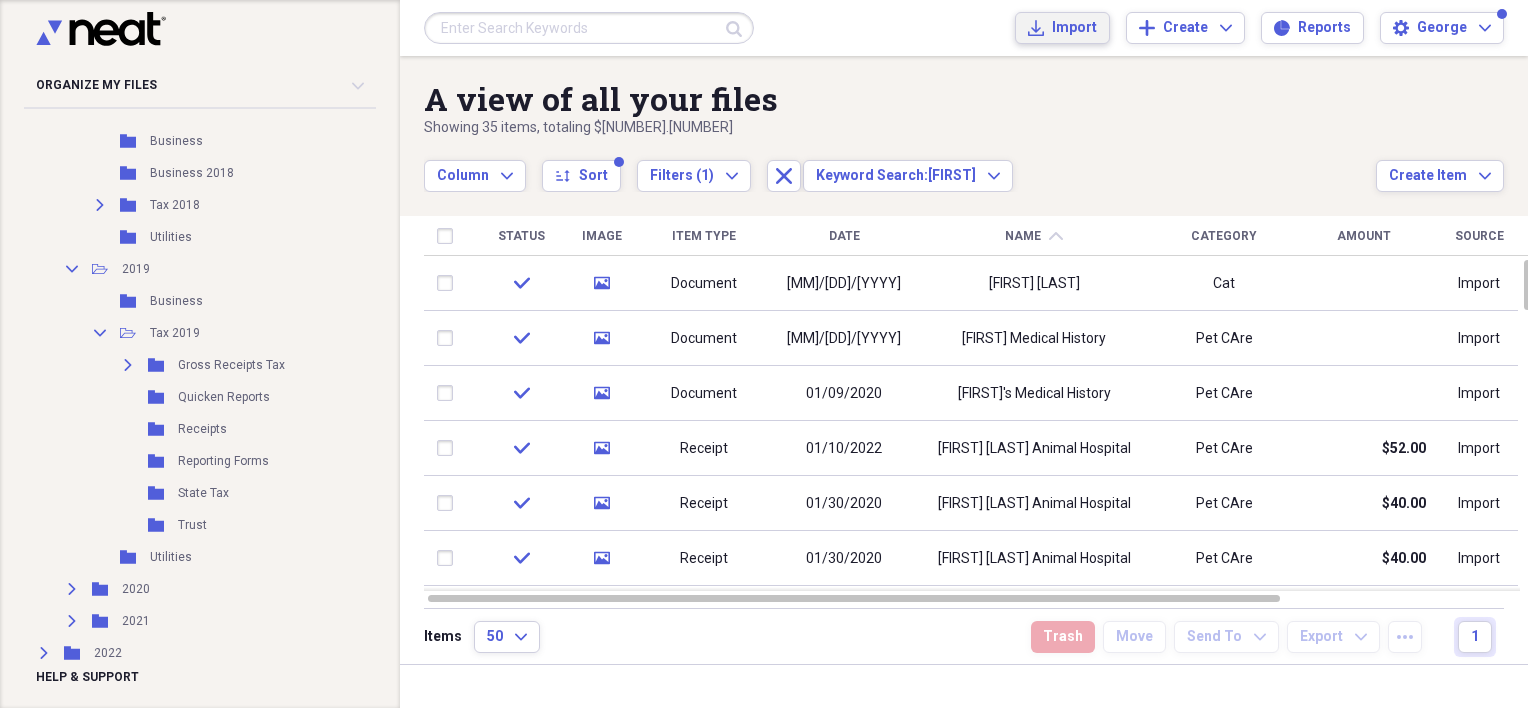 click on "Import" 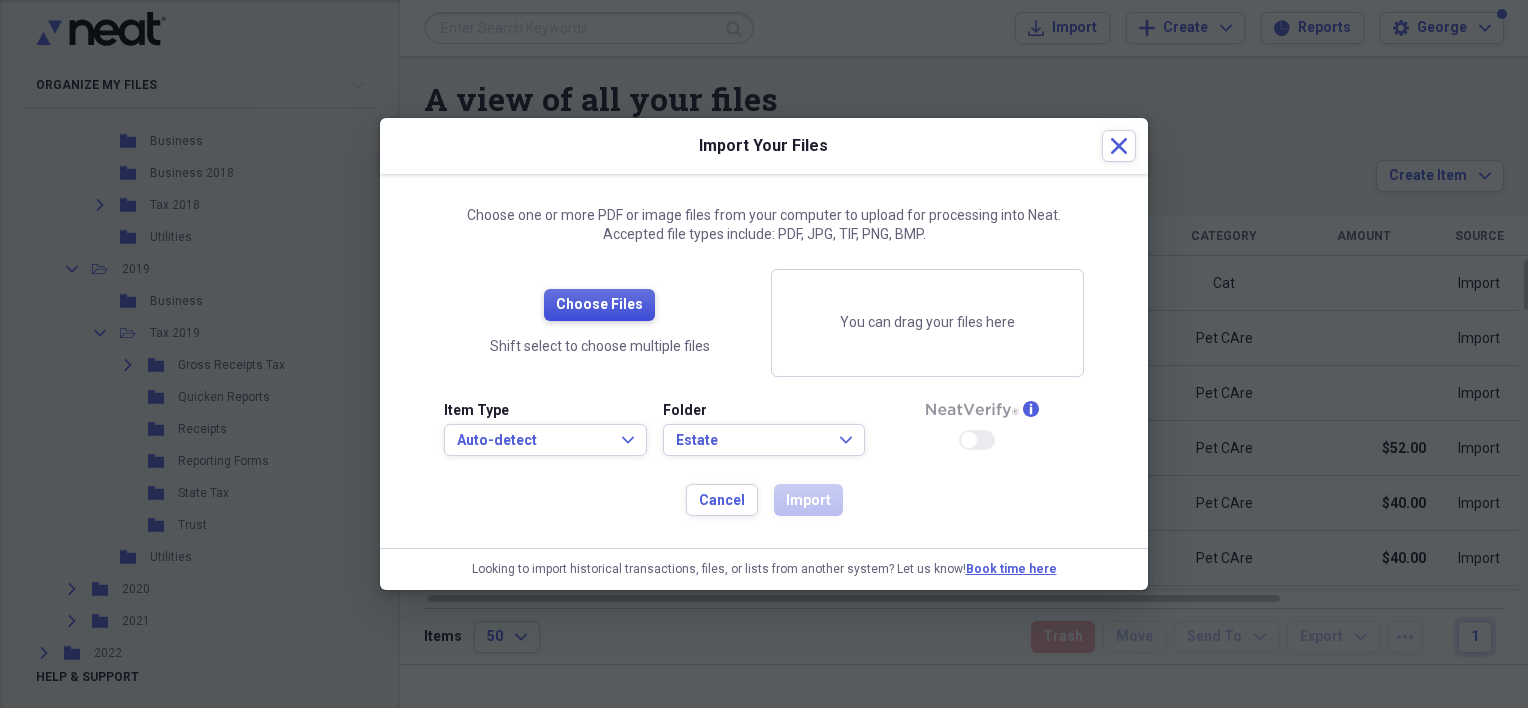 click on "Choose Files" at bounding box center [599, 305] 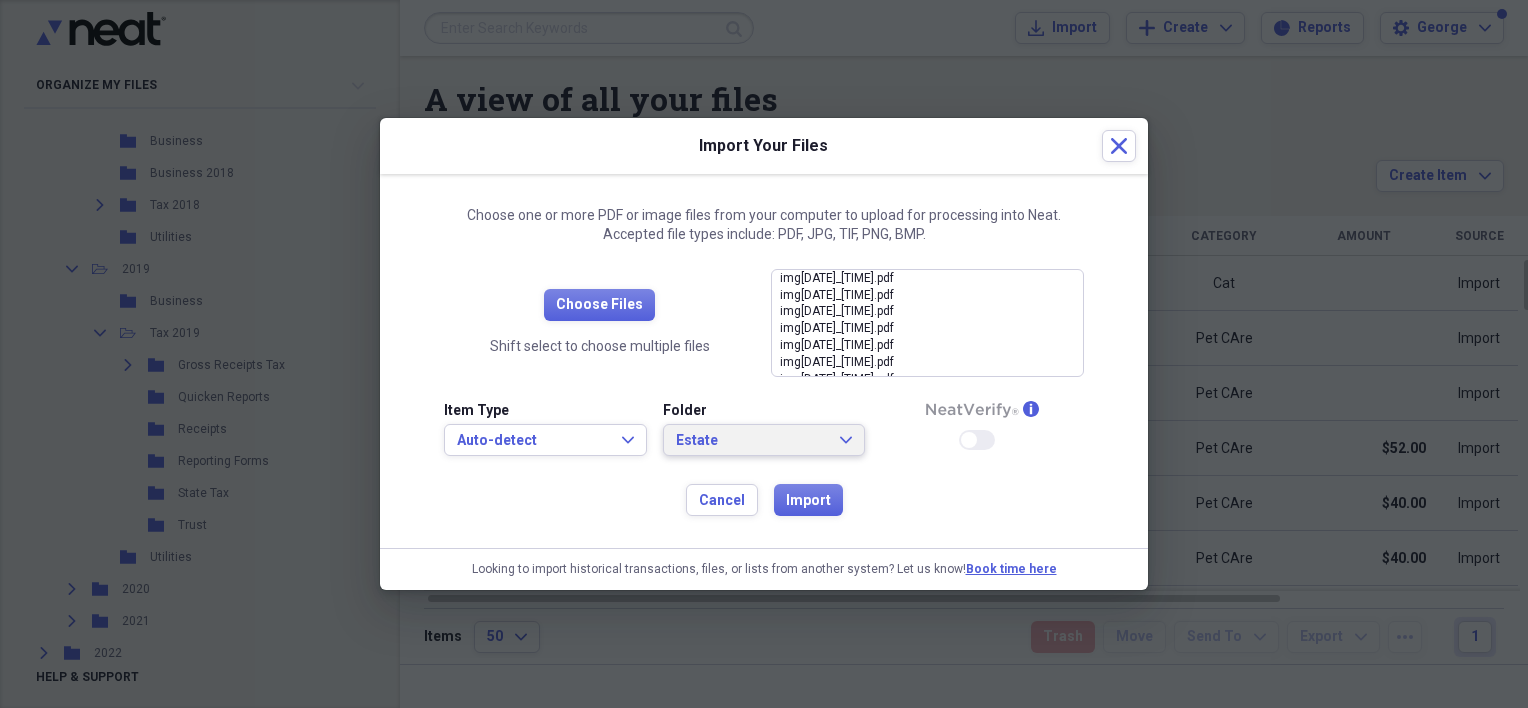 click on "Estate" at bounding box center [752, 441] 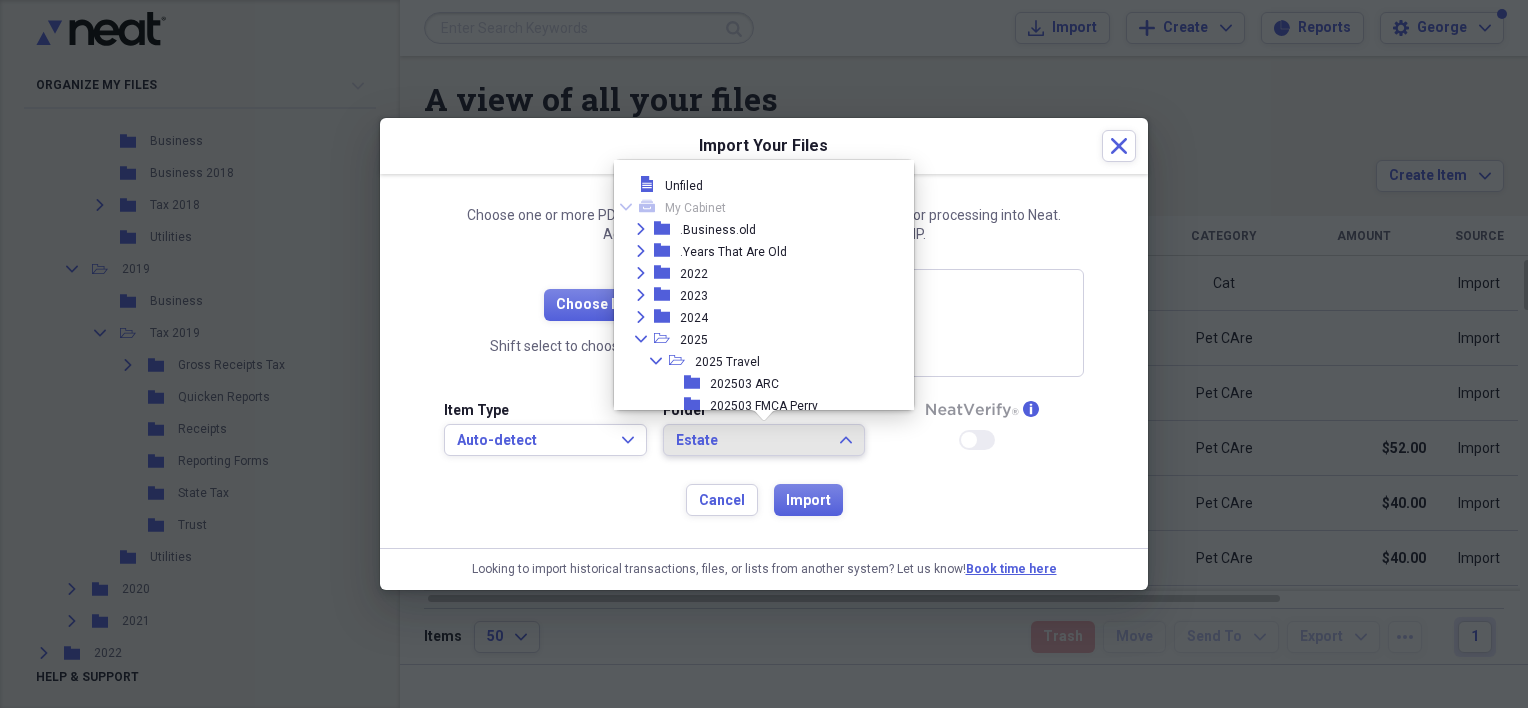 scroll, scrollTop: 516, scrollLeft: 0, axis: vertical 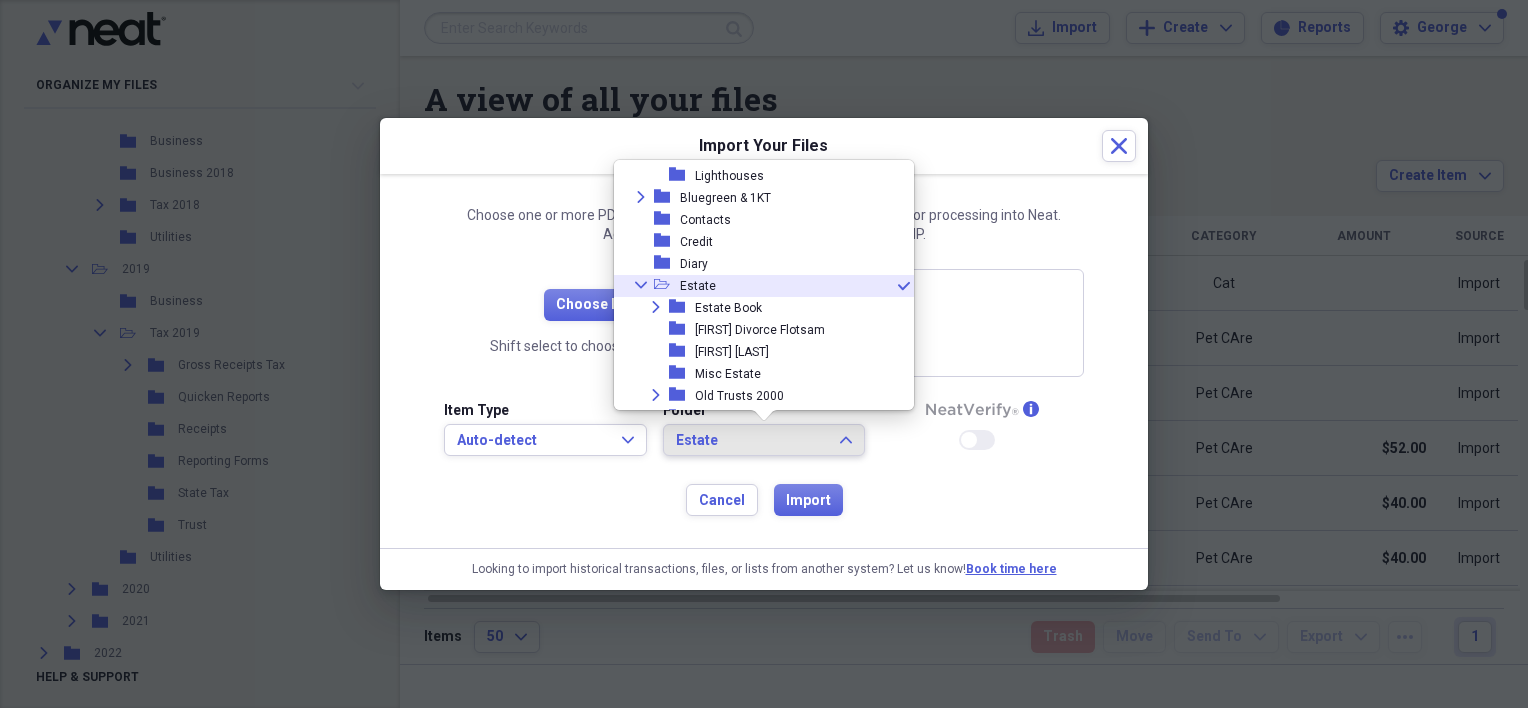 click on "Collapse" 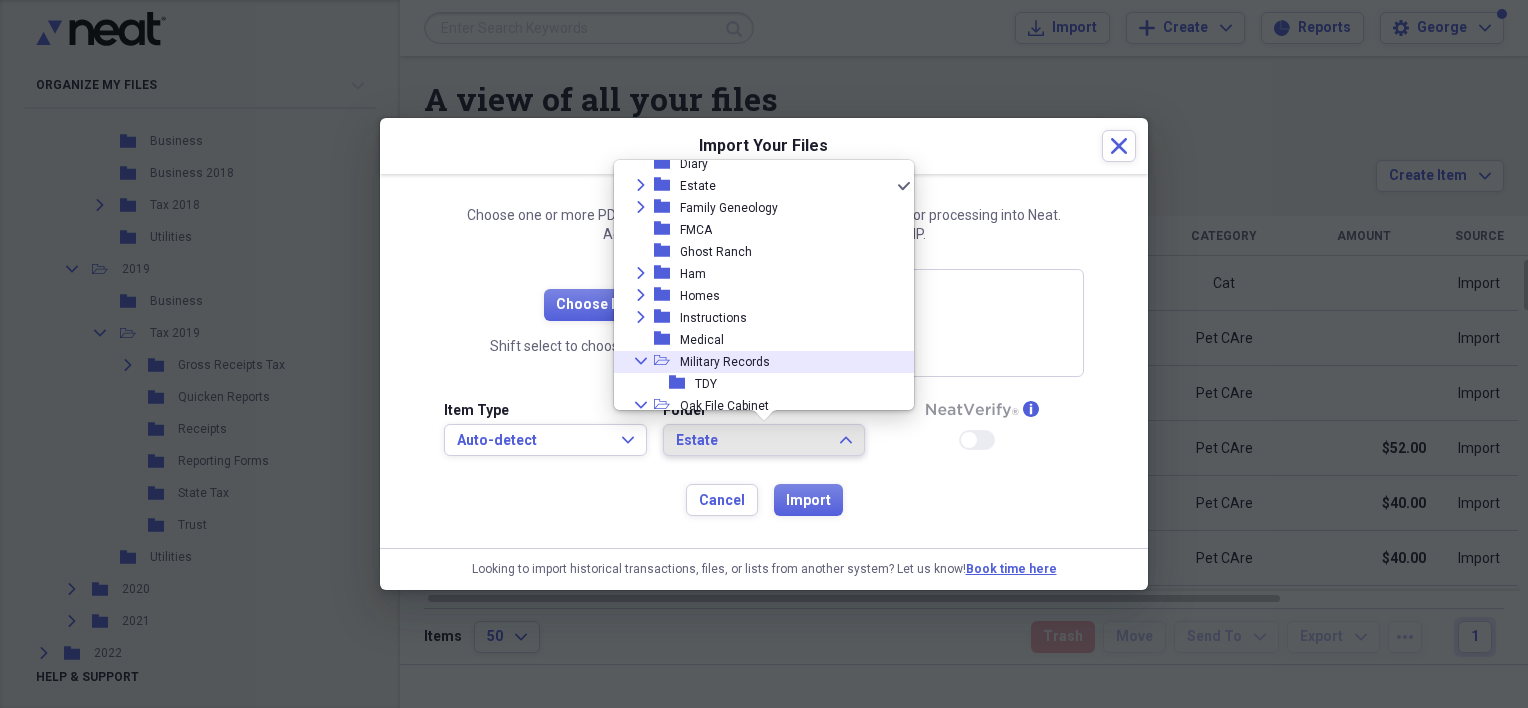 scroll, scrollTop: 716, scrollLeft: 0, axis: vertical 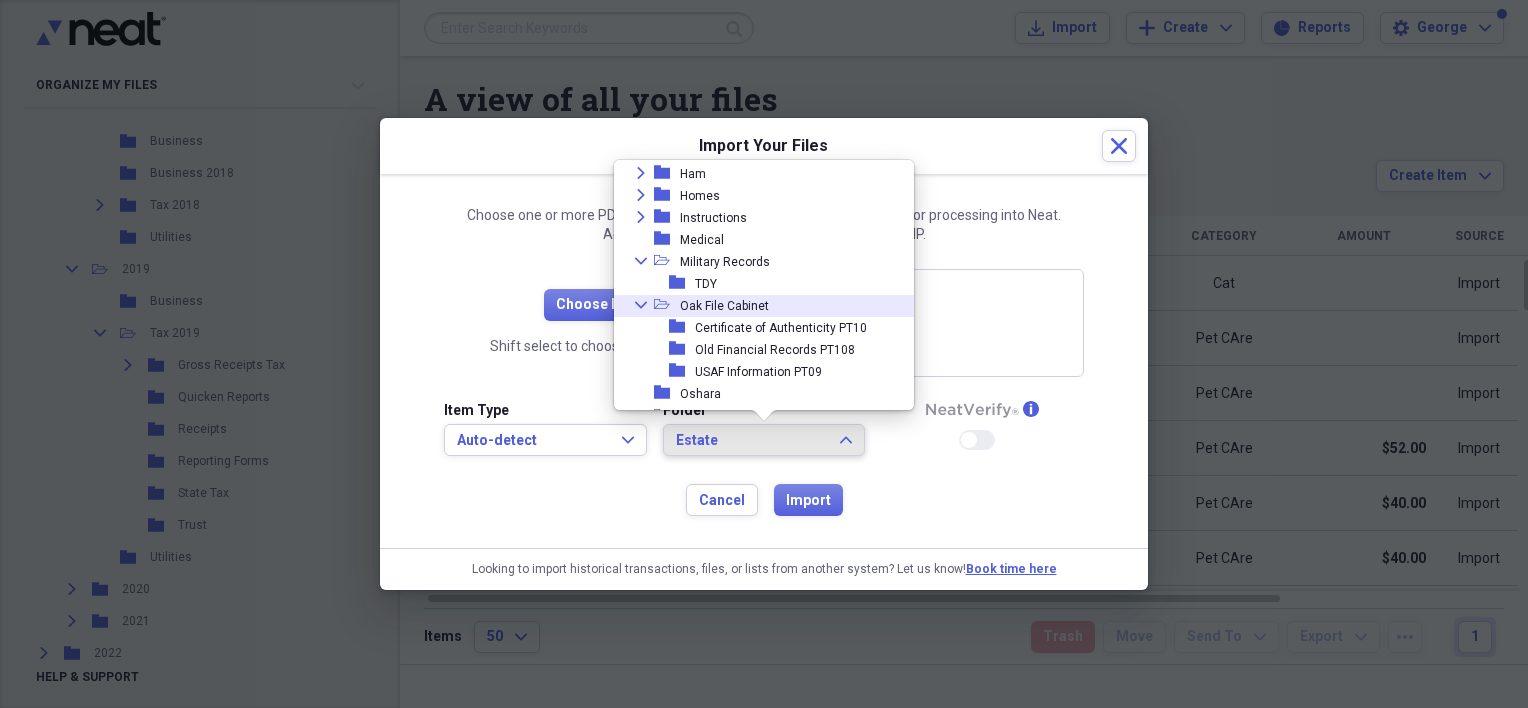 click on "Collapse" 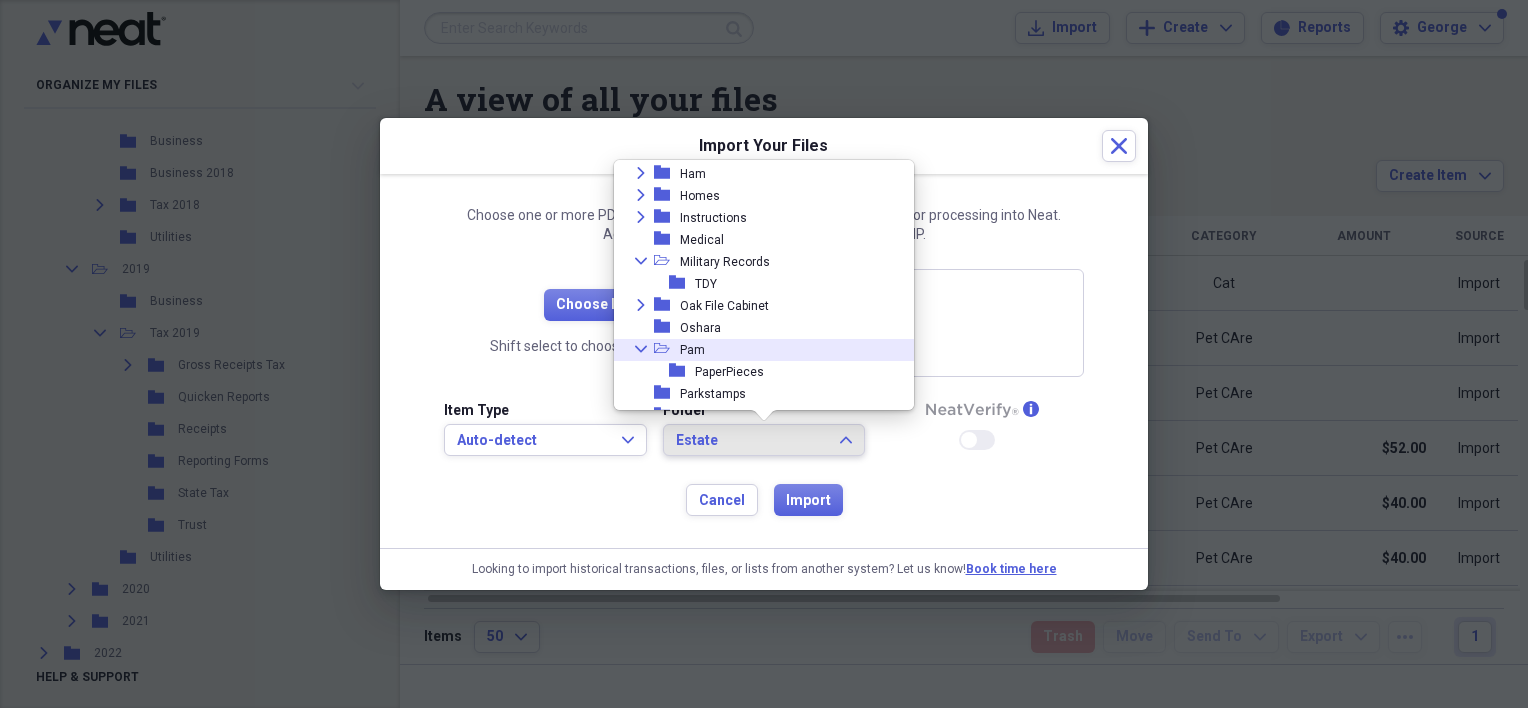 click on "Collapse" 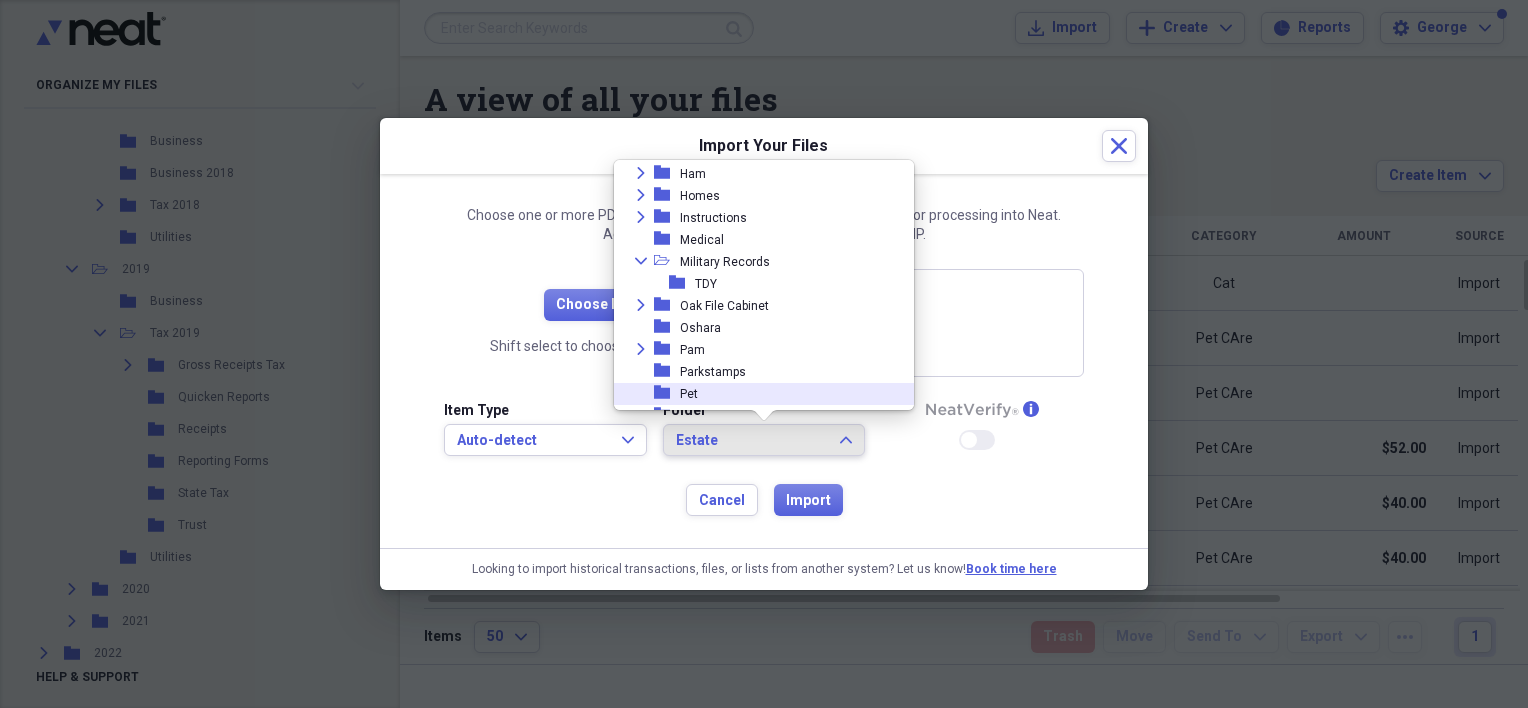 click 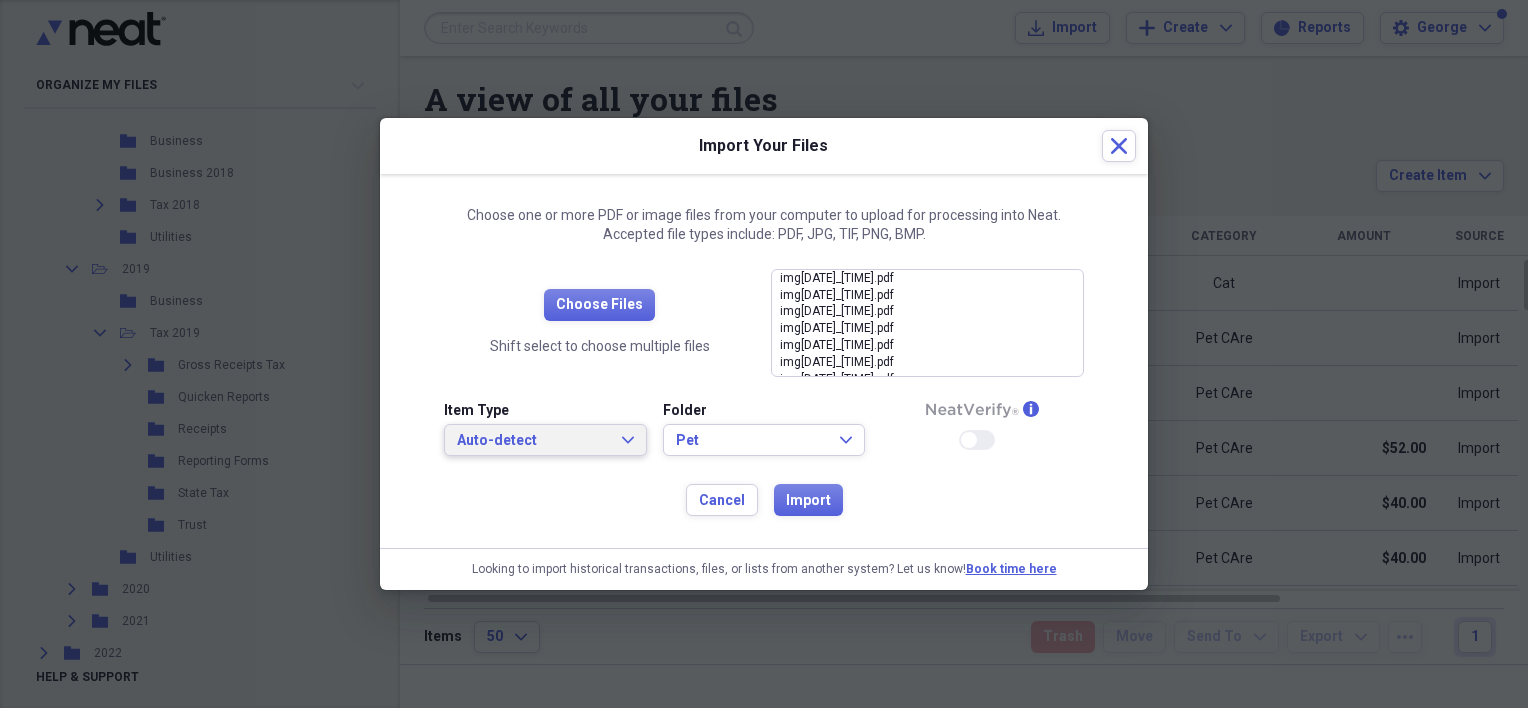 click on "Auto-detect" at bounding box center (533, 441) 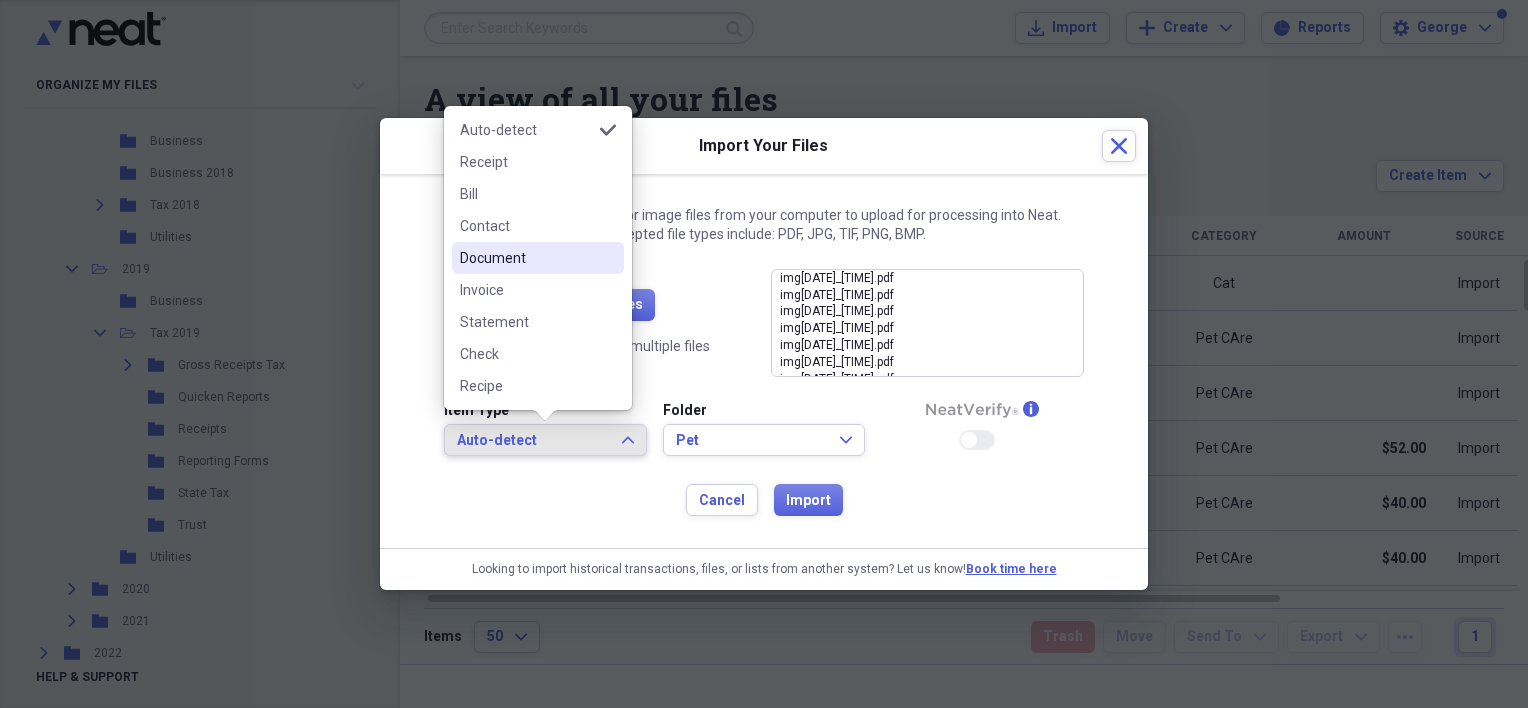click on "Document" at bounding box center [526, 258] 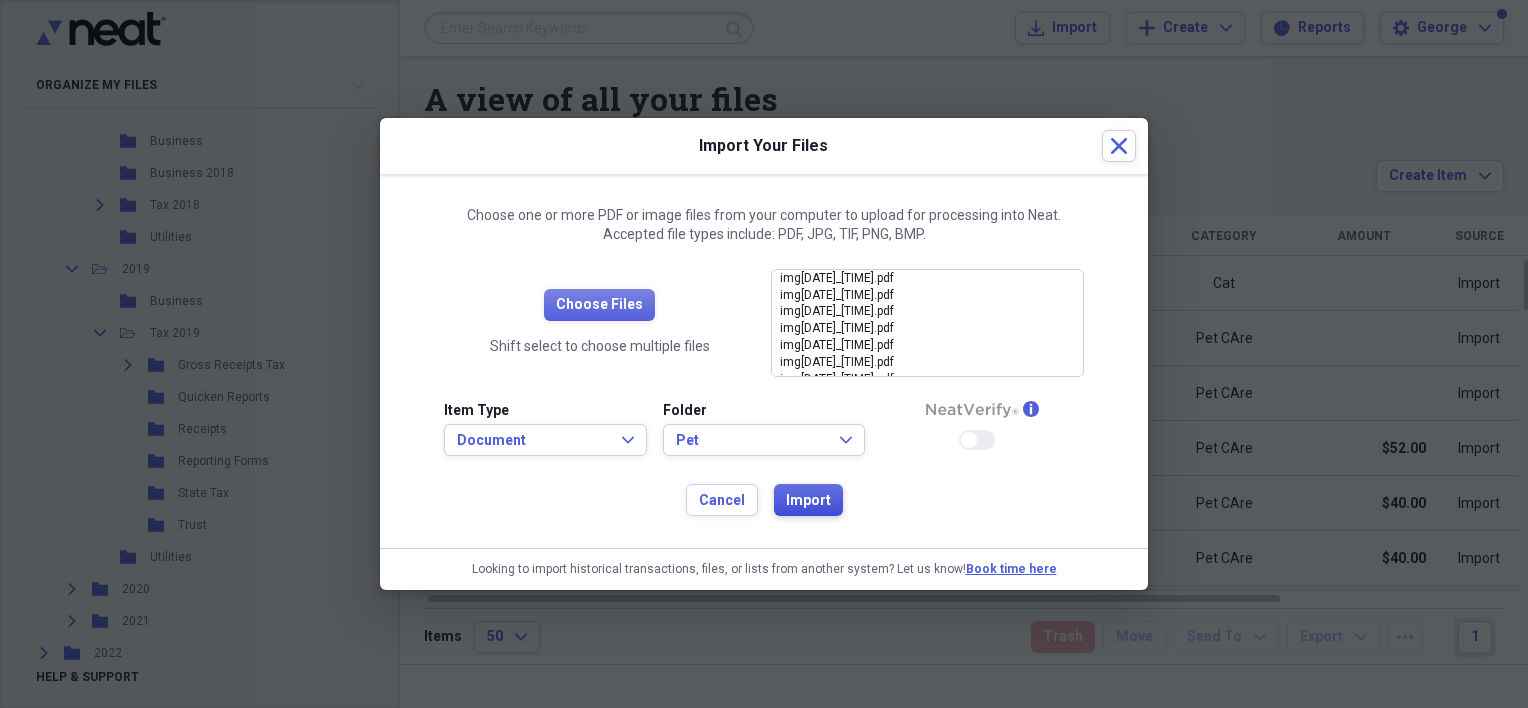 click on "Import" at bounding box center (808, 501) 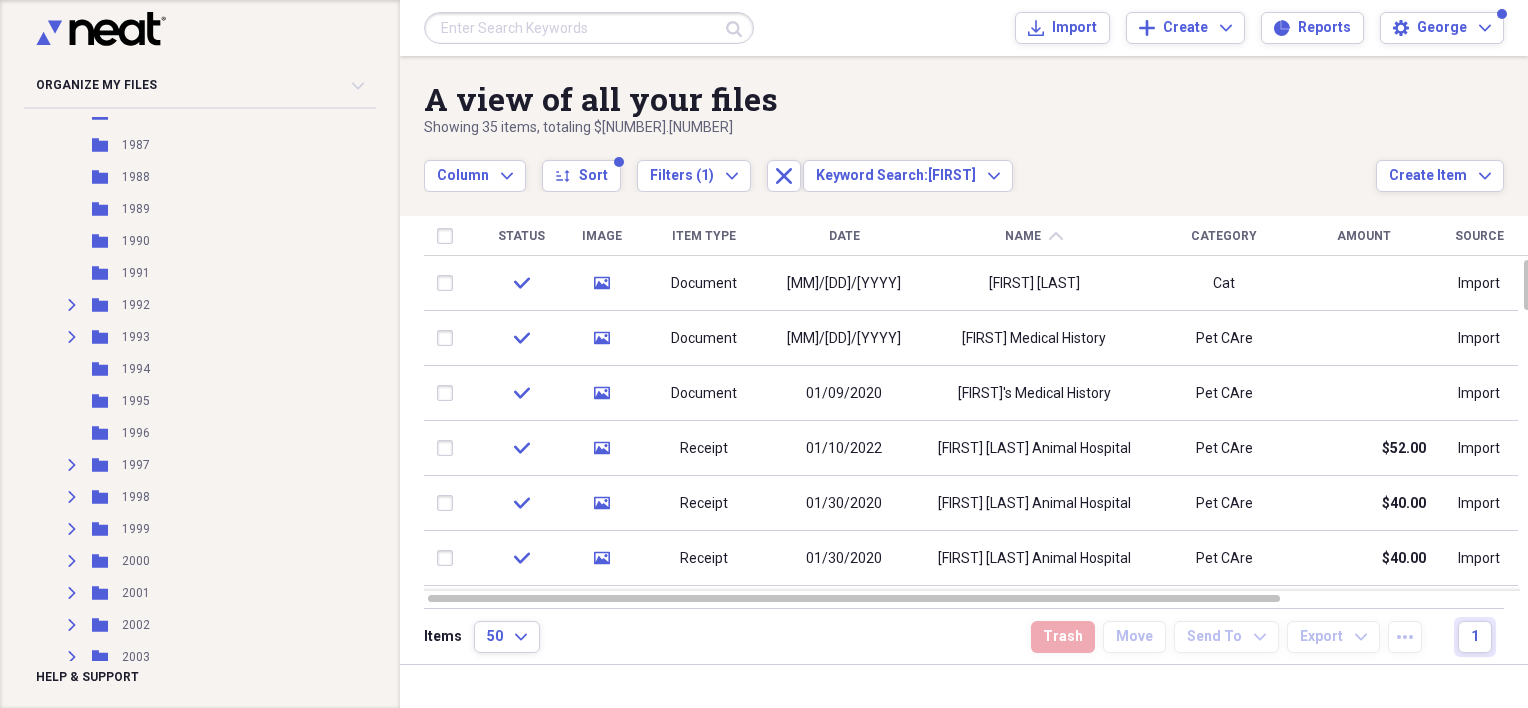scroll, scrollTop: 300, scrollLeft: 0, axis: vertical 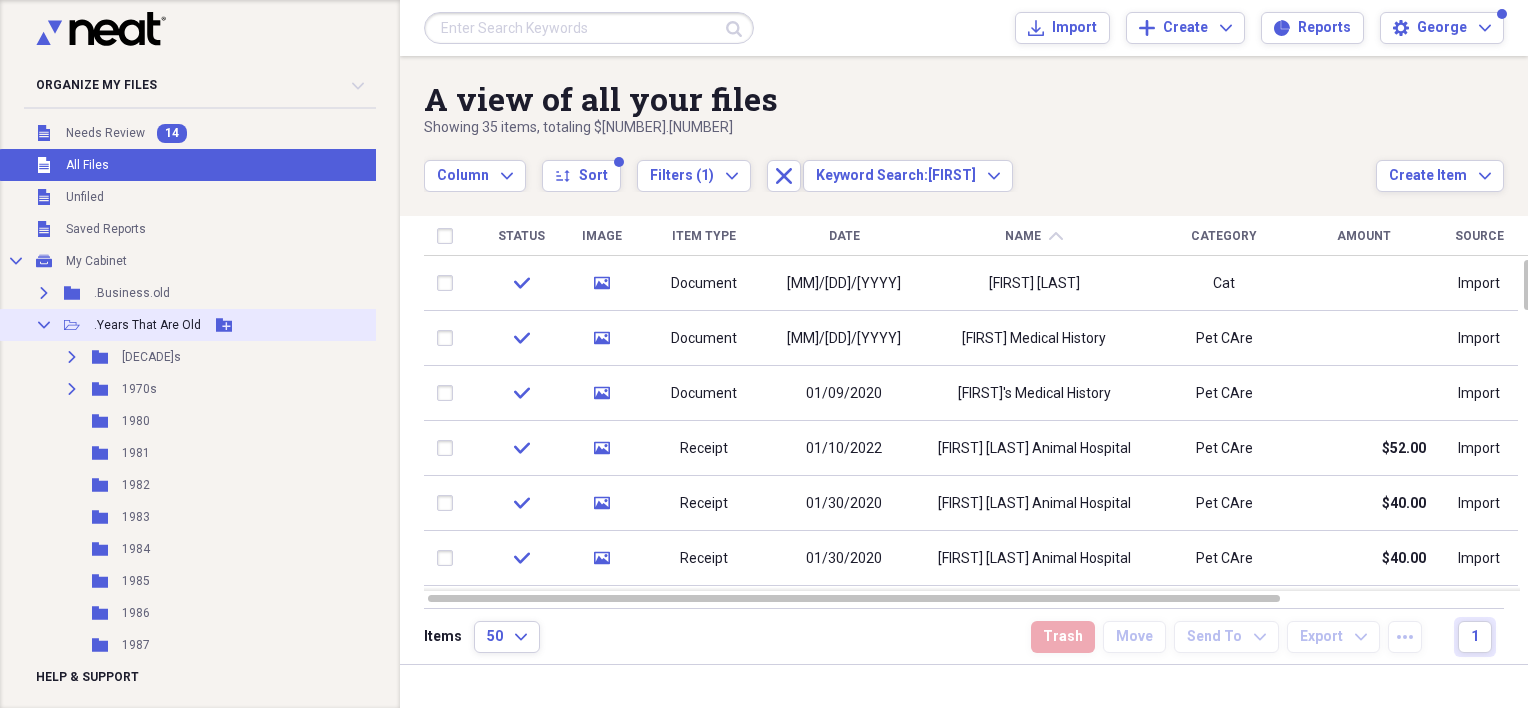 click on "Collapse" 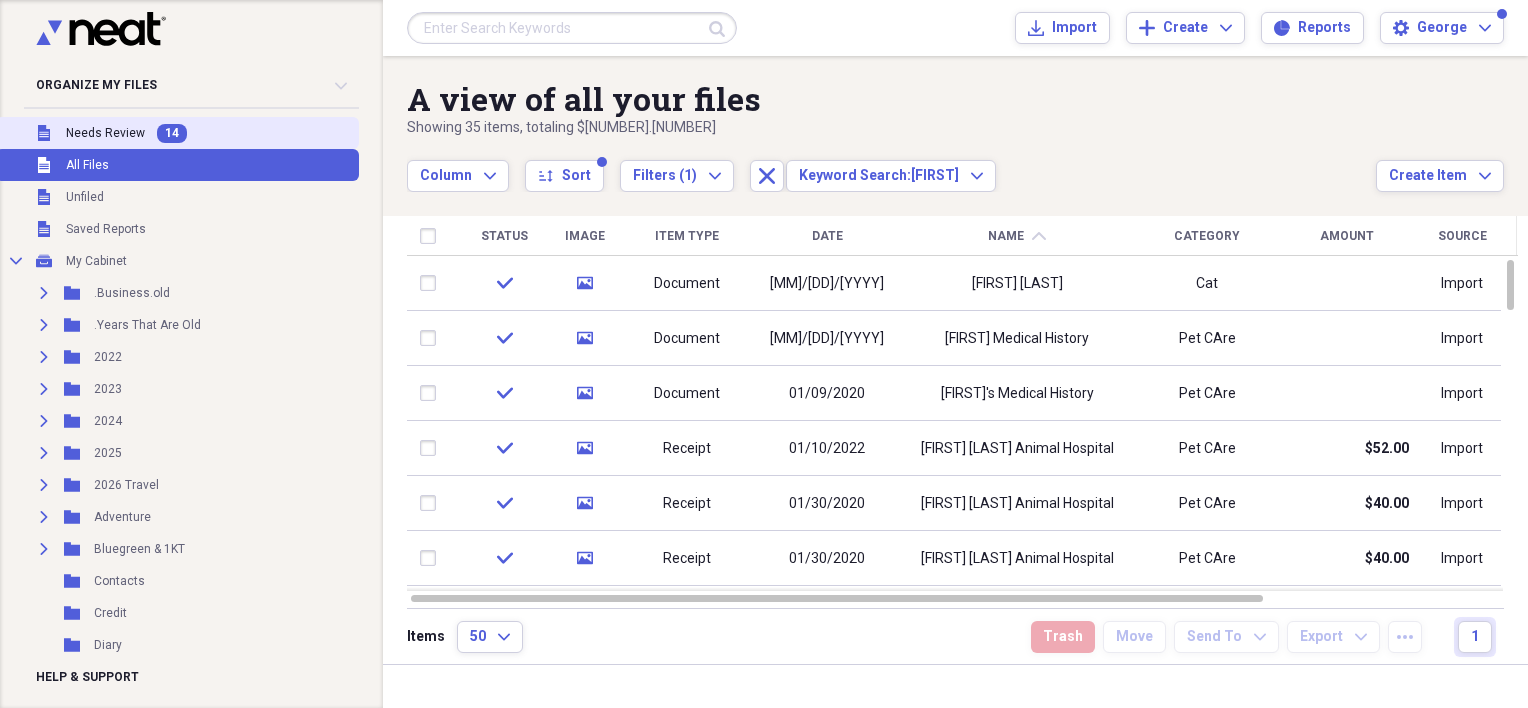 click on "Needs Review" at bounding box center [105, 133] 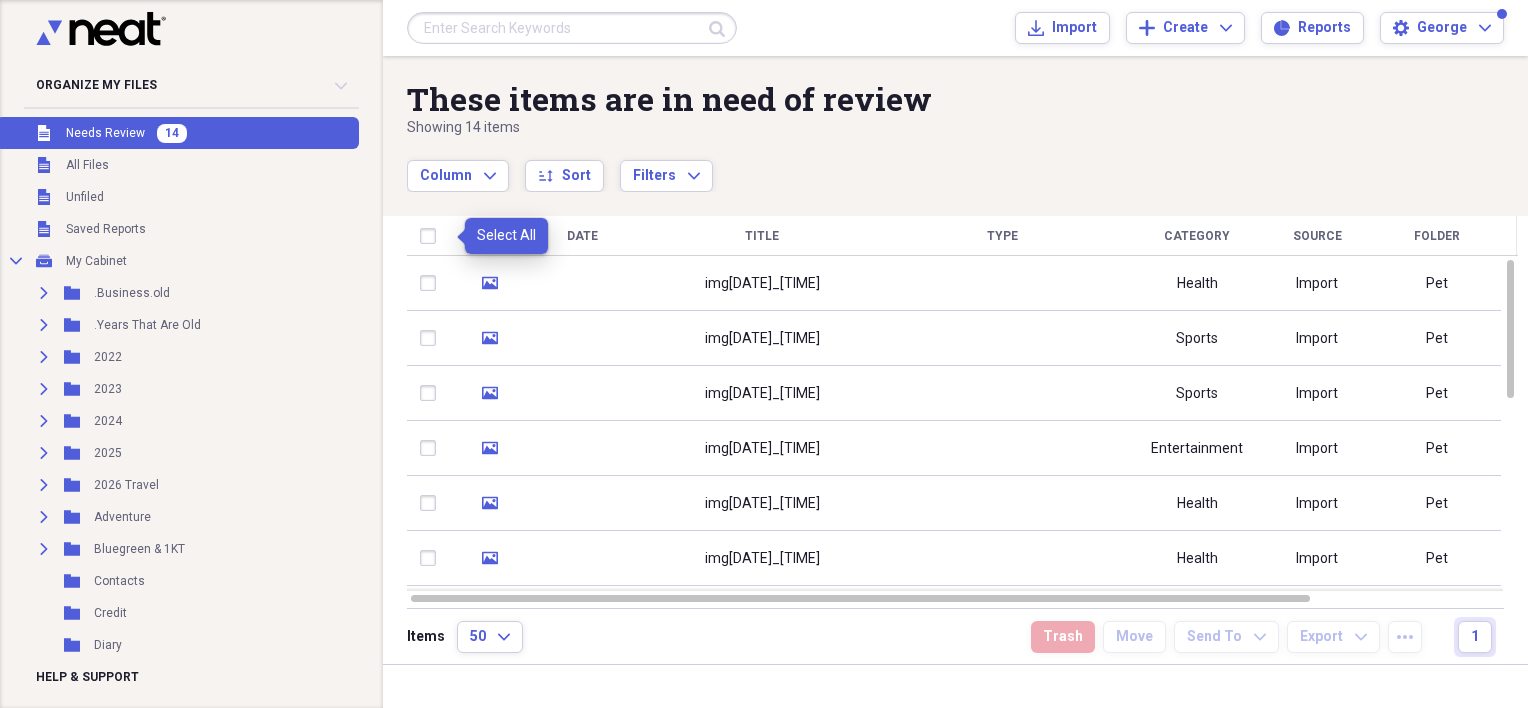 click at bounding box center [432, 236] 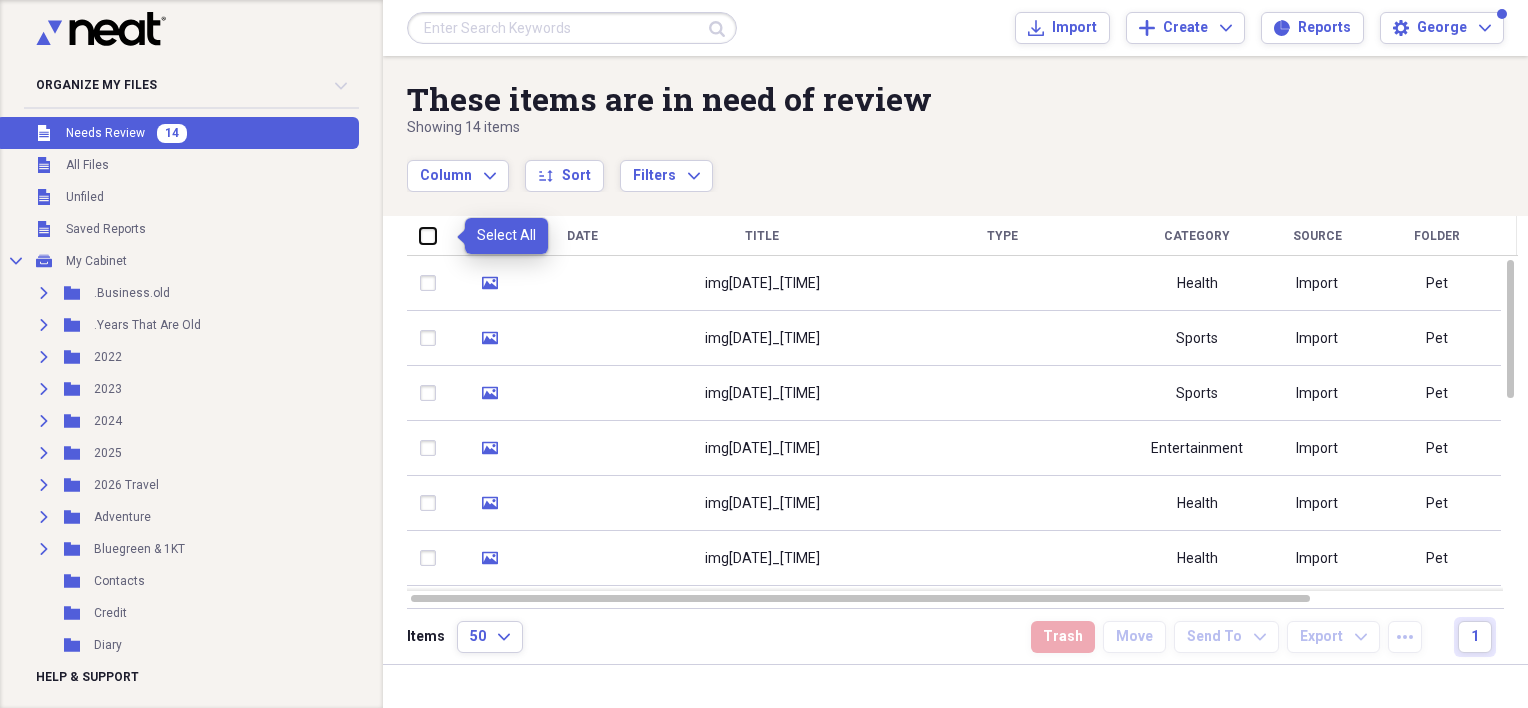click at bounding box center [420, 235] 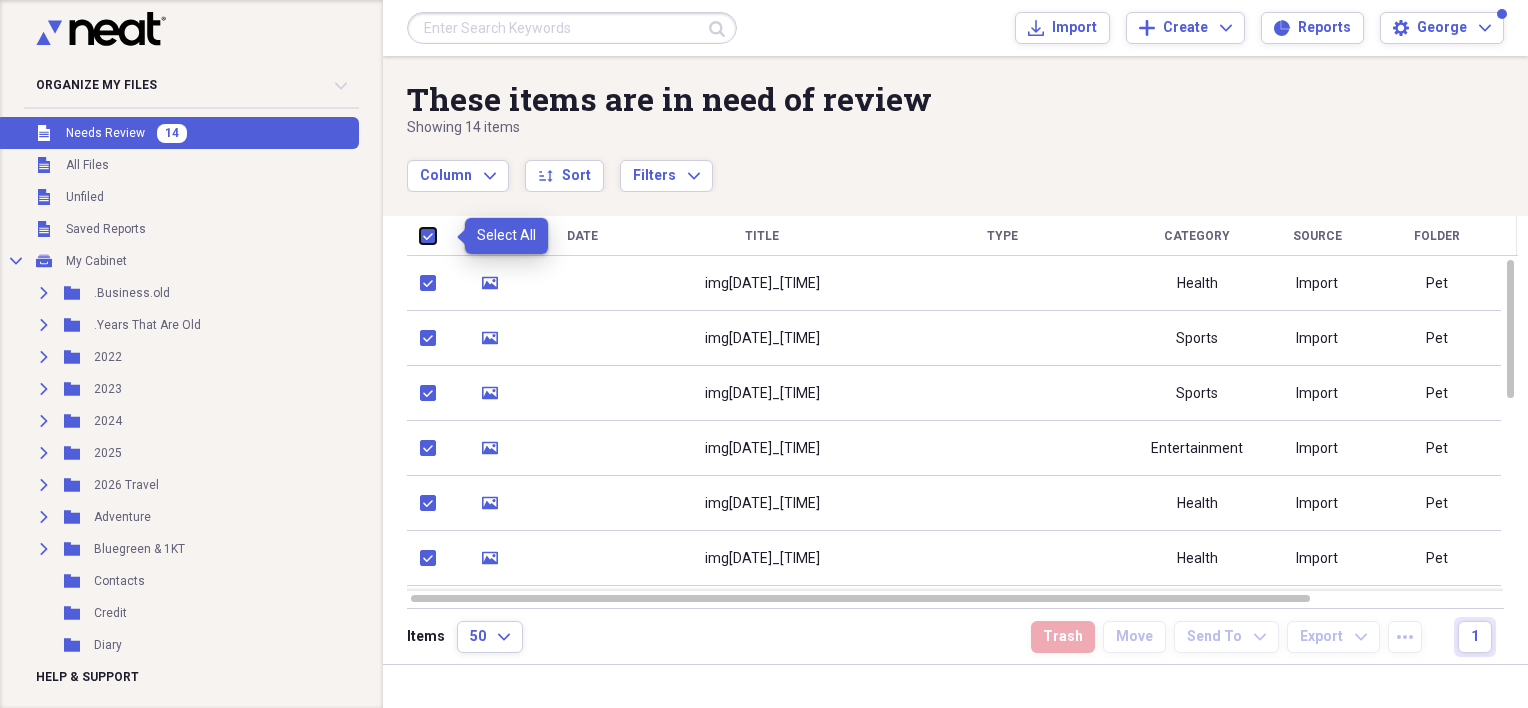 checkbox on "true" 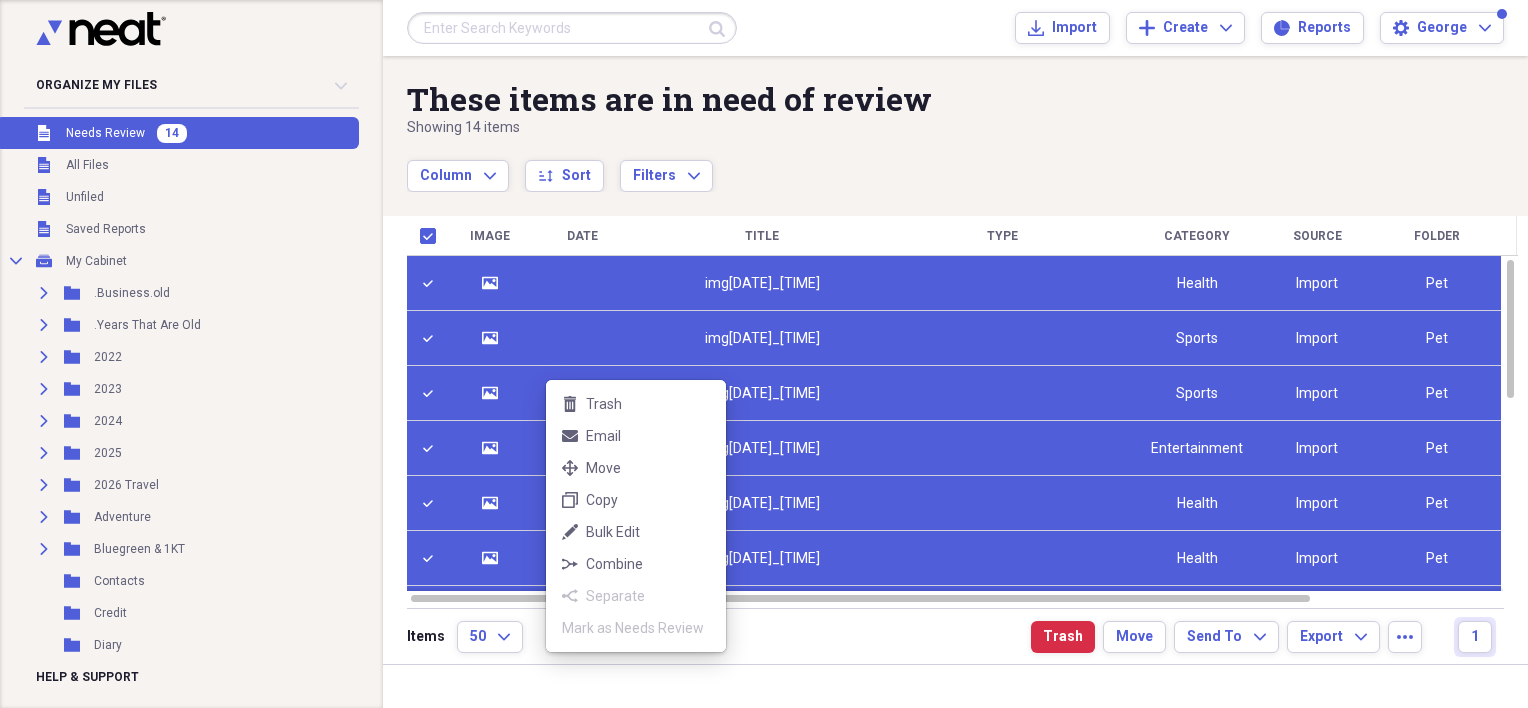 drag, startPoint x: 605, startPoint y: 570, endPoint x: 684, endPoint y: 271, distance: 309.2604 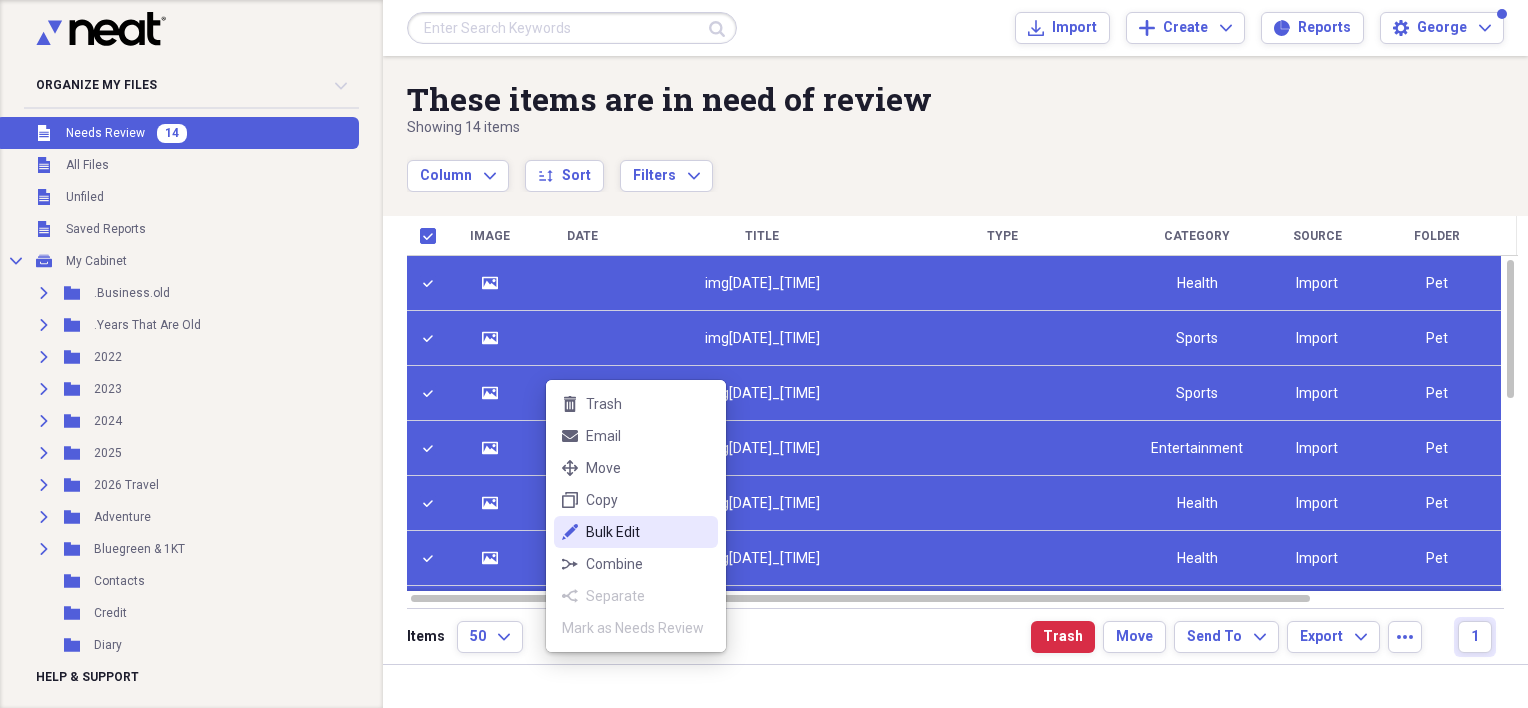 click on "edit Bulk Edit" at bounding box center (636, 532) 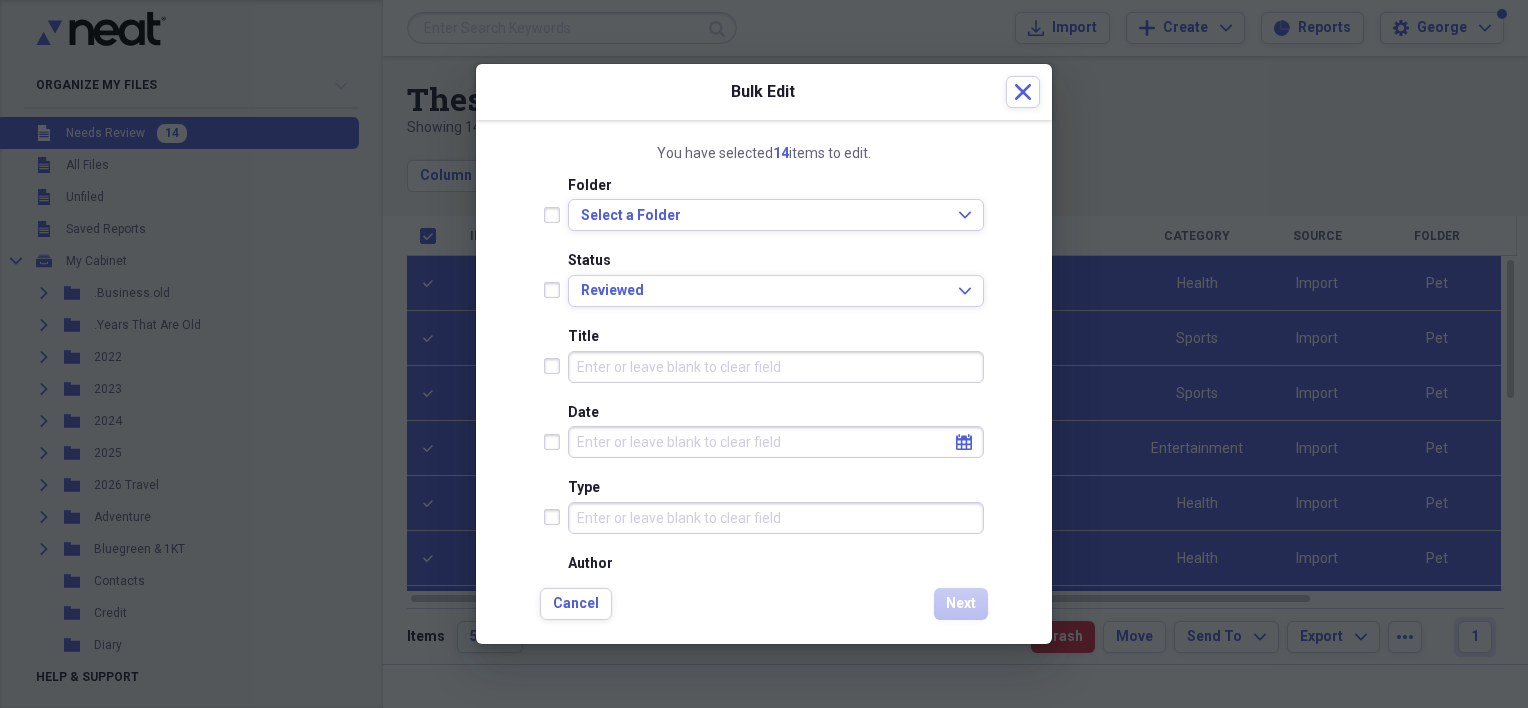 select on "7" 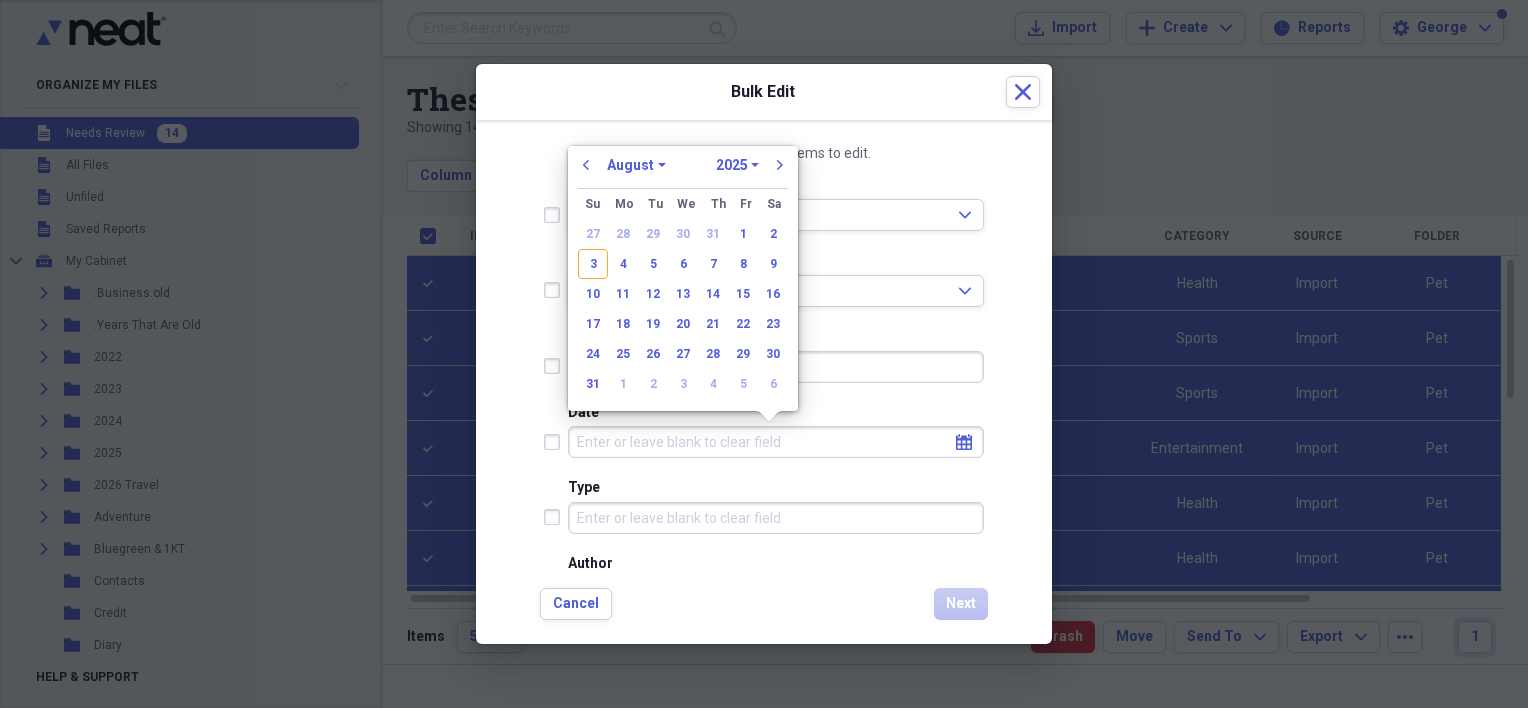 click on "Date" at bounding box center [776, 442] 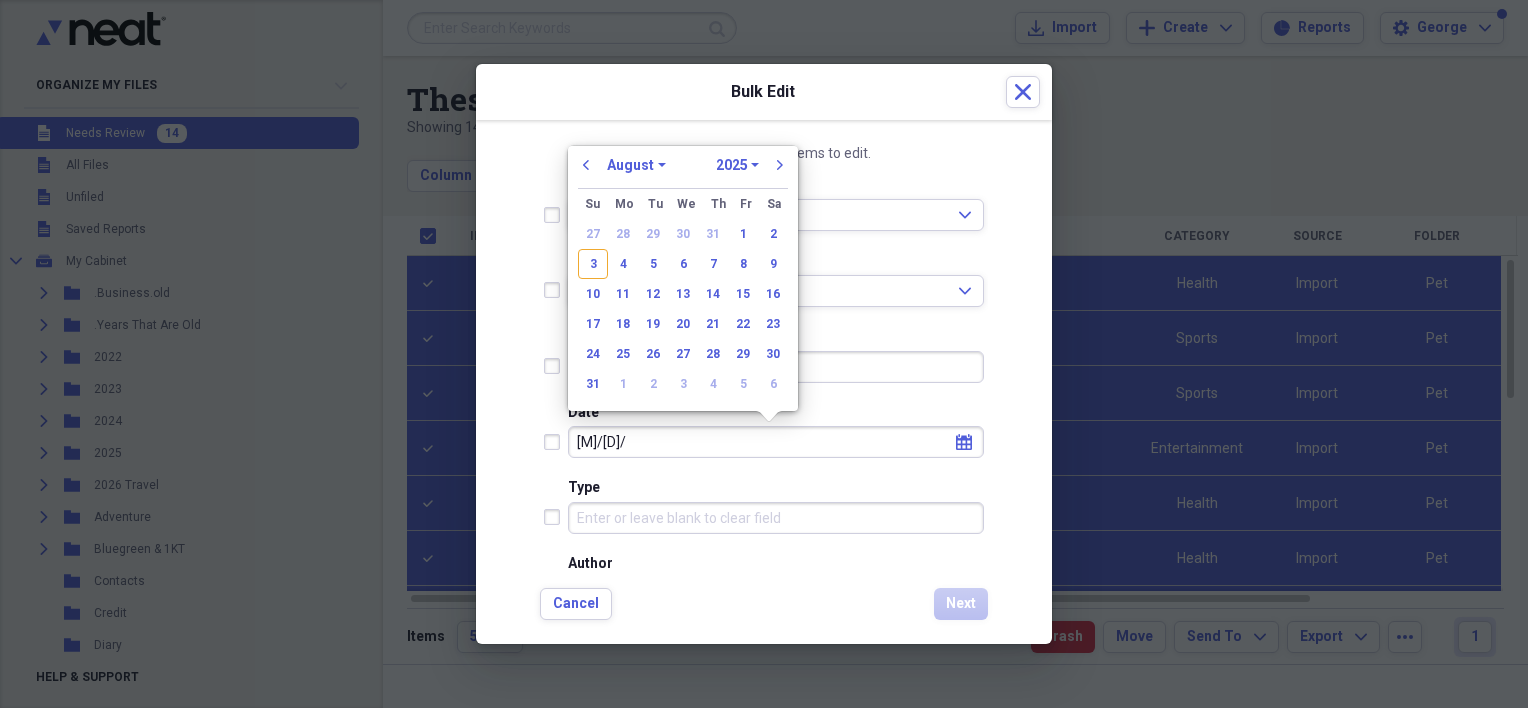 type on "[M]/[D]/[Y]" 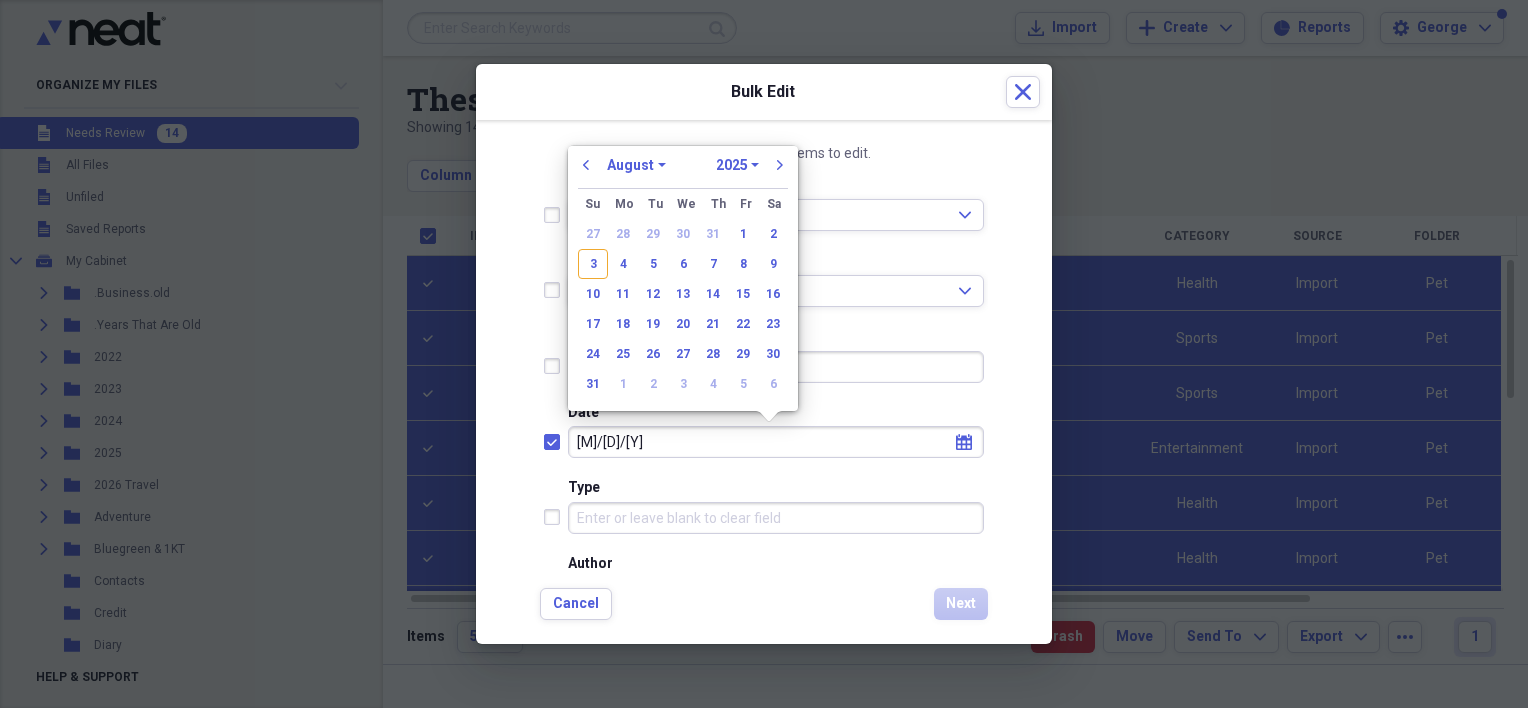 checkbox on "true" 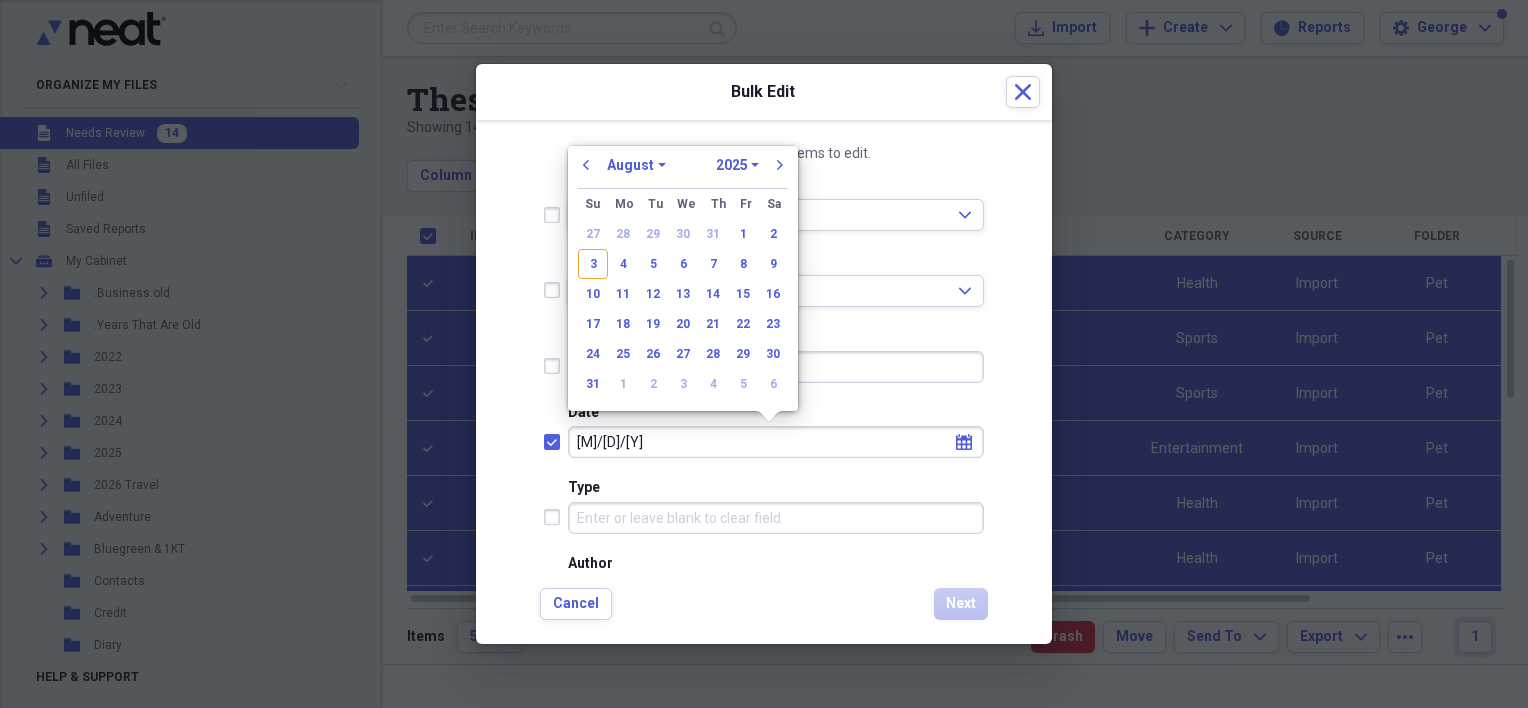 type on "[M]/[D]/[YY]" 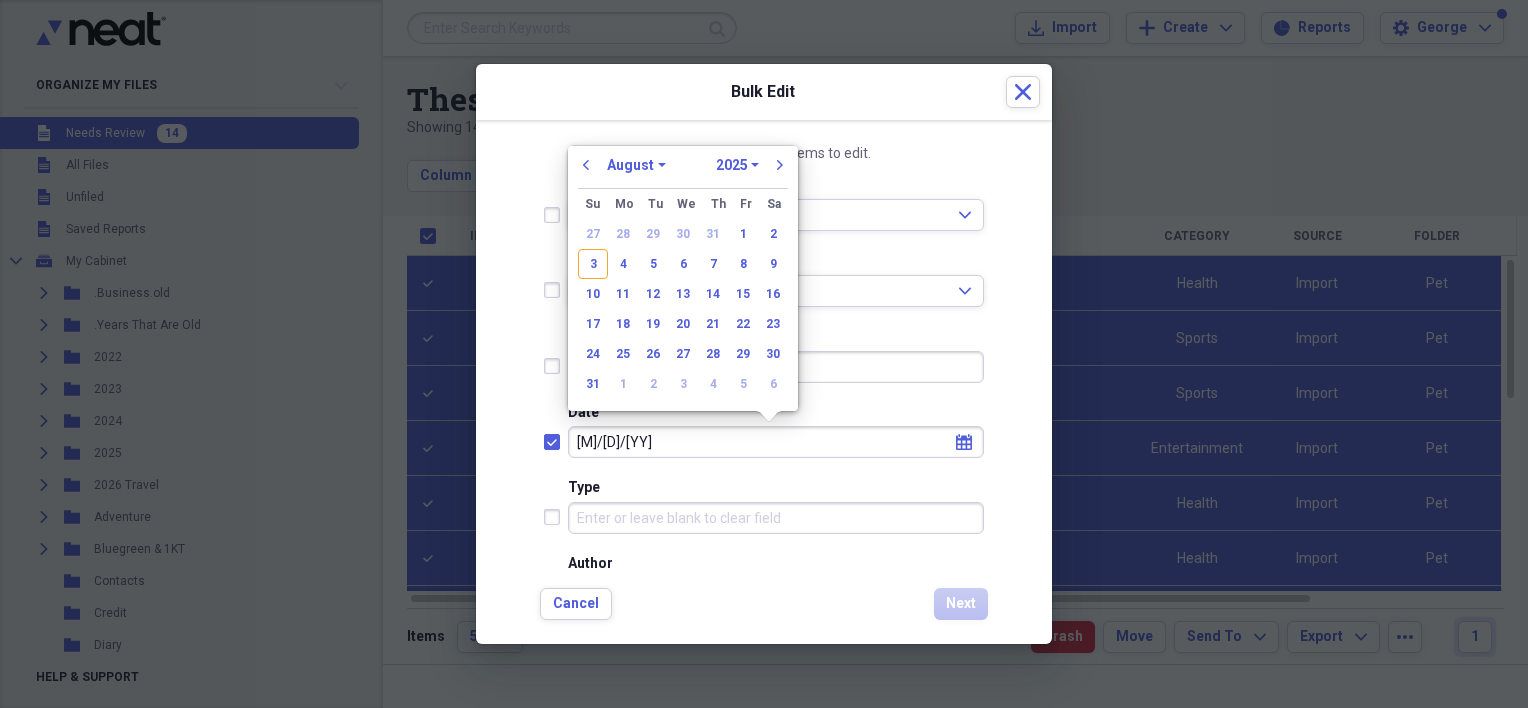 select on "1" 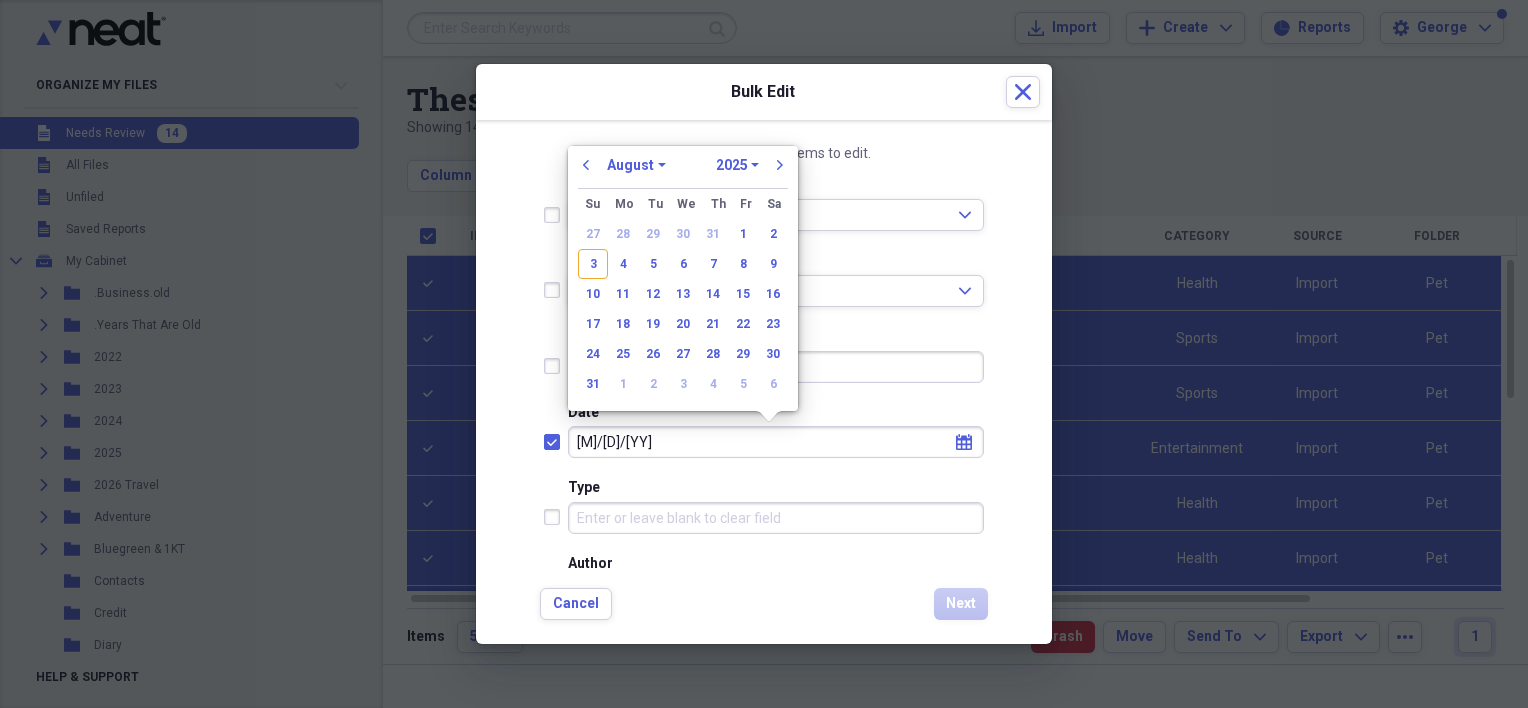 select on "2019" 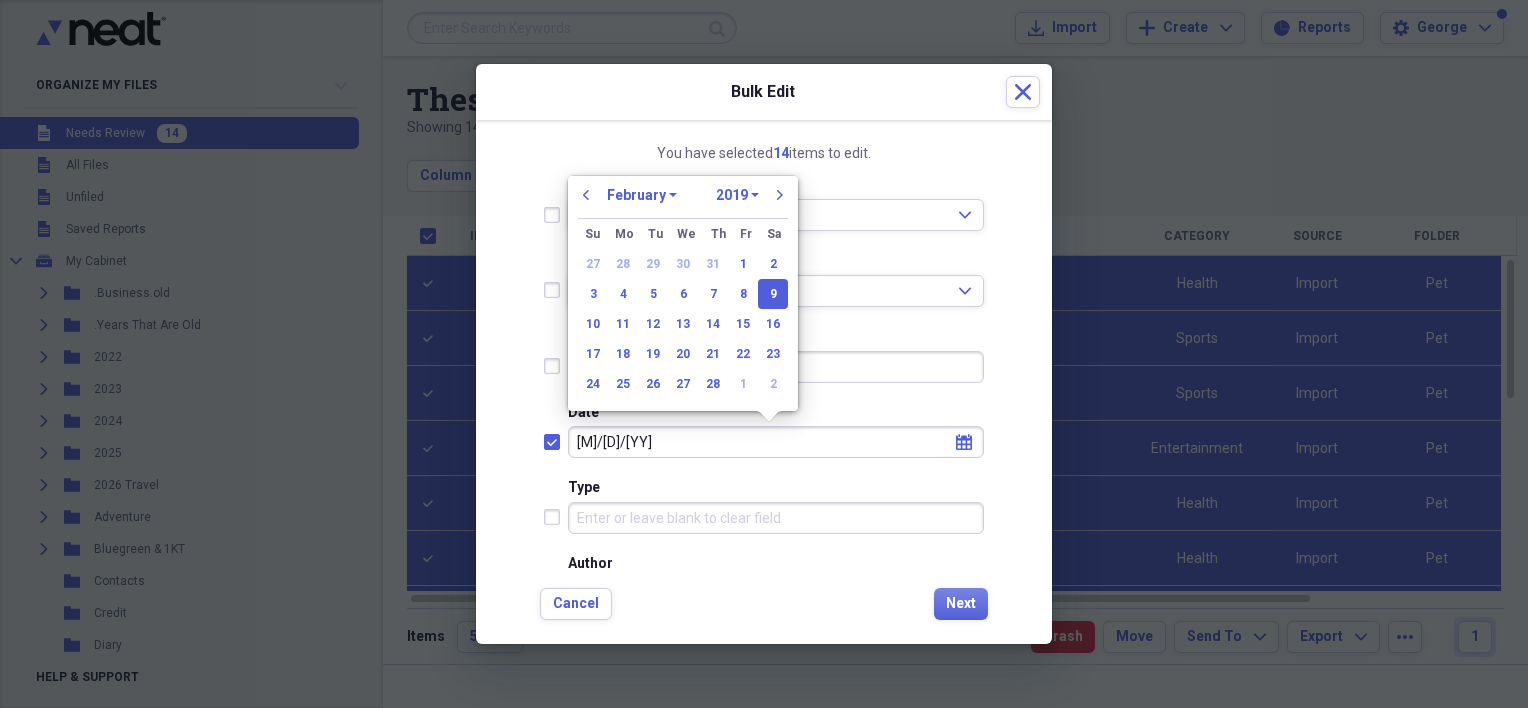 type on "[MM]/[DD]/[YYYY]" 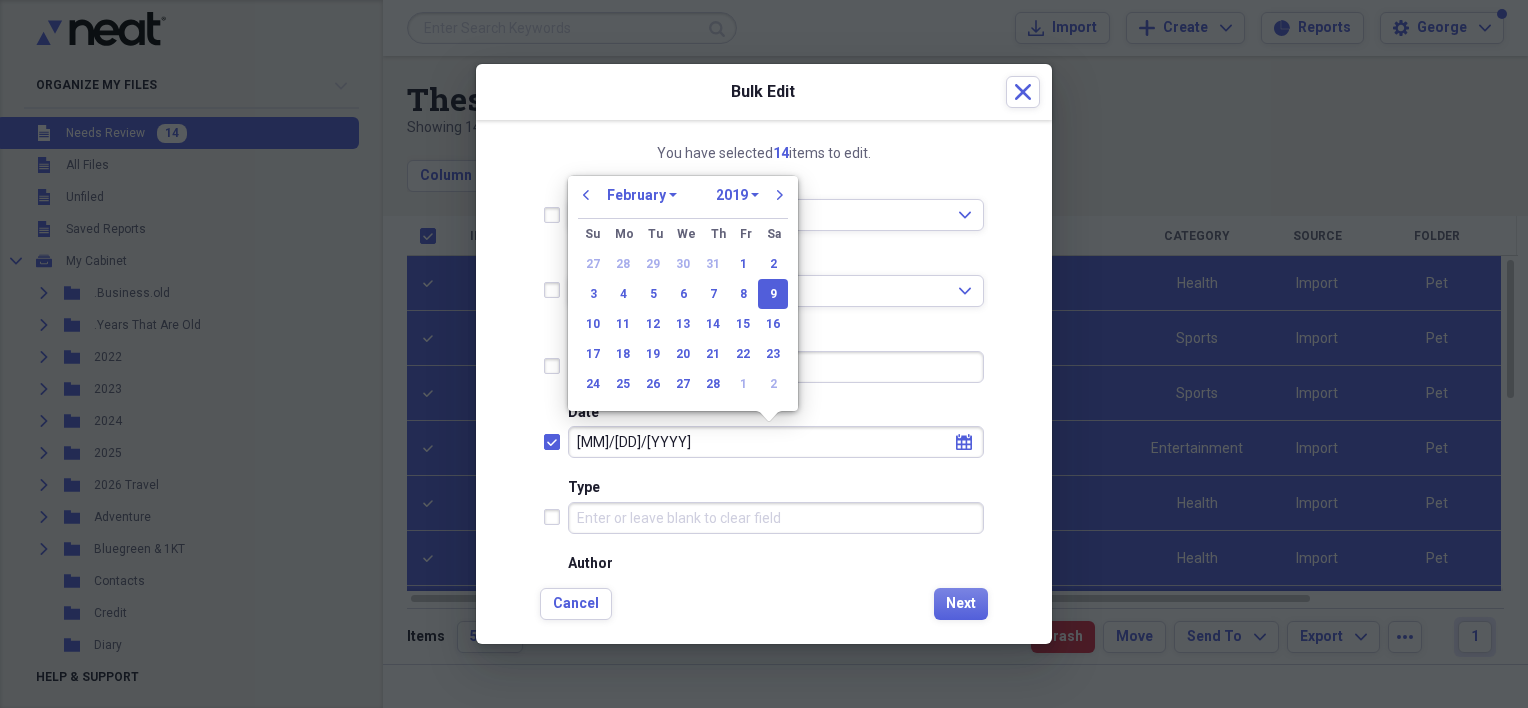 click at bounding box center (556, 505) 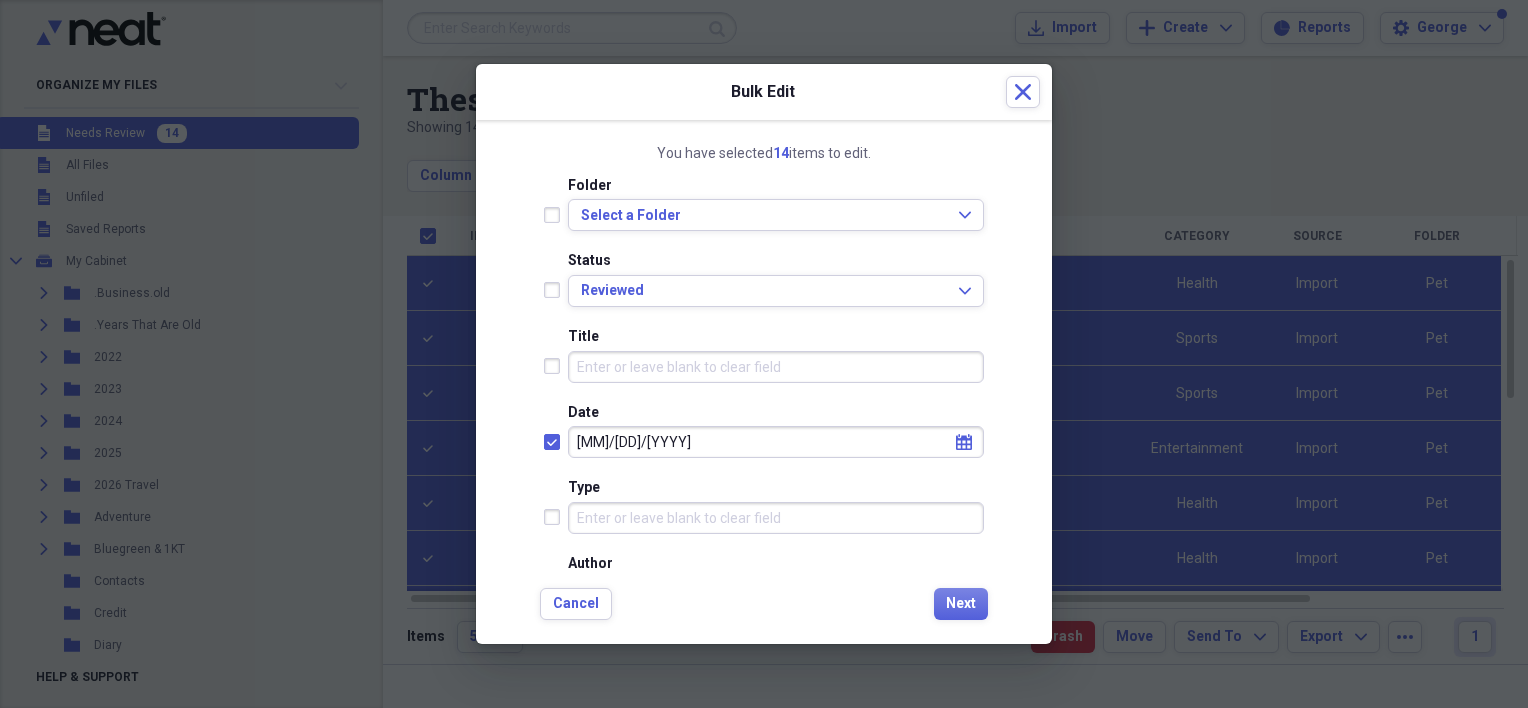 click on "Type" at bounding box center [776, 518] 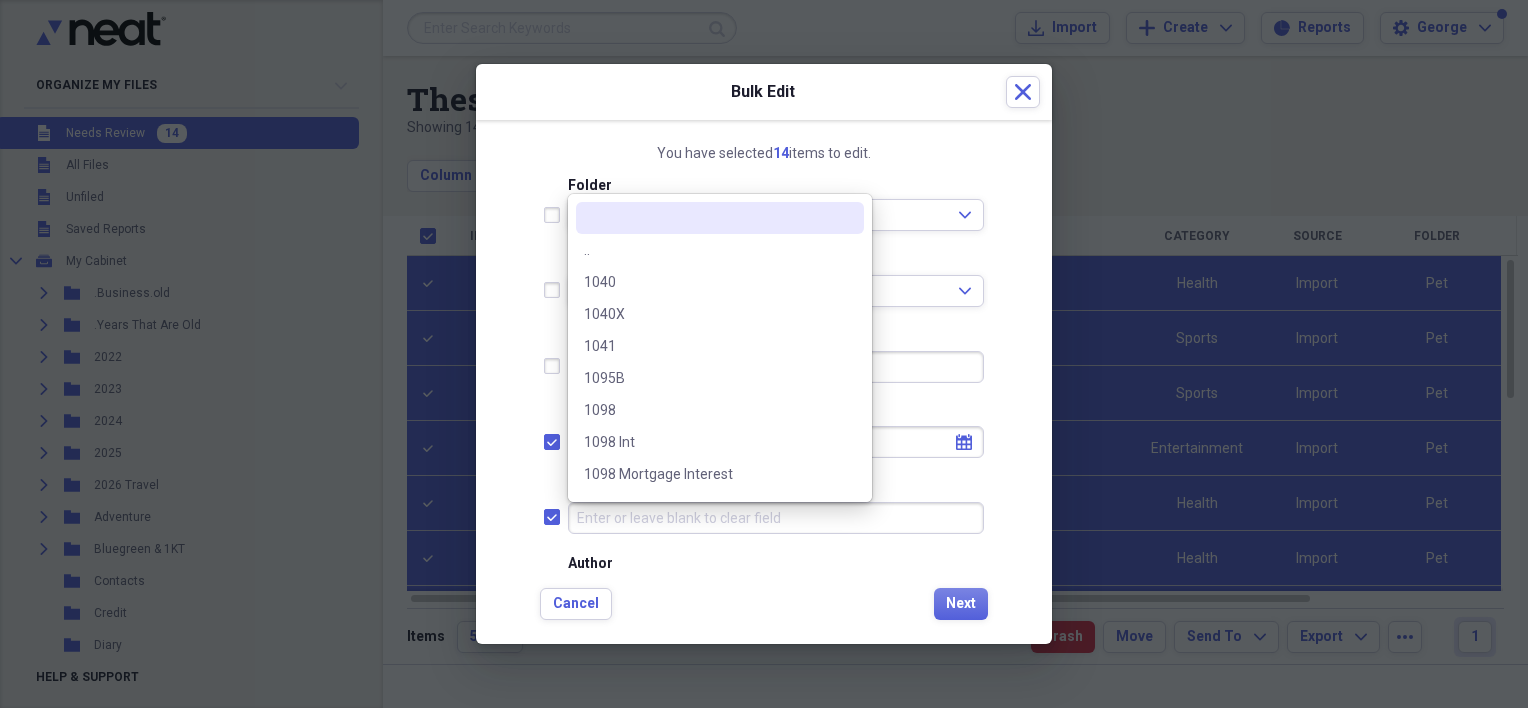 checkbox on "true" 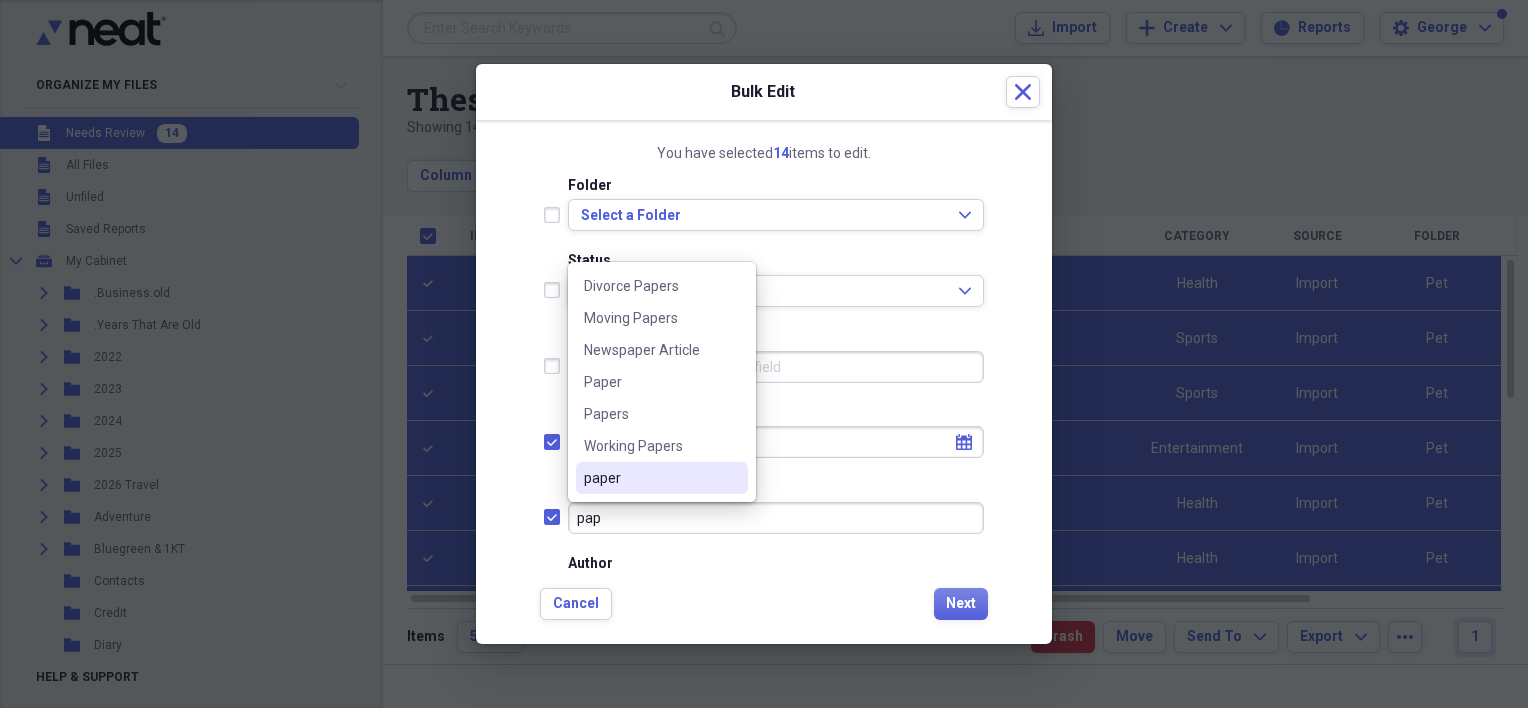 click on "paper" at bounding box center [650, 478] 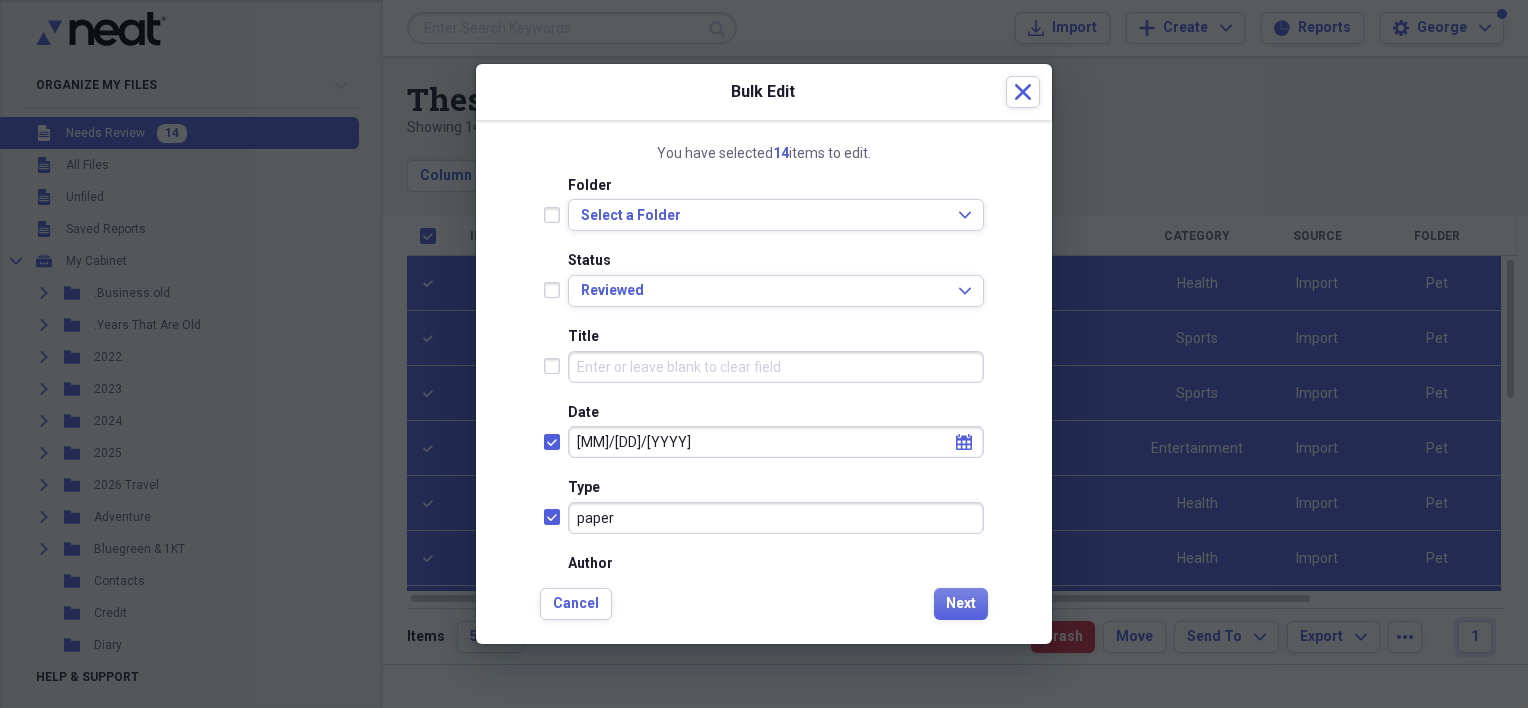 click on "Folder Select a Folder Expand Status Reviewed Expand Title Date [MM]/[DD]/[YYYY] calendar Calendar Type paper Author Category Tax Category No Form - Non-deductible Expand Customer Project Notes" at bounding box center [764, 376] 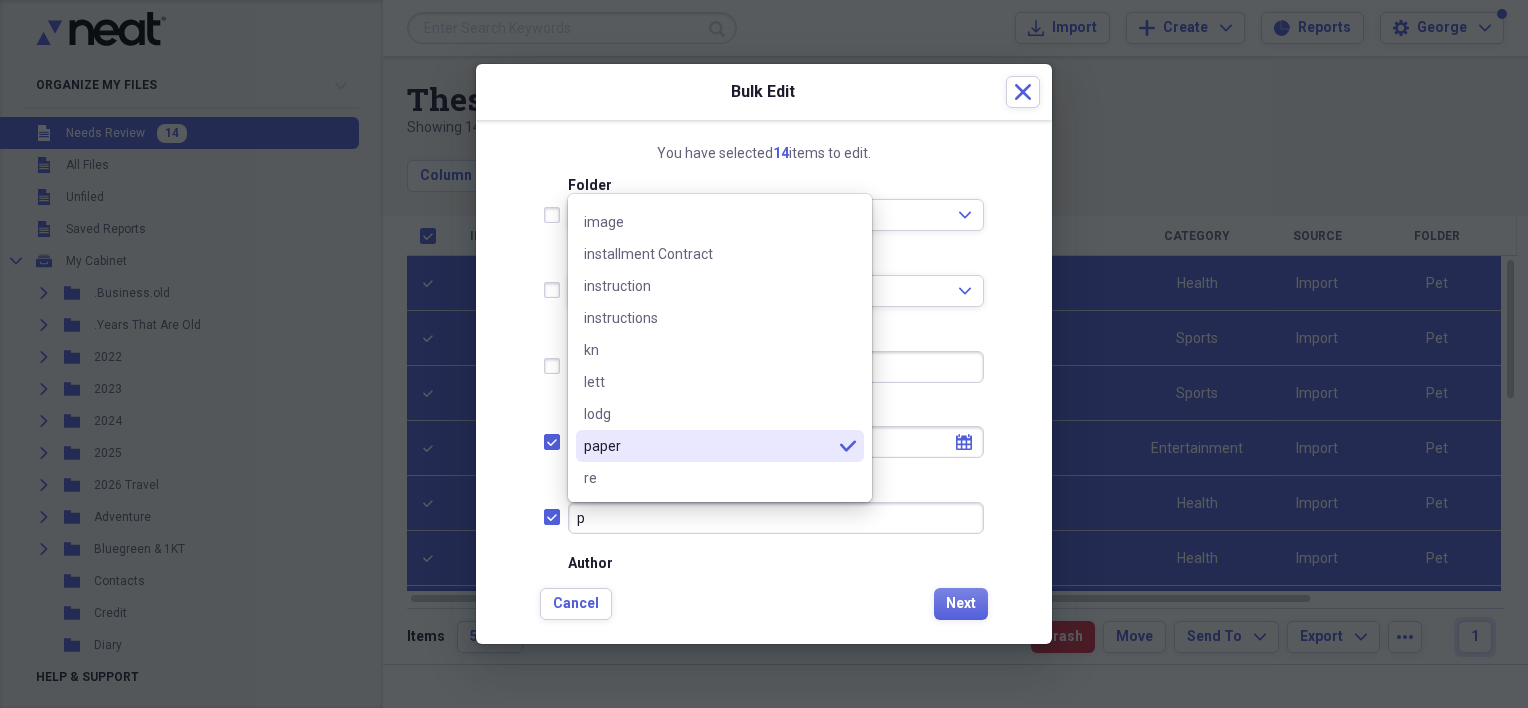 scroll, scrollTop: 0, scrollLeft: 0, axis: both 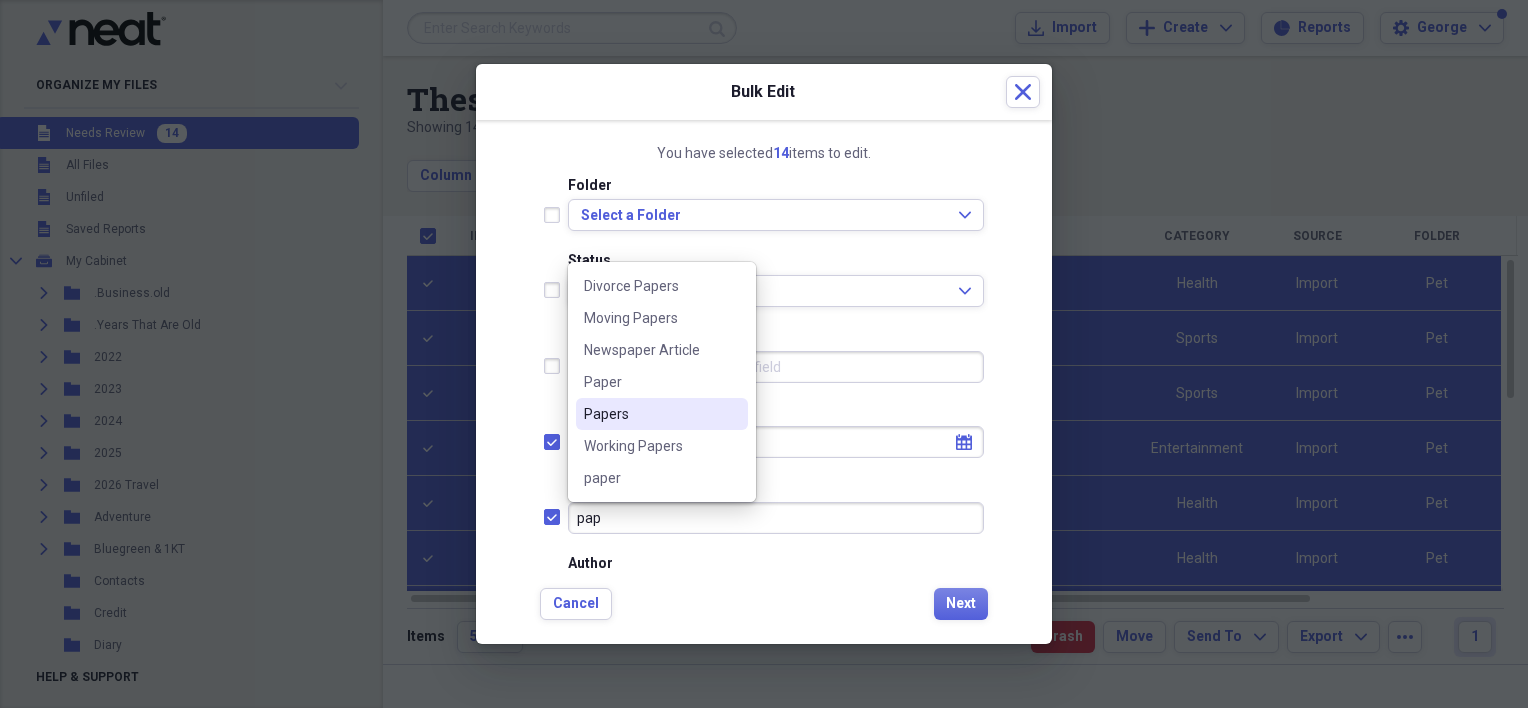 click on "Papers" at bounding box center (650, 414) 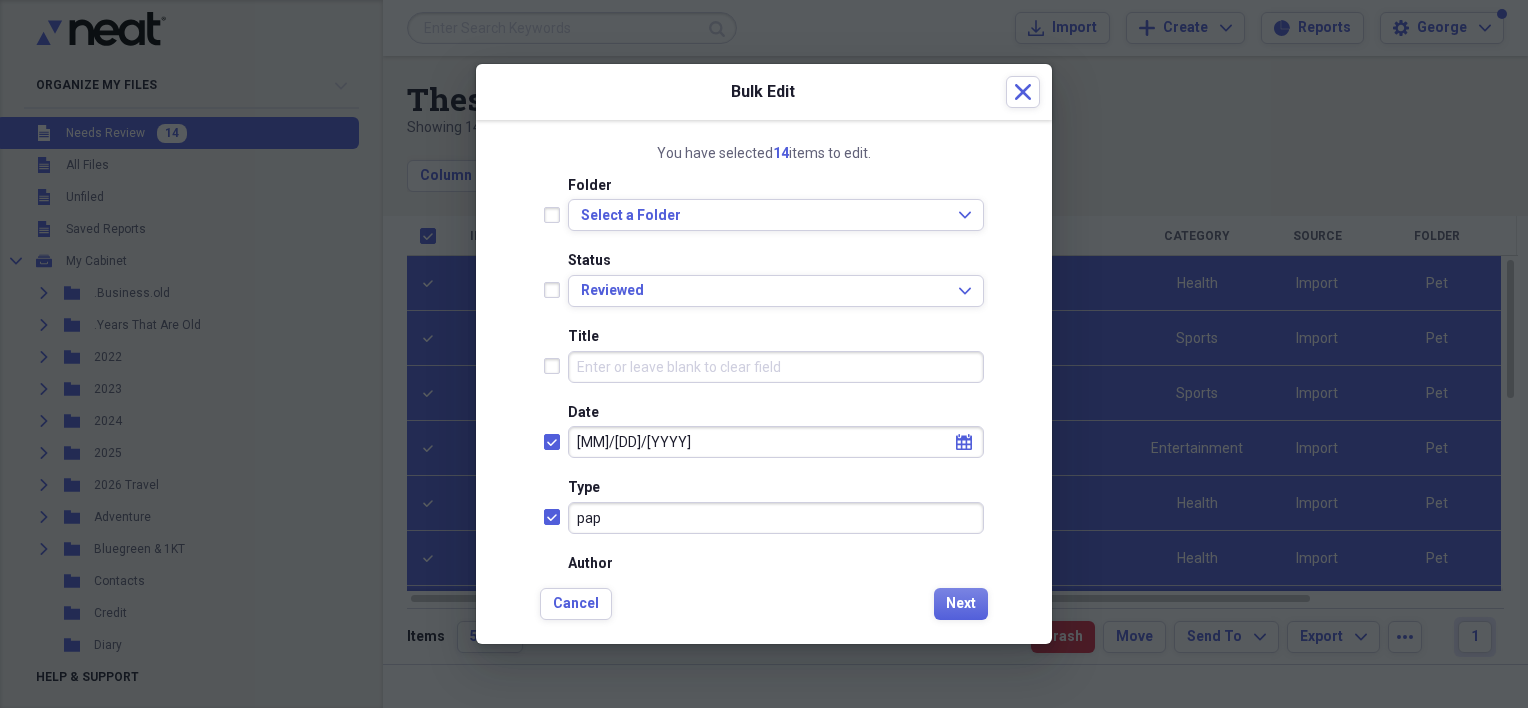 type on "Papers" 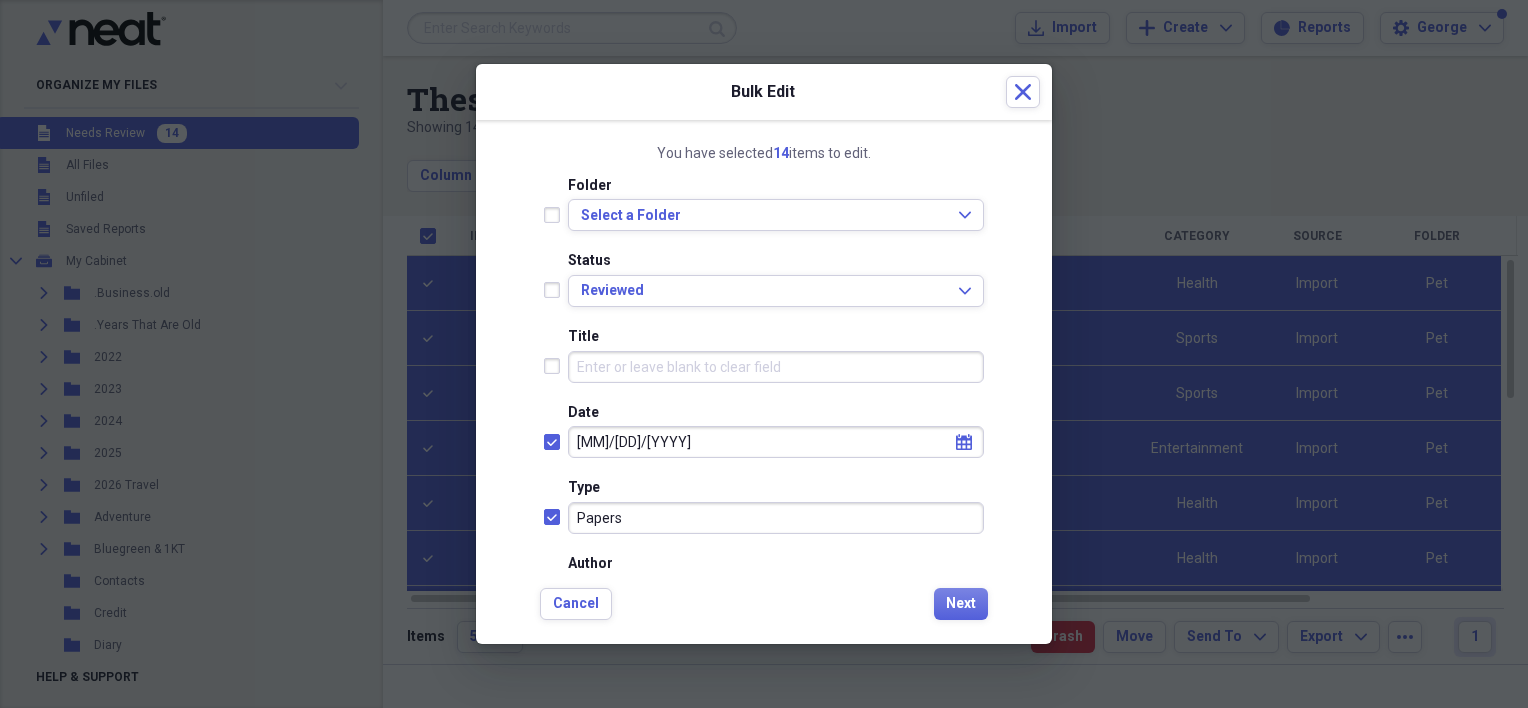 scroll, scrollTop: 200, scrollLeft: 0, axis: vertical 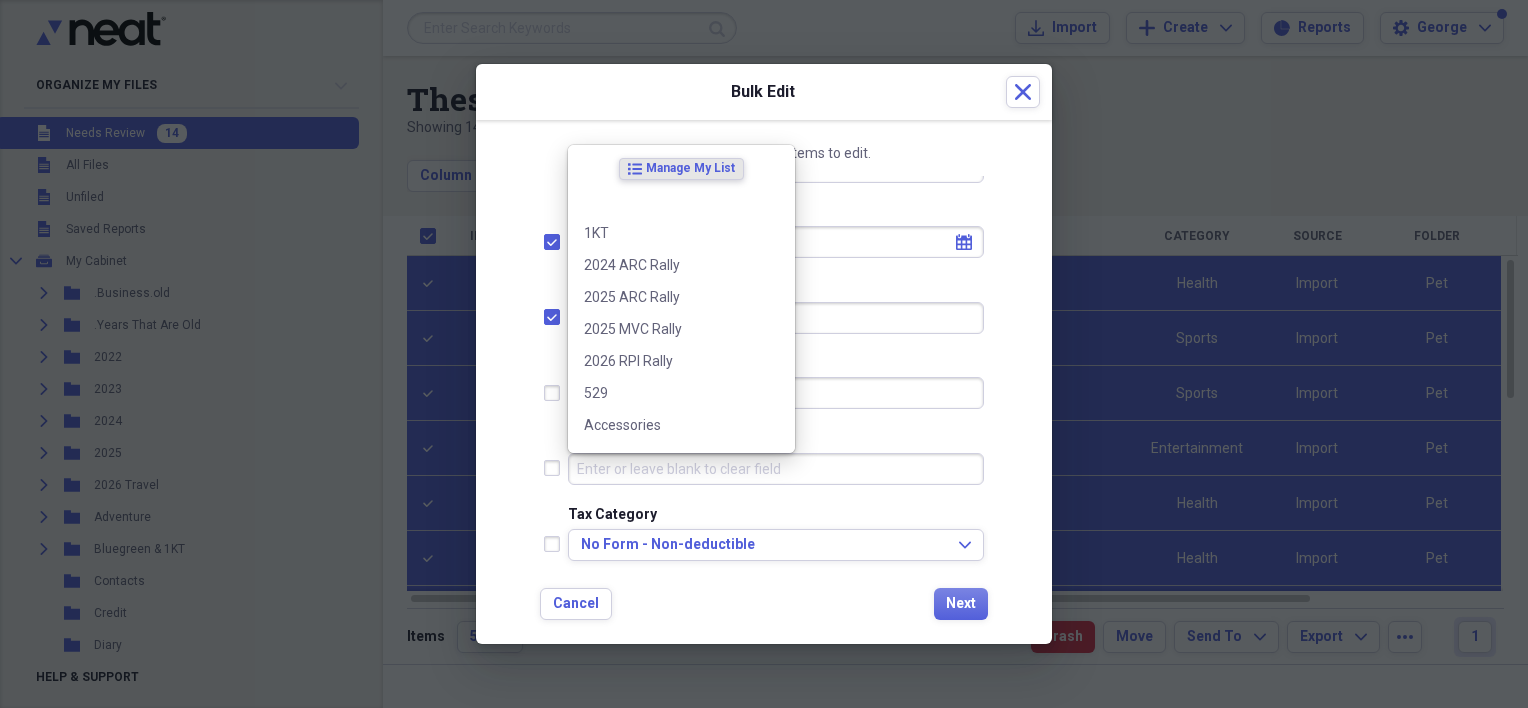 click on "Category" at bounding box center (776, 469) 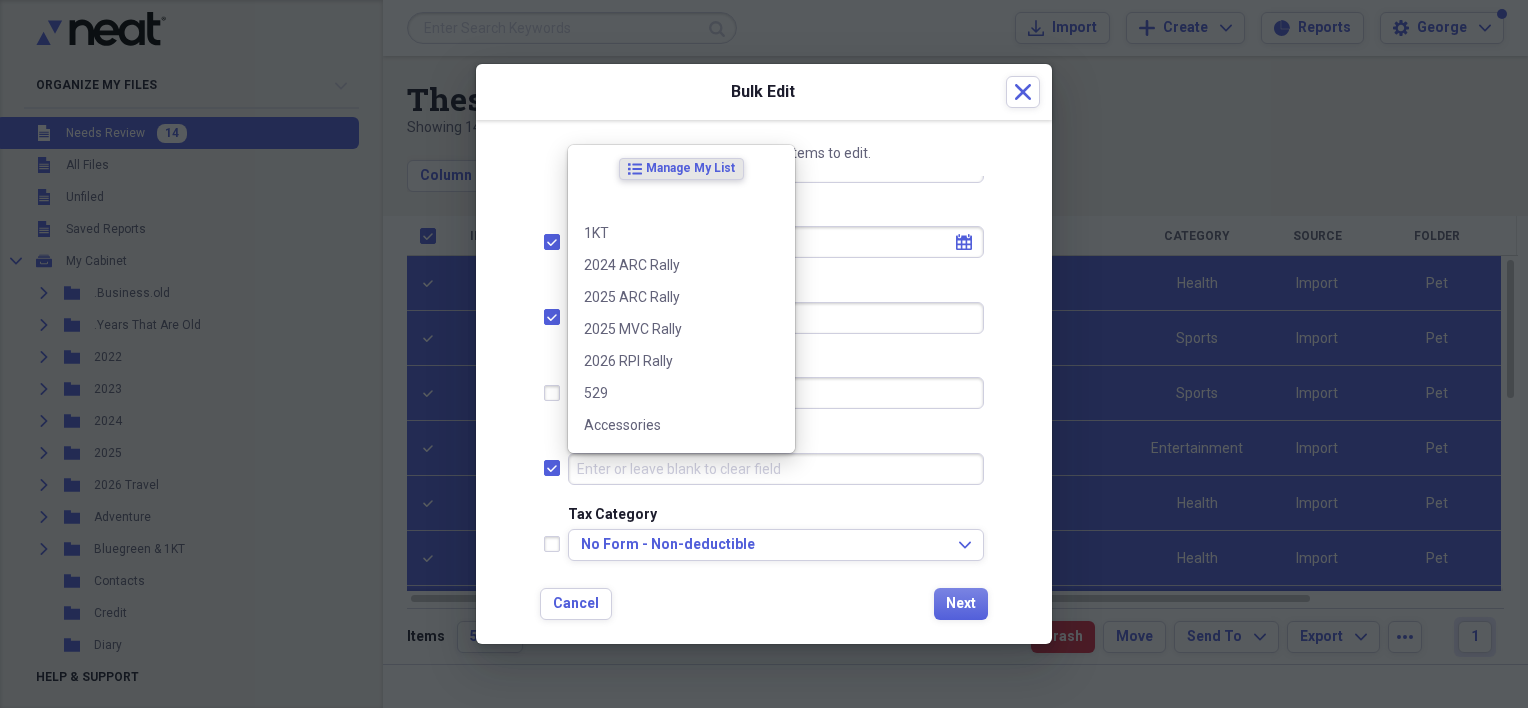 checkbox on "true" 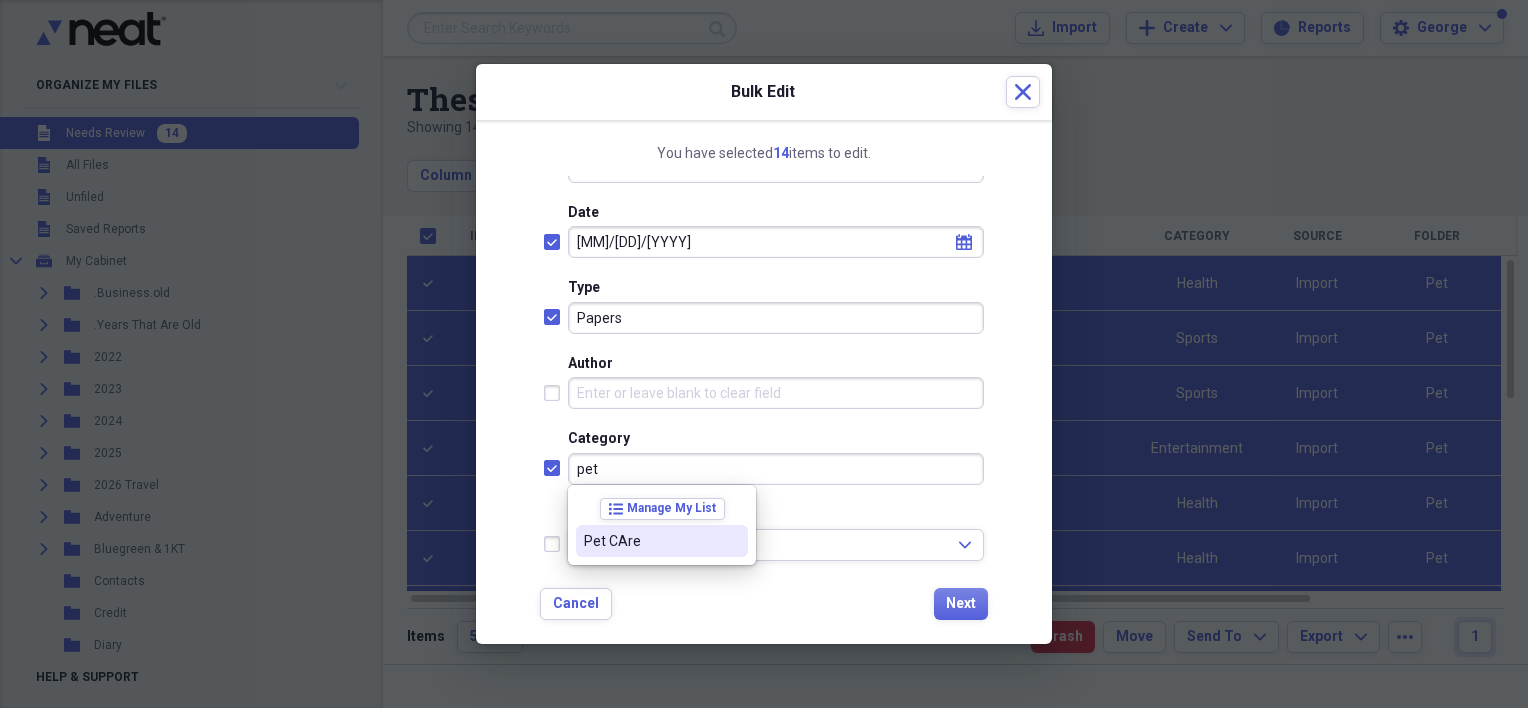 click on "Pet CAre" at bounding box center [650, 541] 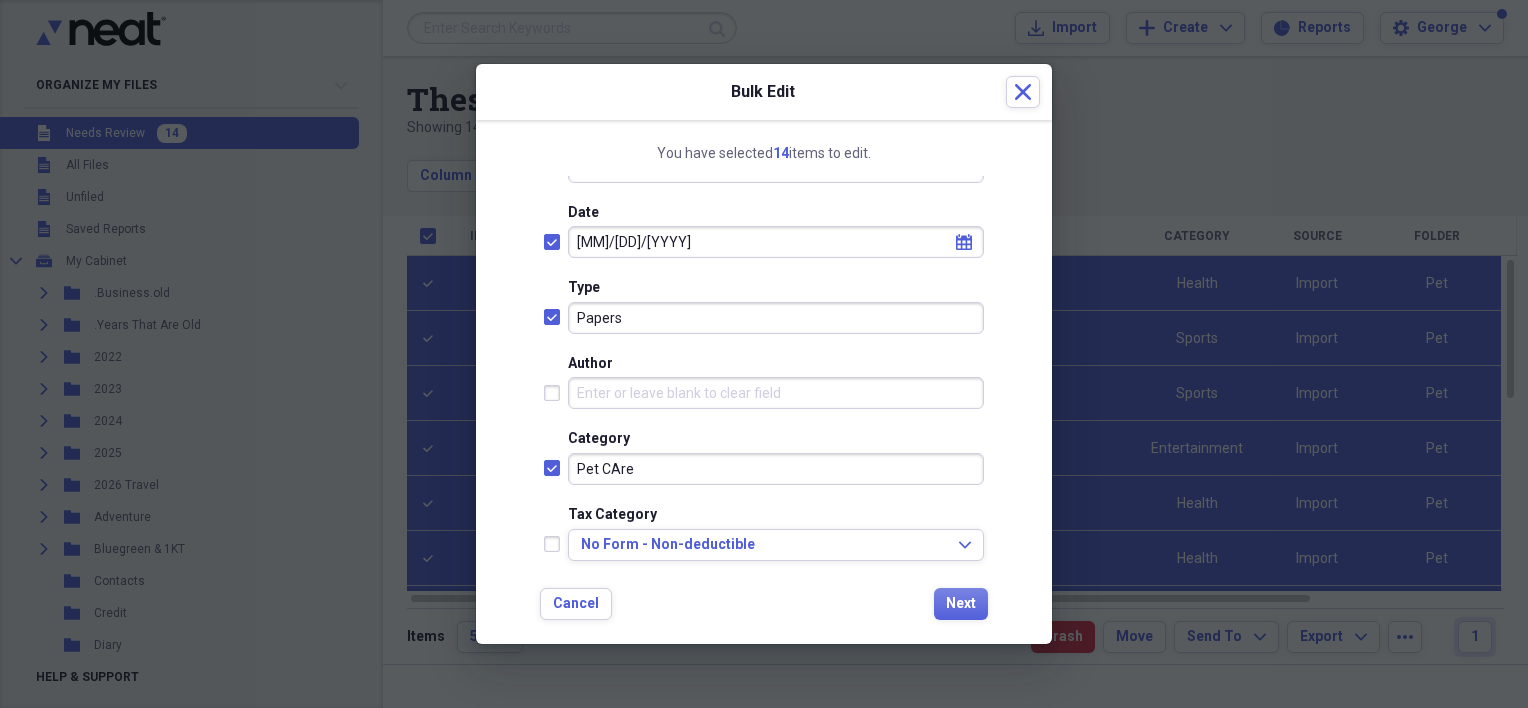 scroll, scrollTop: 400, scrollLeft: 0, axis: vertical 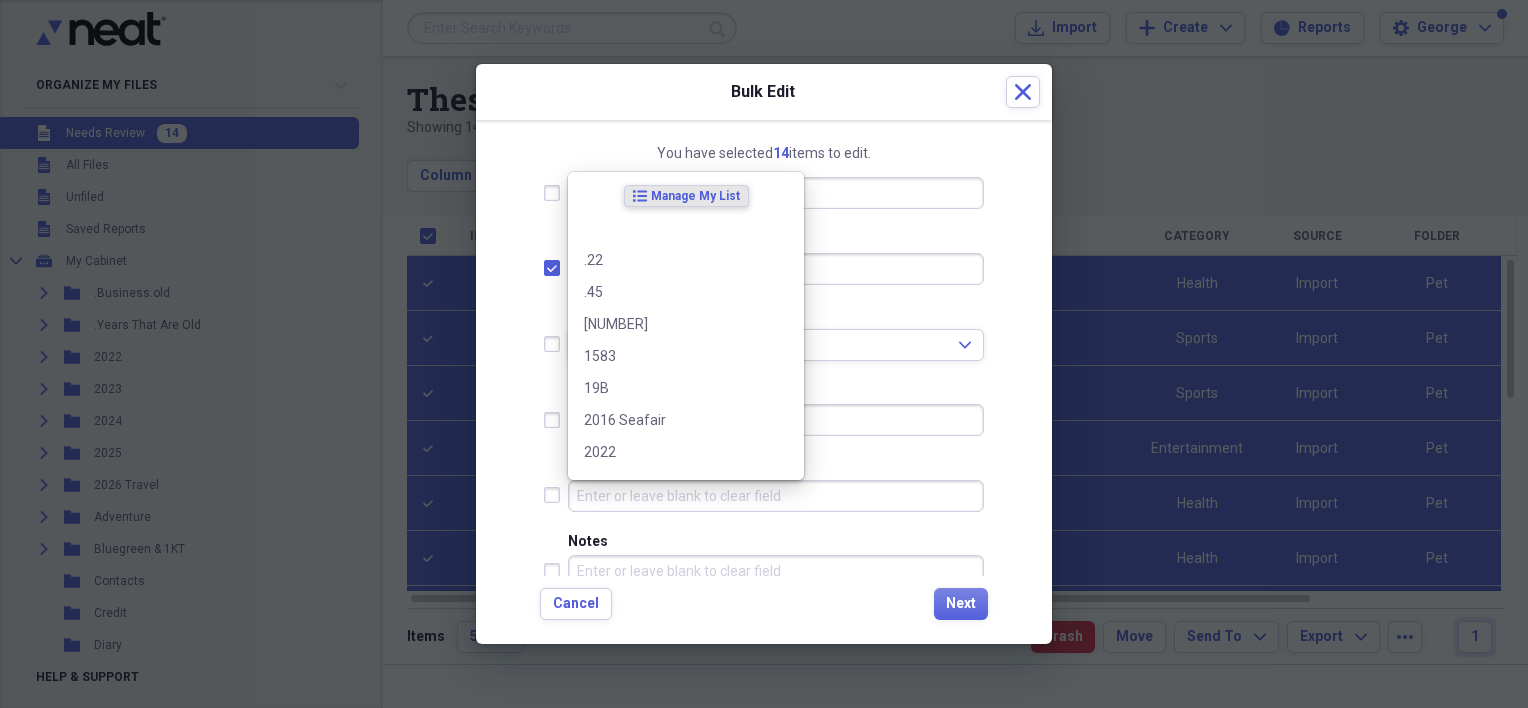 click on "Project" at bounding box center [776, 496] 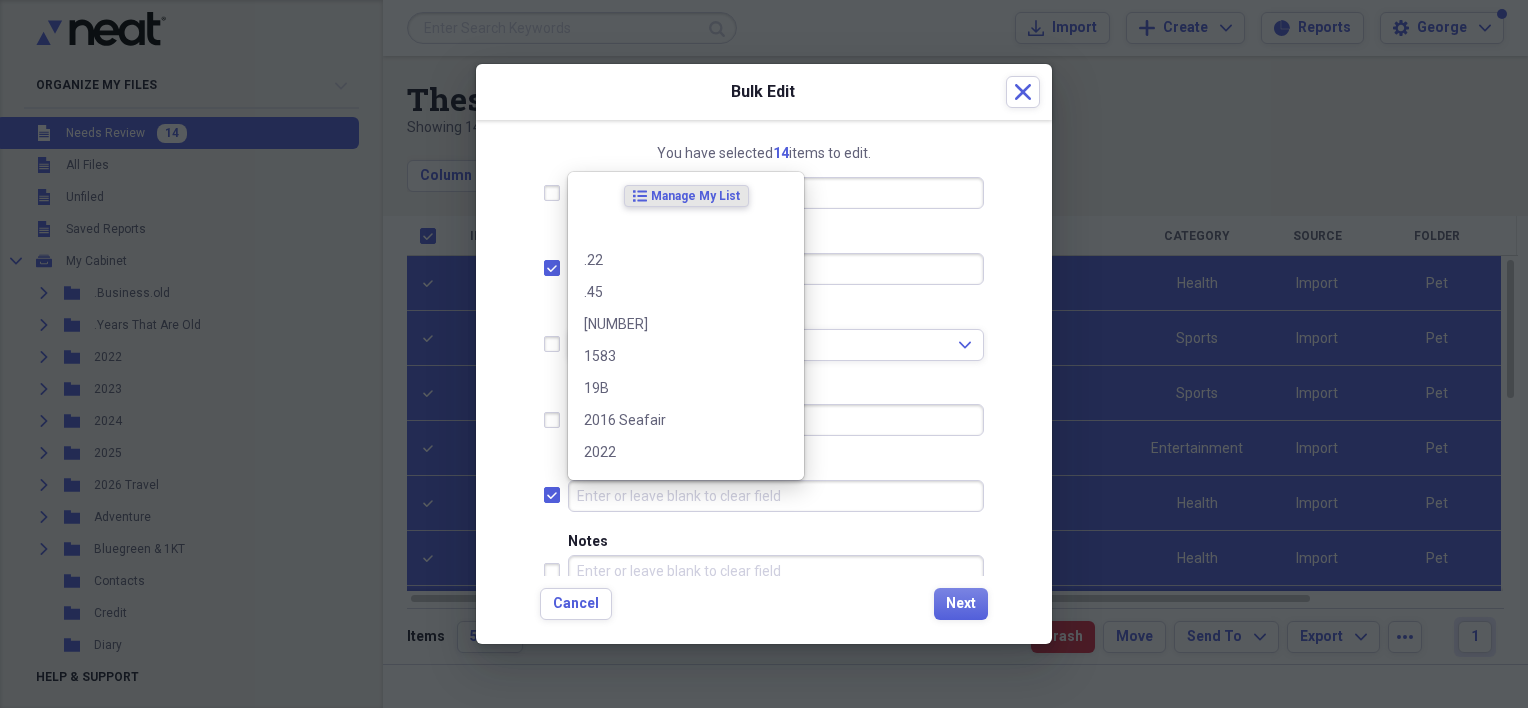 checkbox on "true" 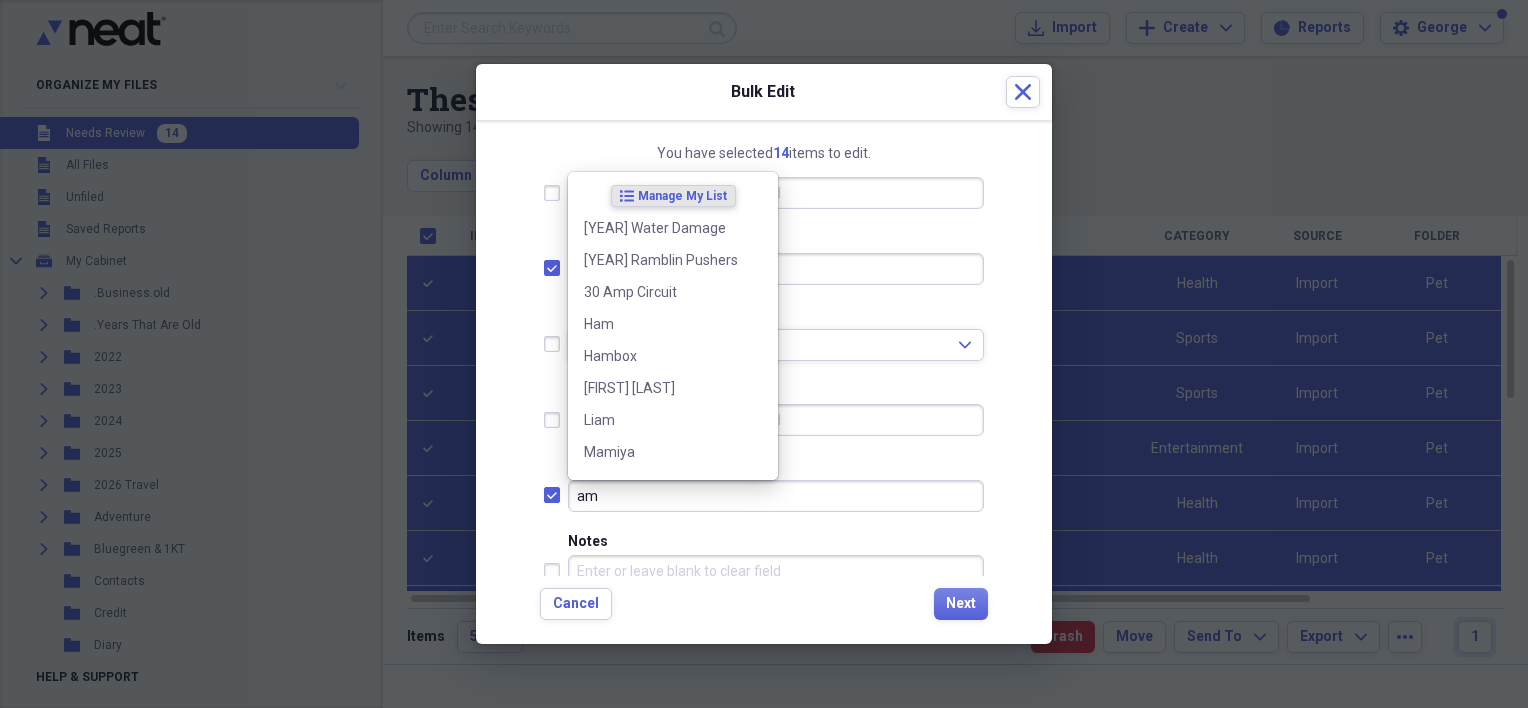 type on "ama" 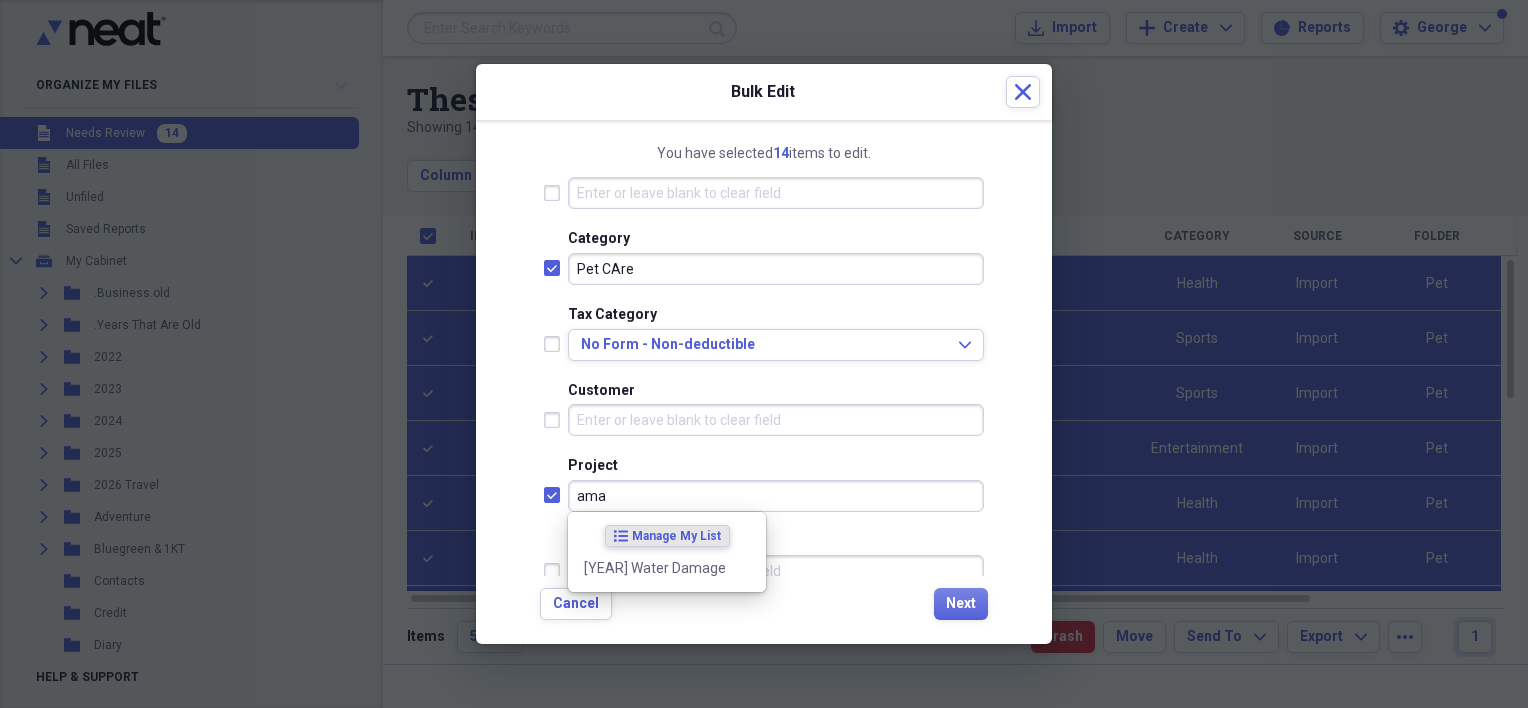 drag, startPoint x: 616, startPoint y: 493, endPoint x: 575, endPoint y: 492, distance: 41.01219 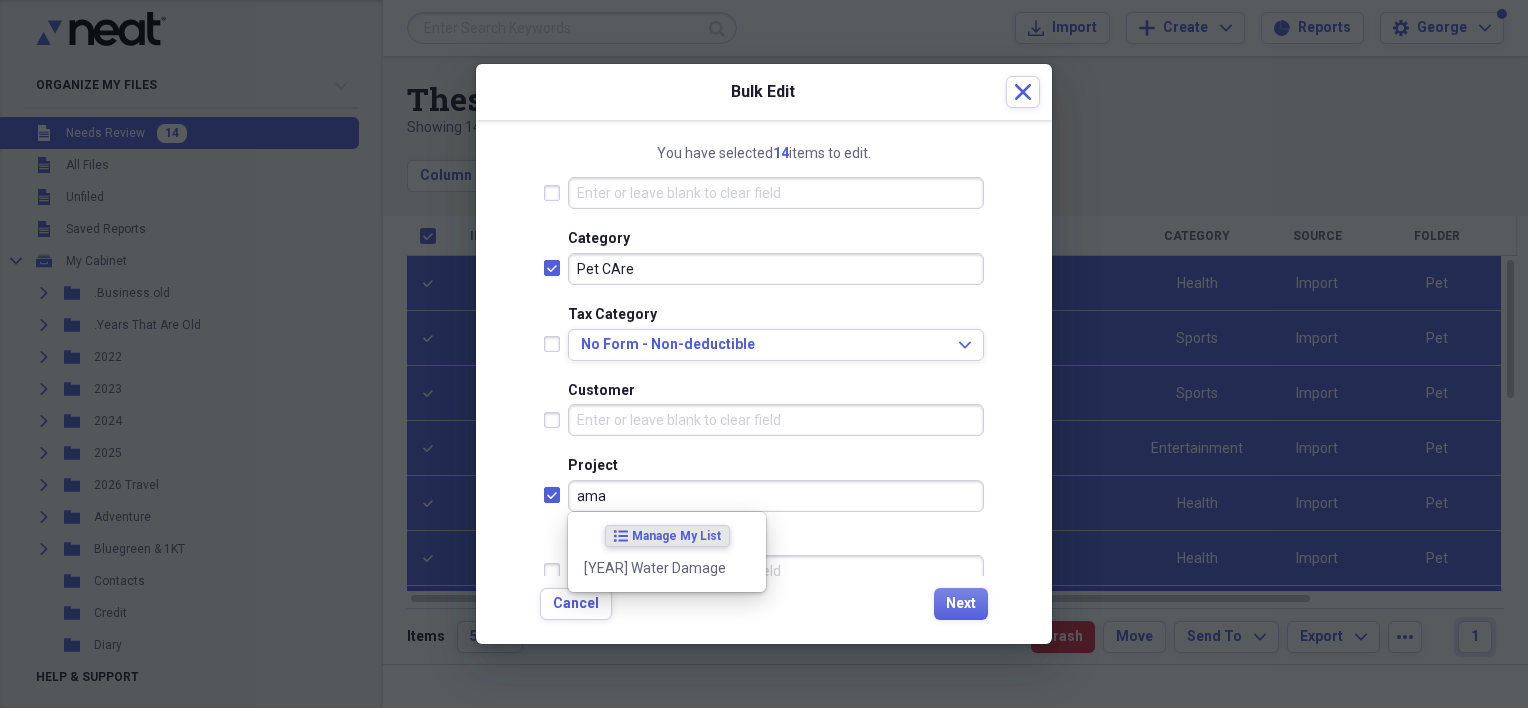 click on "ama" at bounding box center [776, 496] 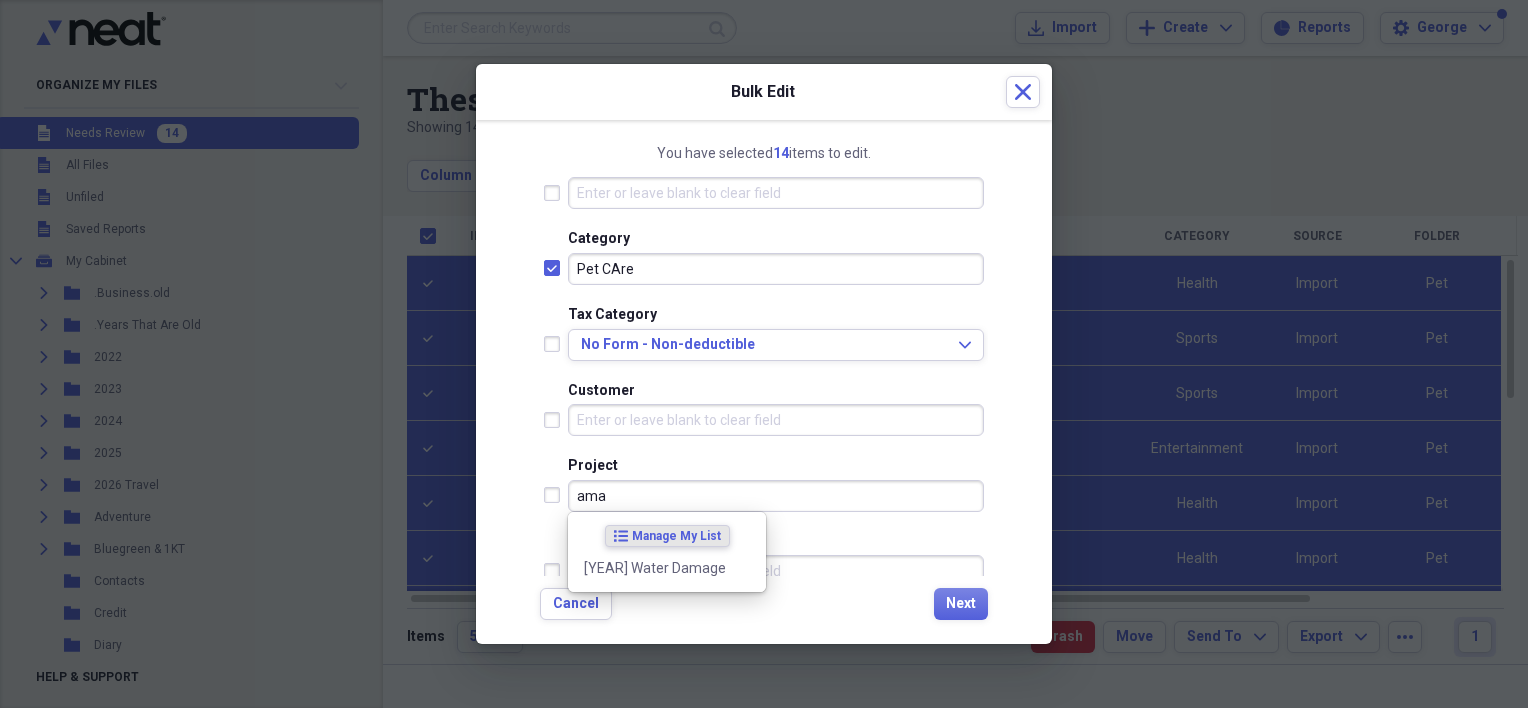 checkbox on "false" 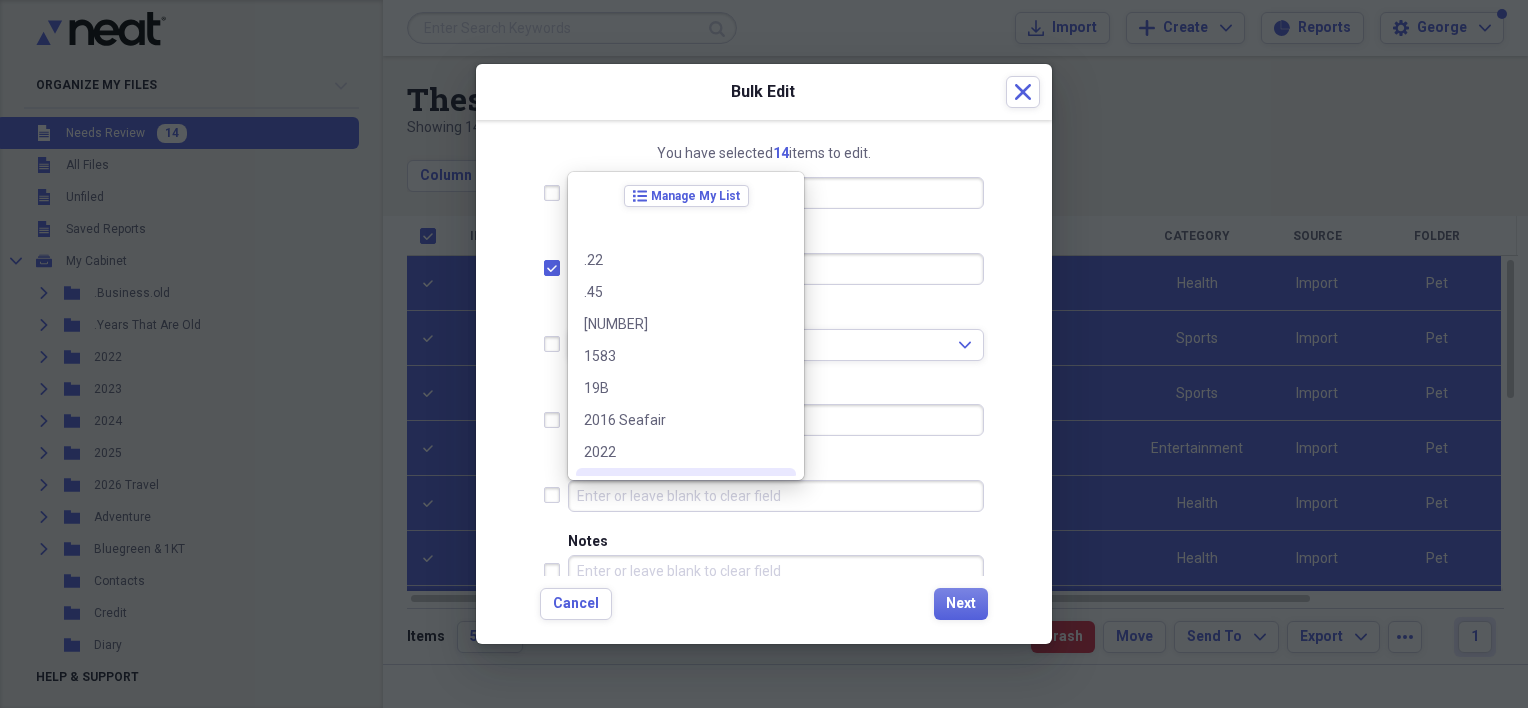 scroll, scrollTop: 444, scrollLeft: 0, axis: vertical 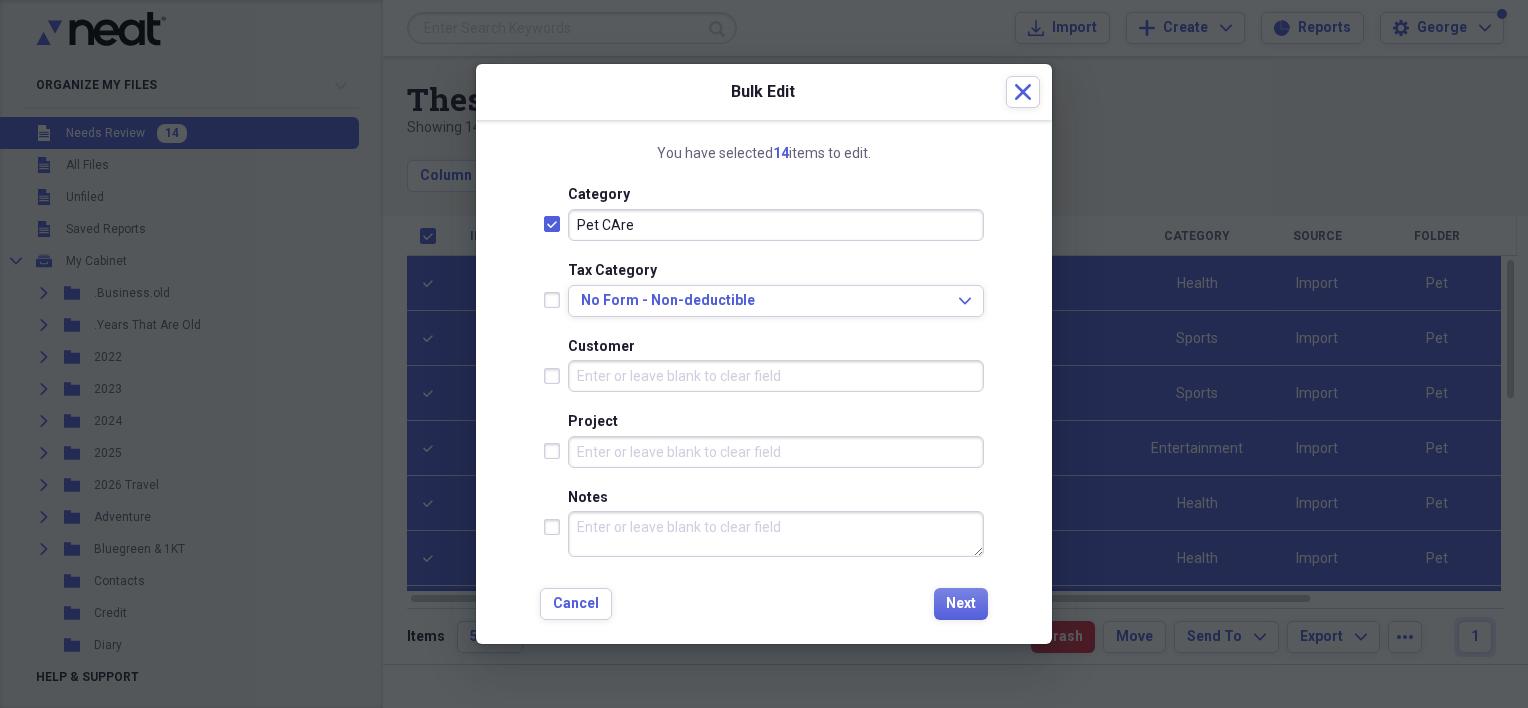 click on "Notes" at bounding box center [776, 534] 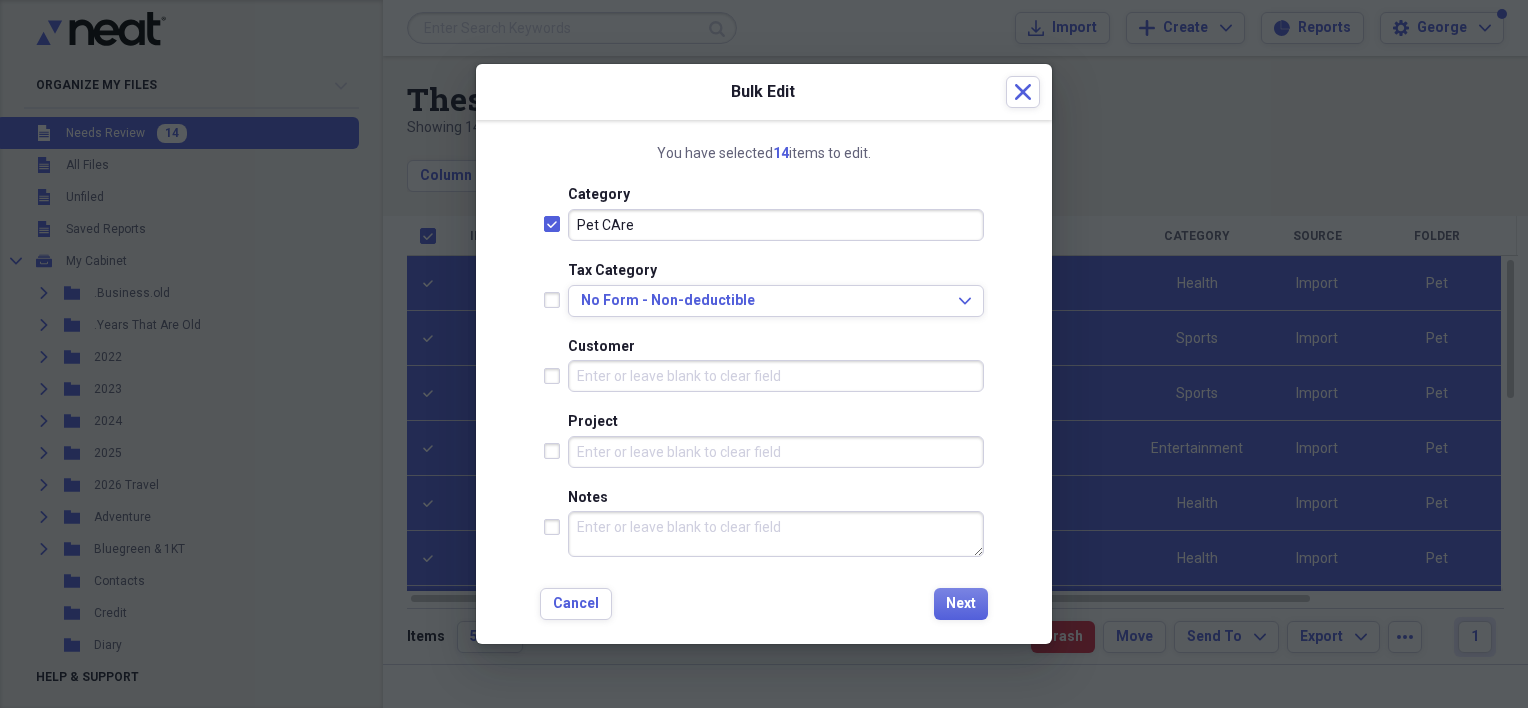 click on "Notes" at bounding box center [776, 534] 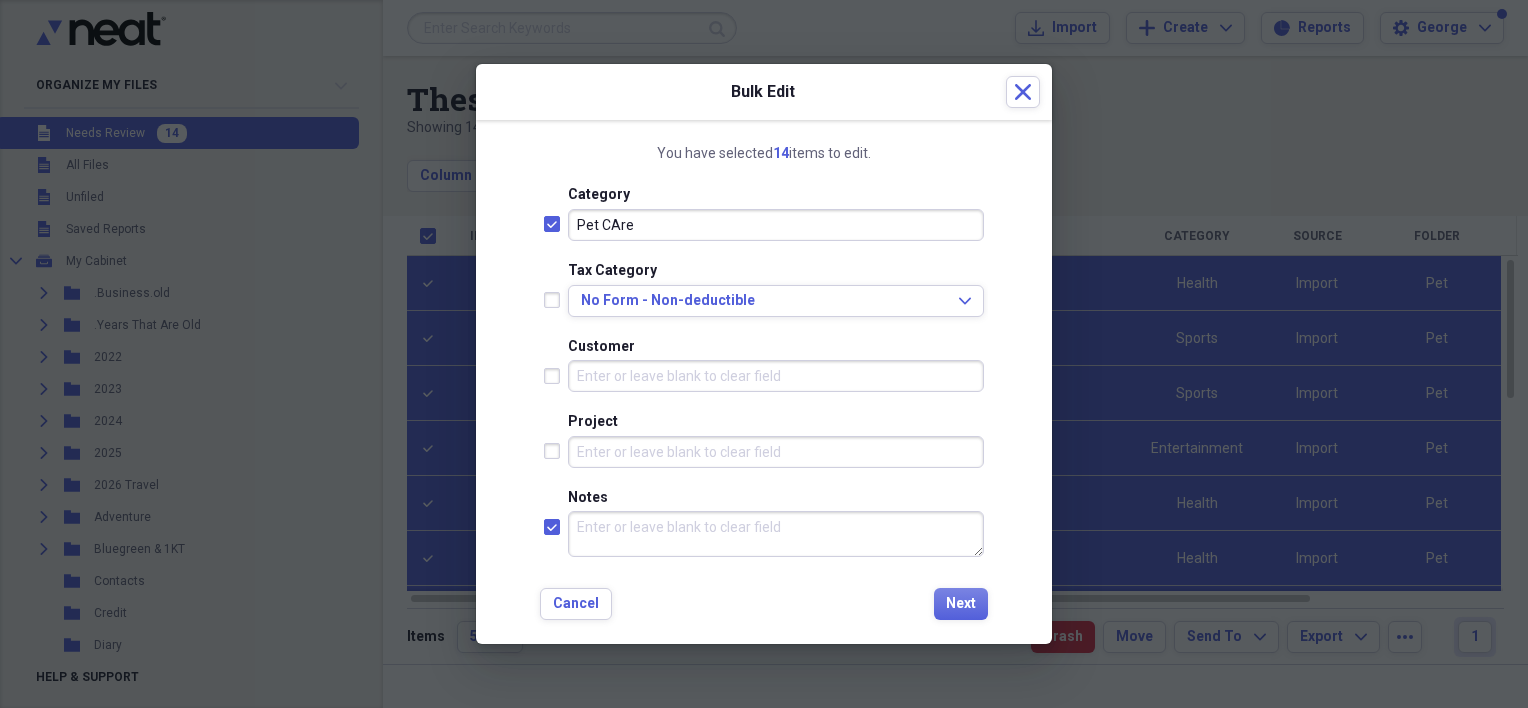 checkbox on "true" 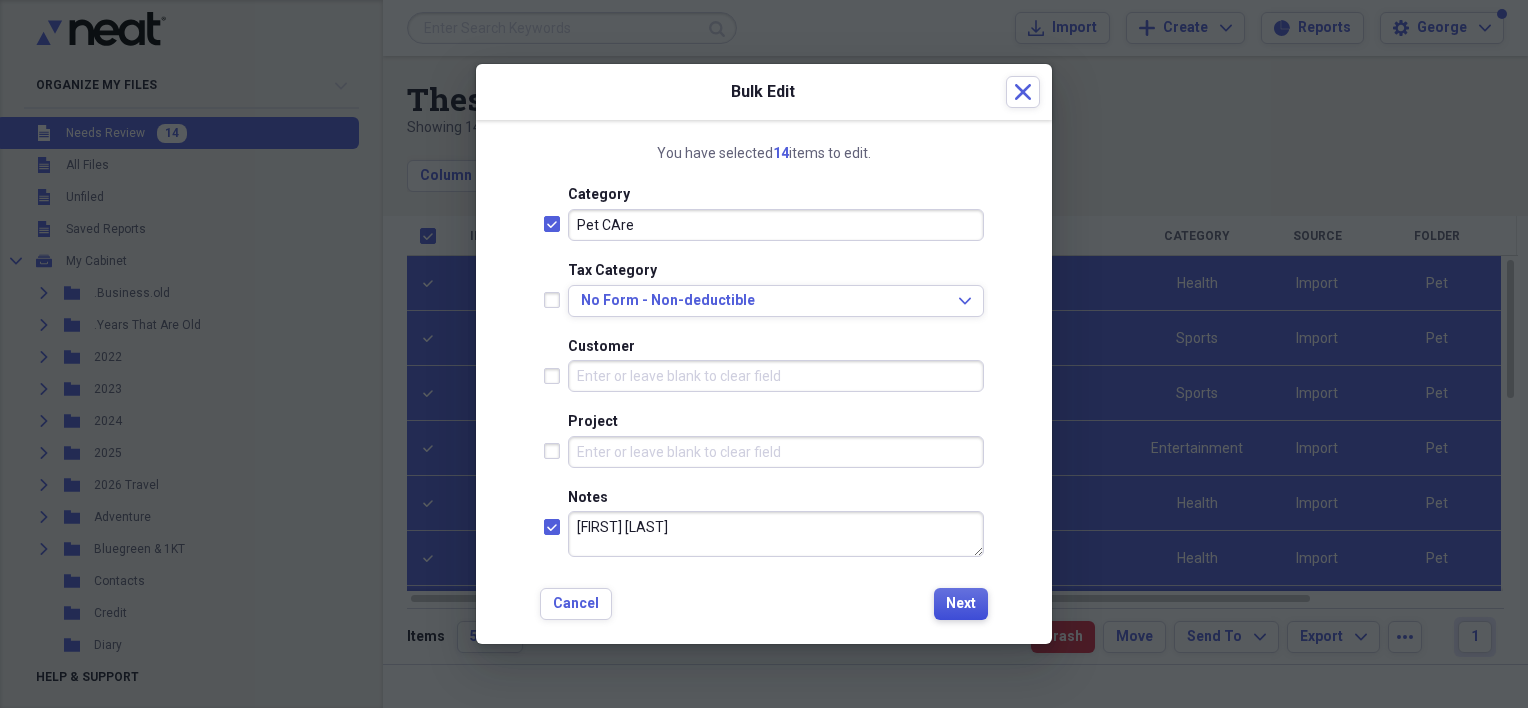 type on "[FIRST] [LAST]" 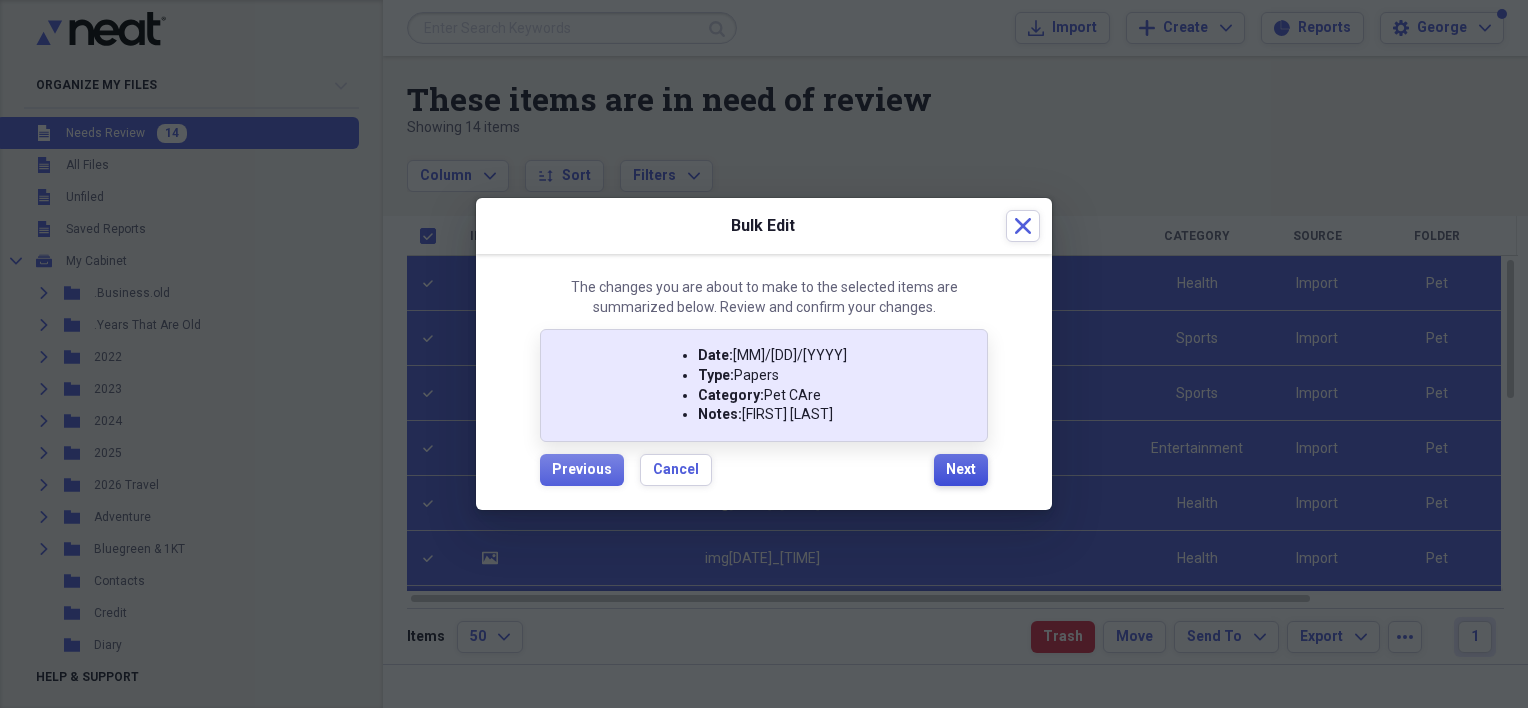 click on "Next" at bounding box center [961, 470] 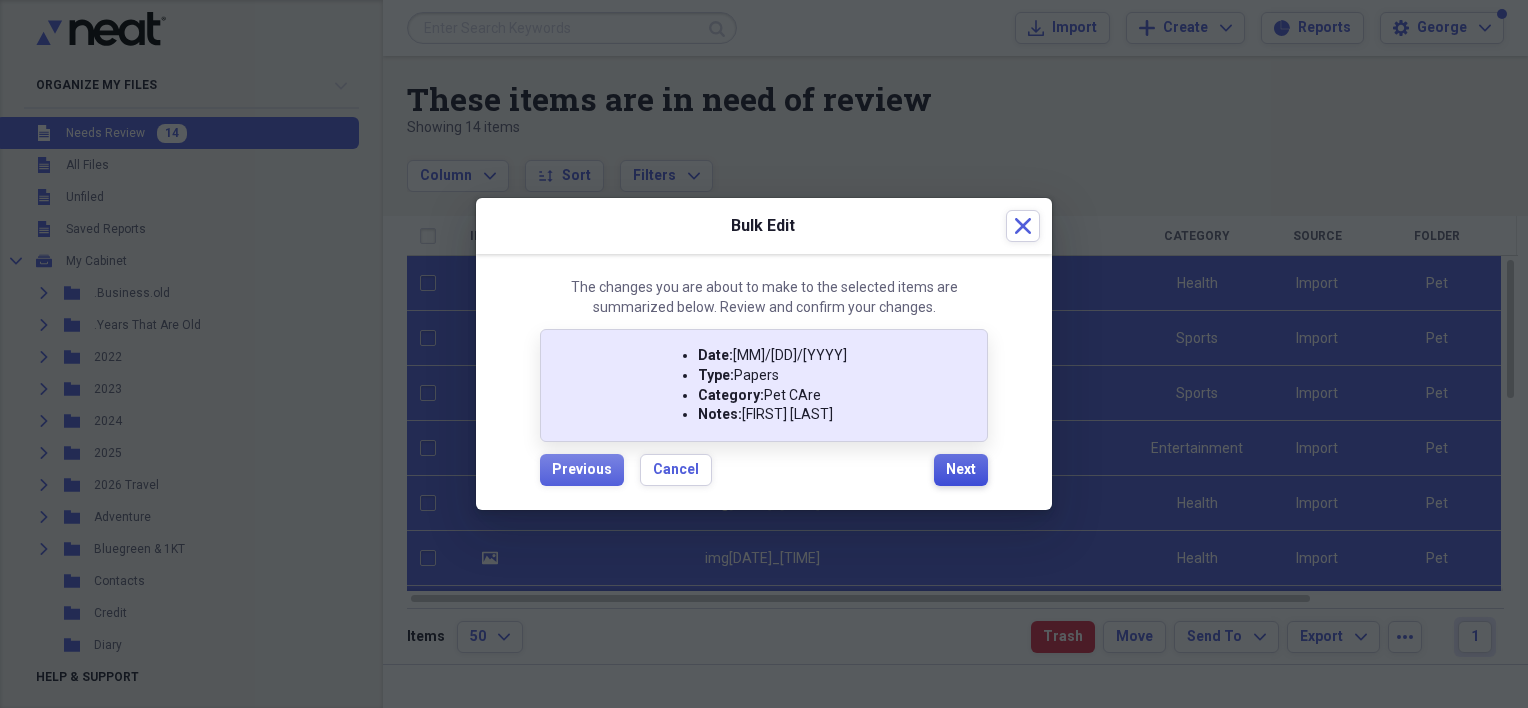 checkbox on "false" 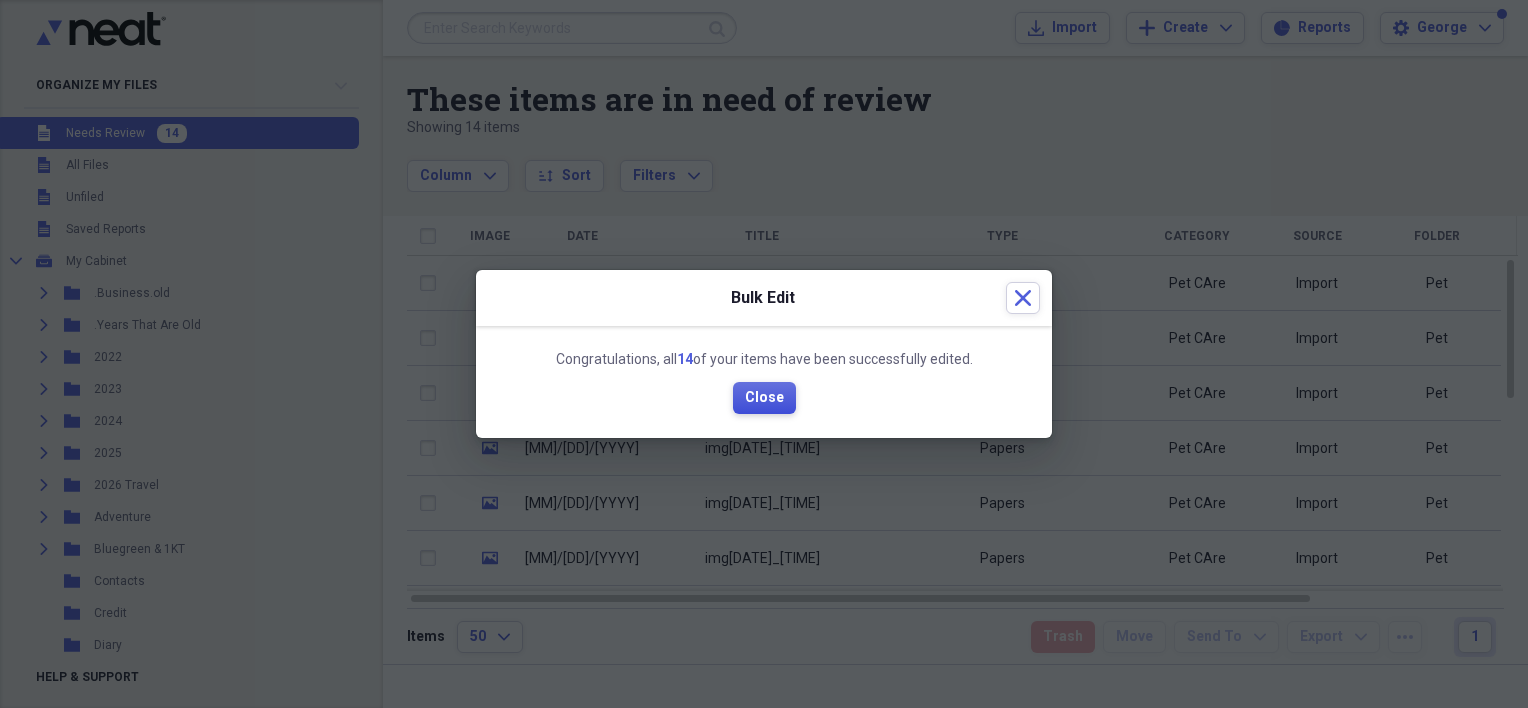 click on "Close" at bounding box center (764, 398) 